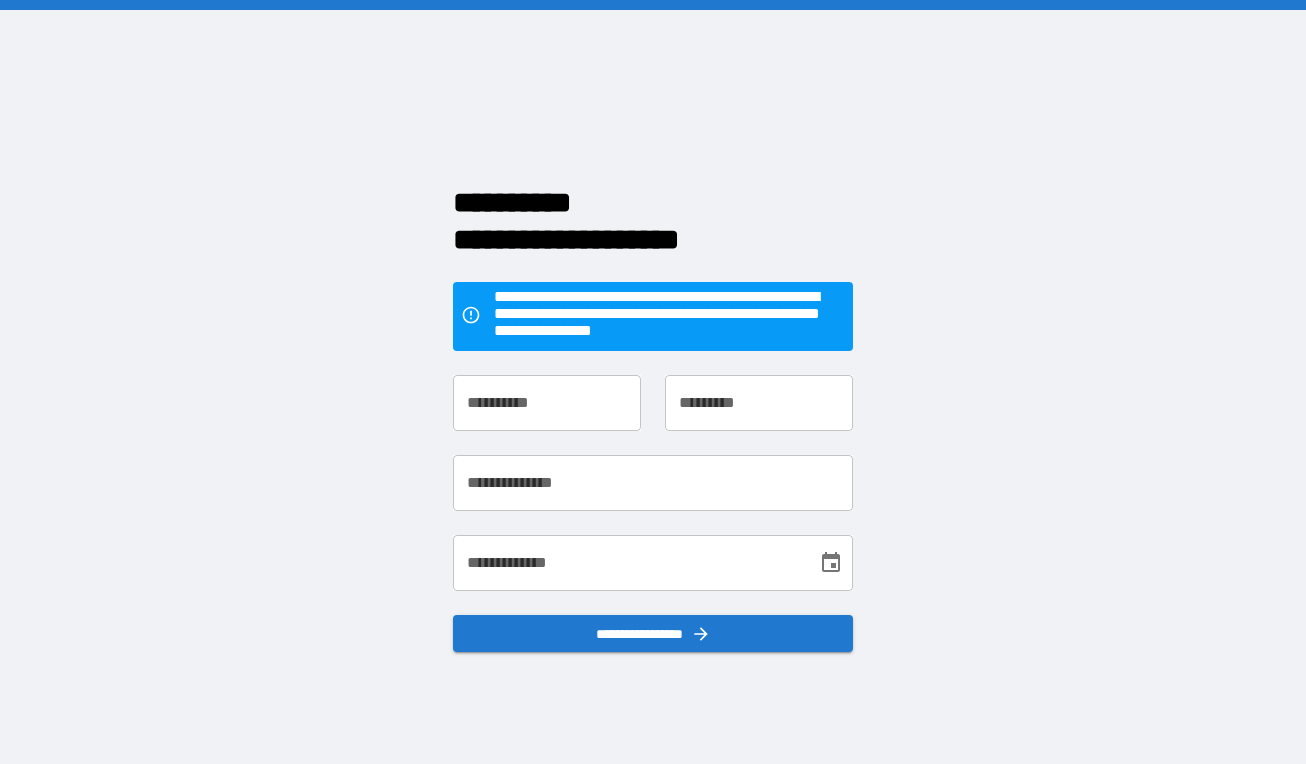 scroll, scrollTop: 0, scrollLeft: 0, axis: both 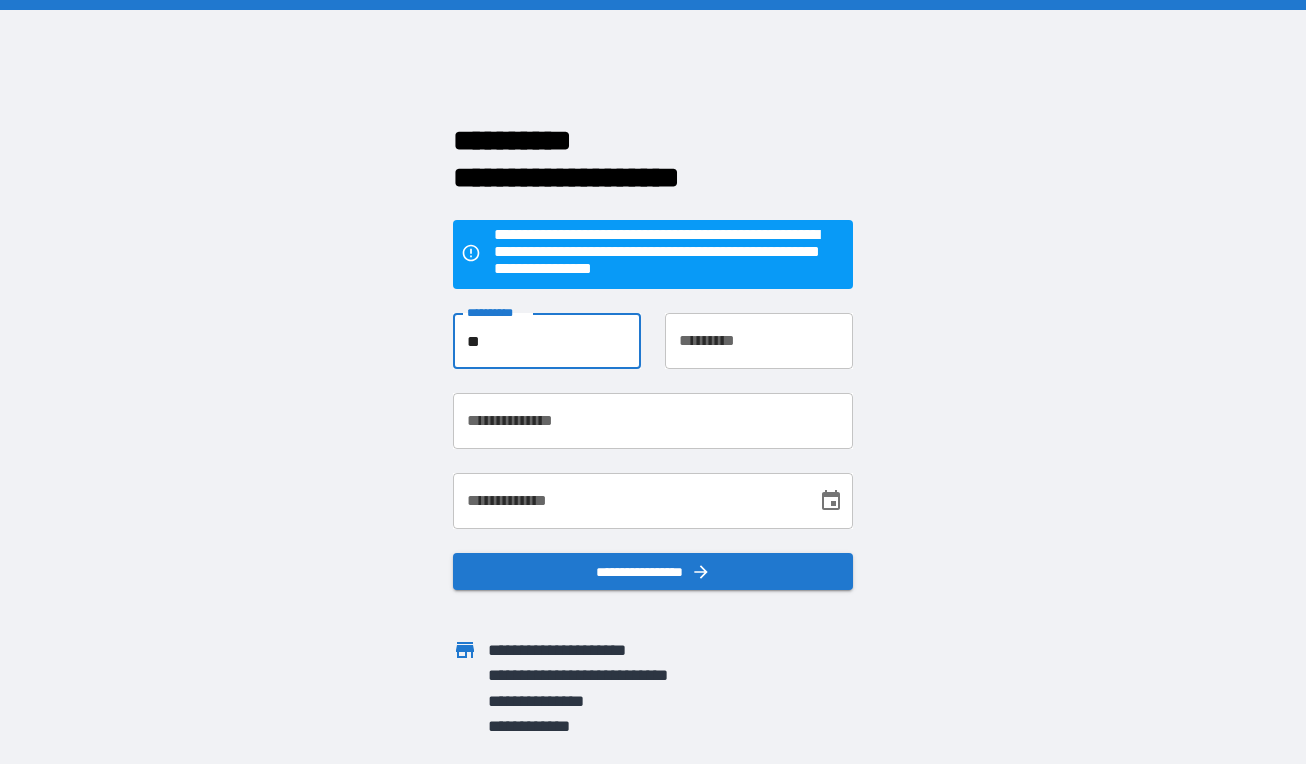 type on "*" 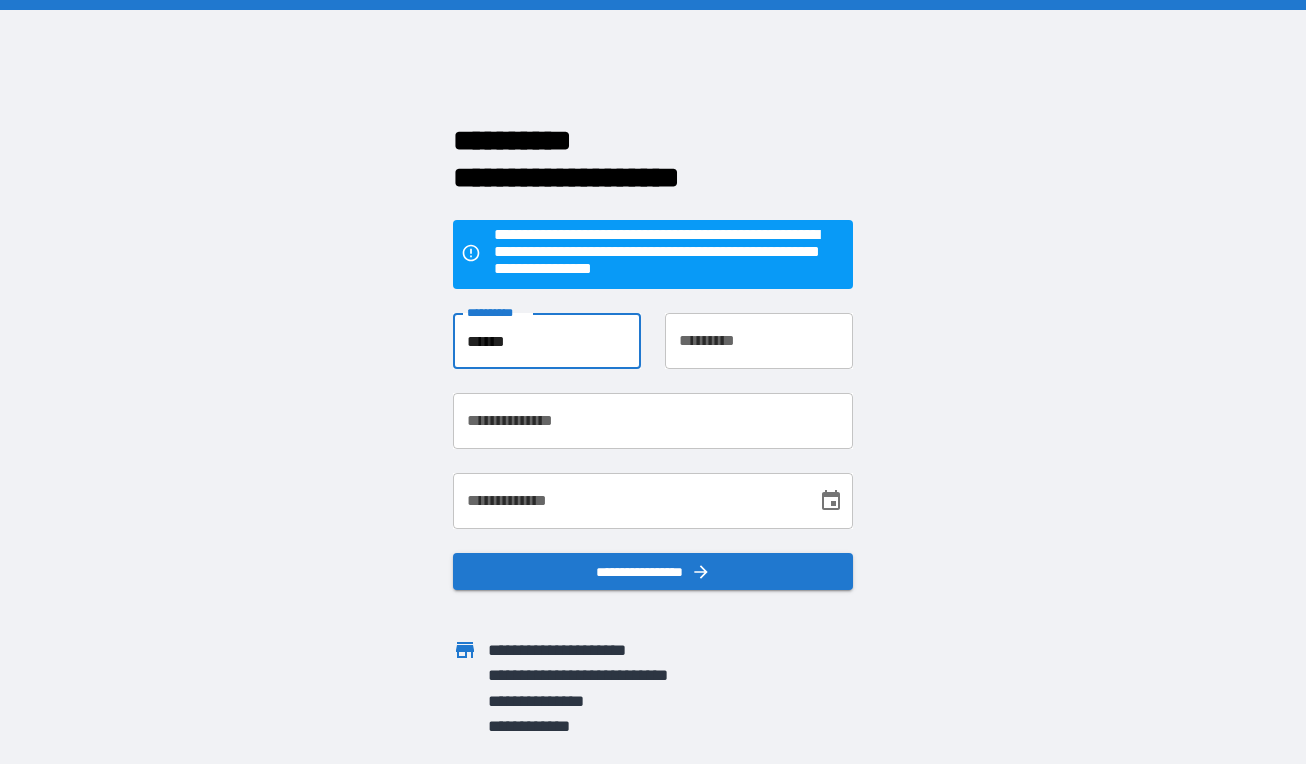 type on "******" 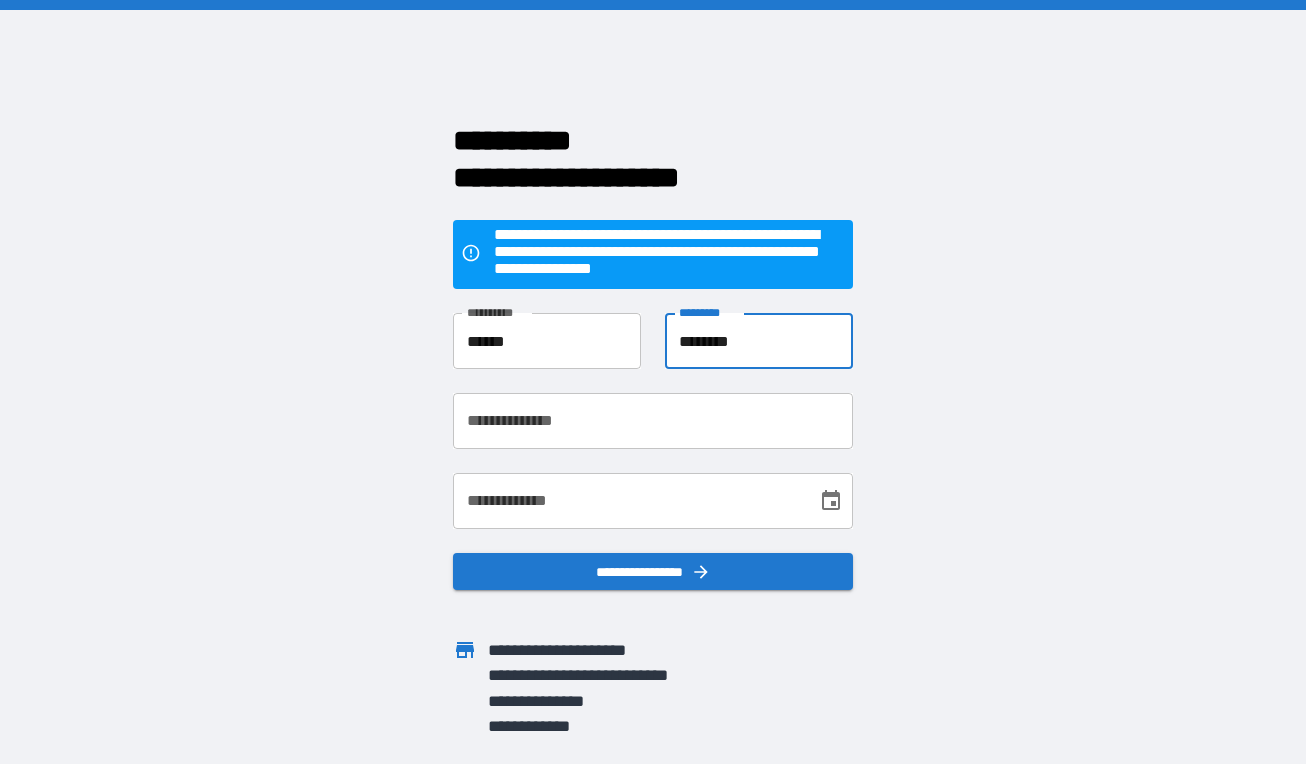 type on "********" 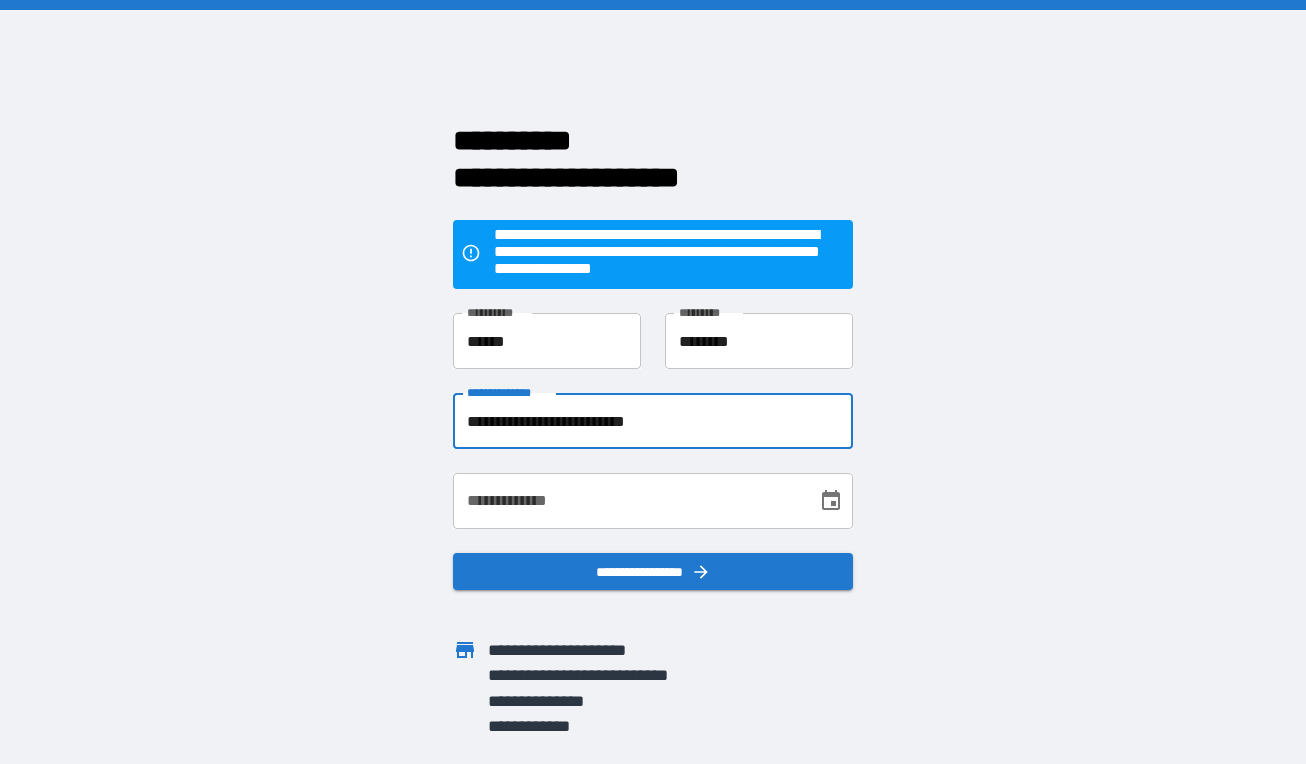 type on "**********" 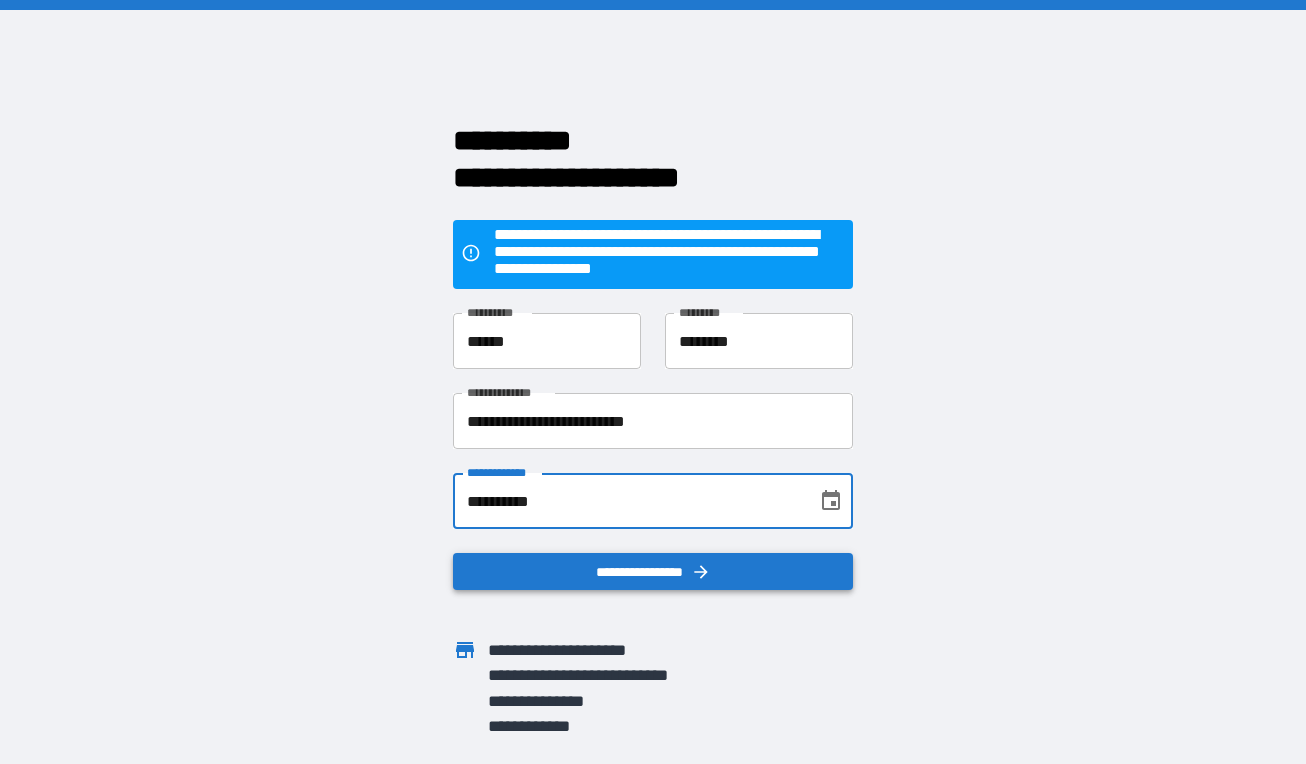 type on "**********" 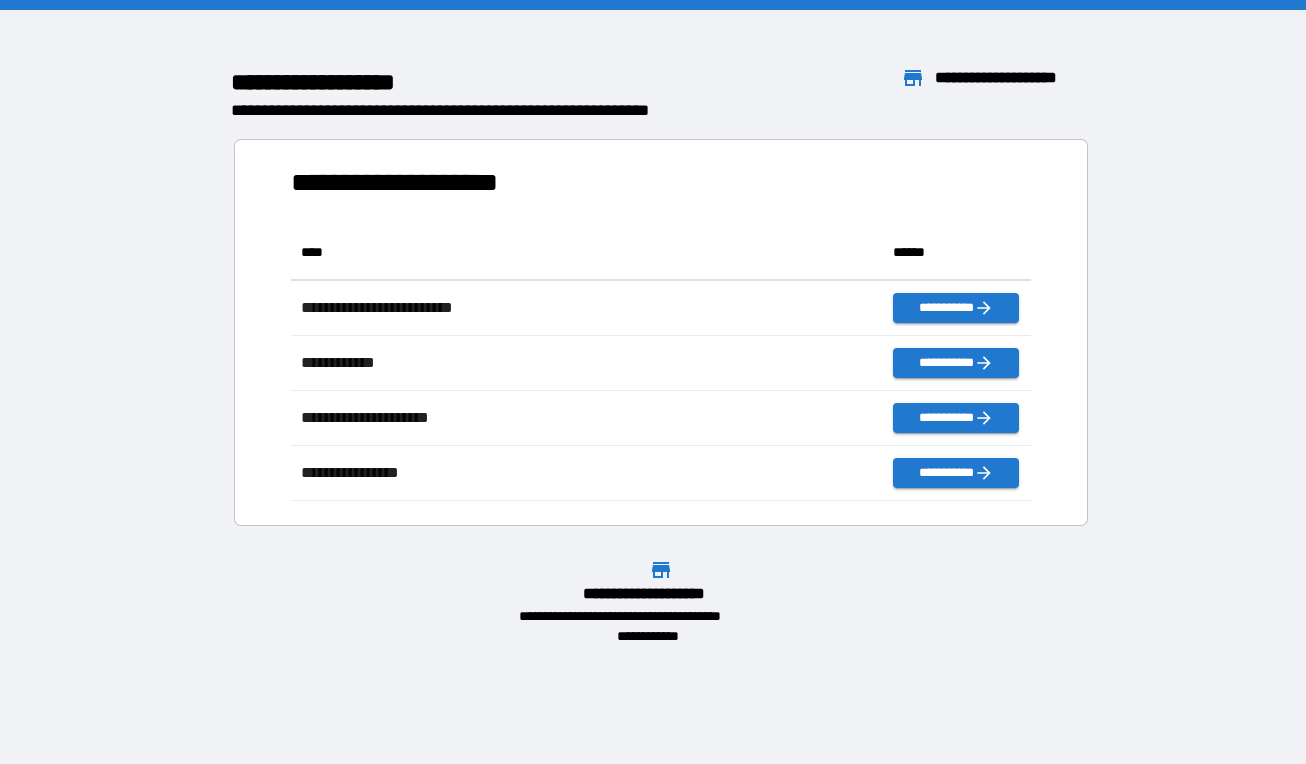 scroll, scrollTop: 16, scrollLeft: 16, axis: both 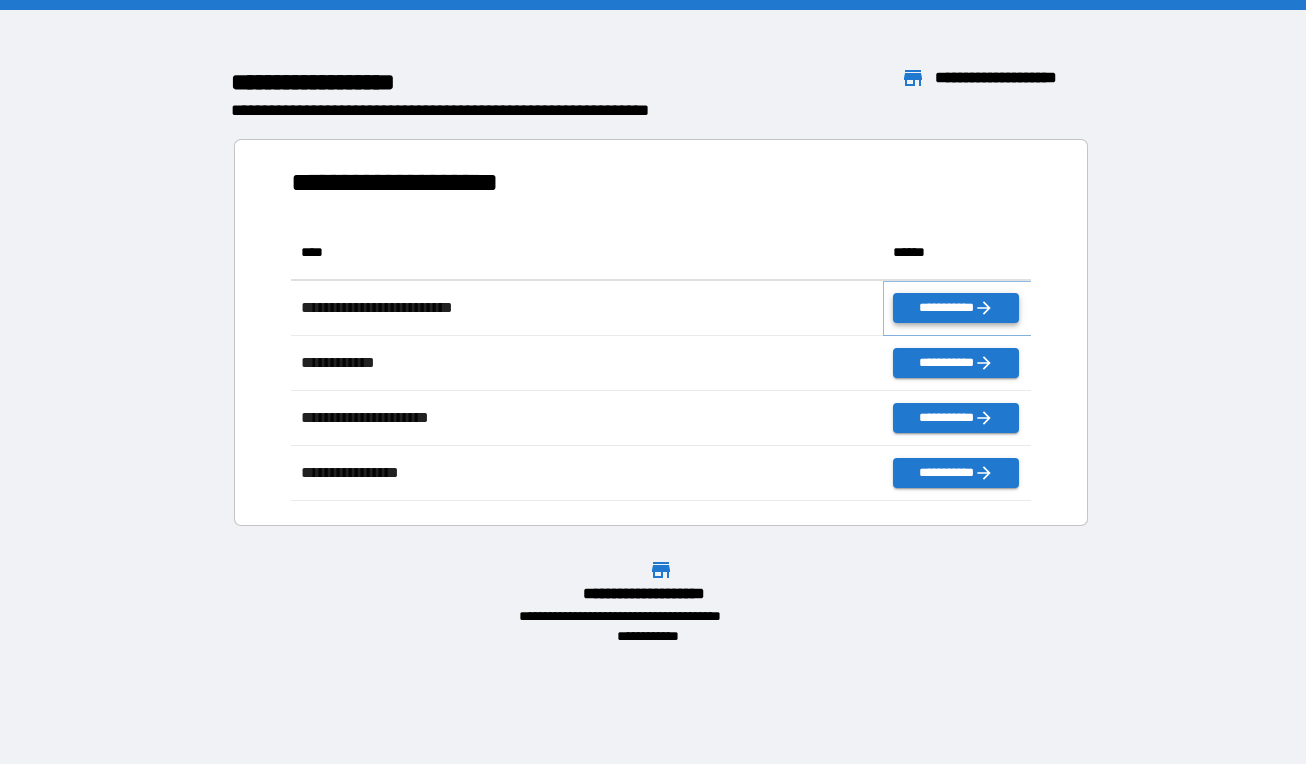 click on "**********" at bounding box center [955, 308] 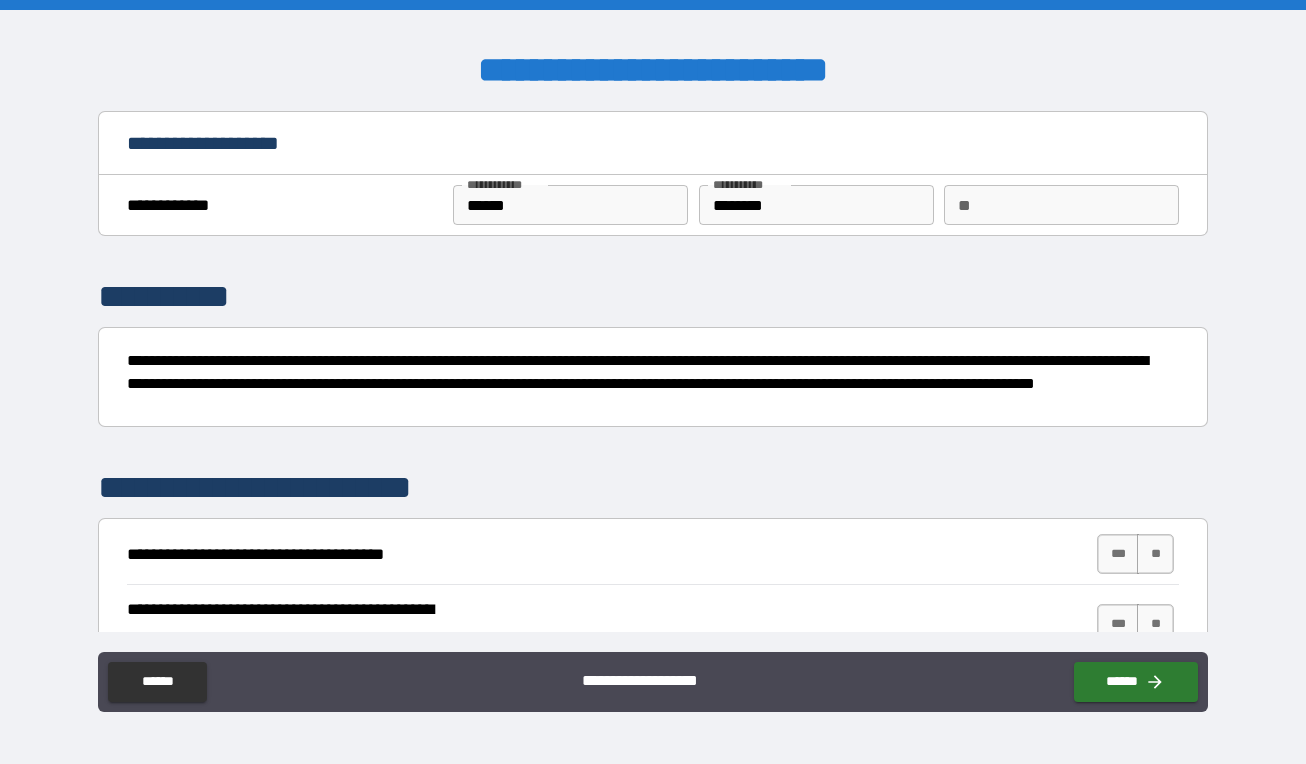scroll, scrollTop: 22, scrollLeft: 0, axis: vertical 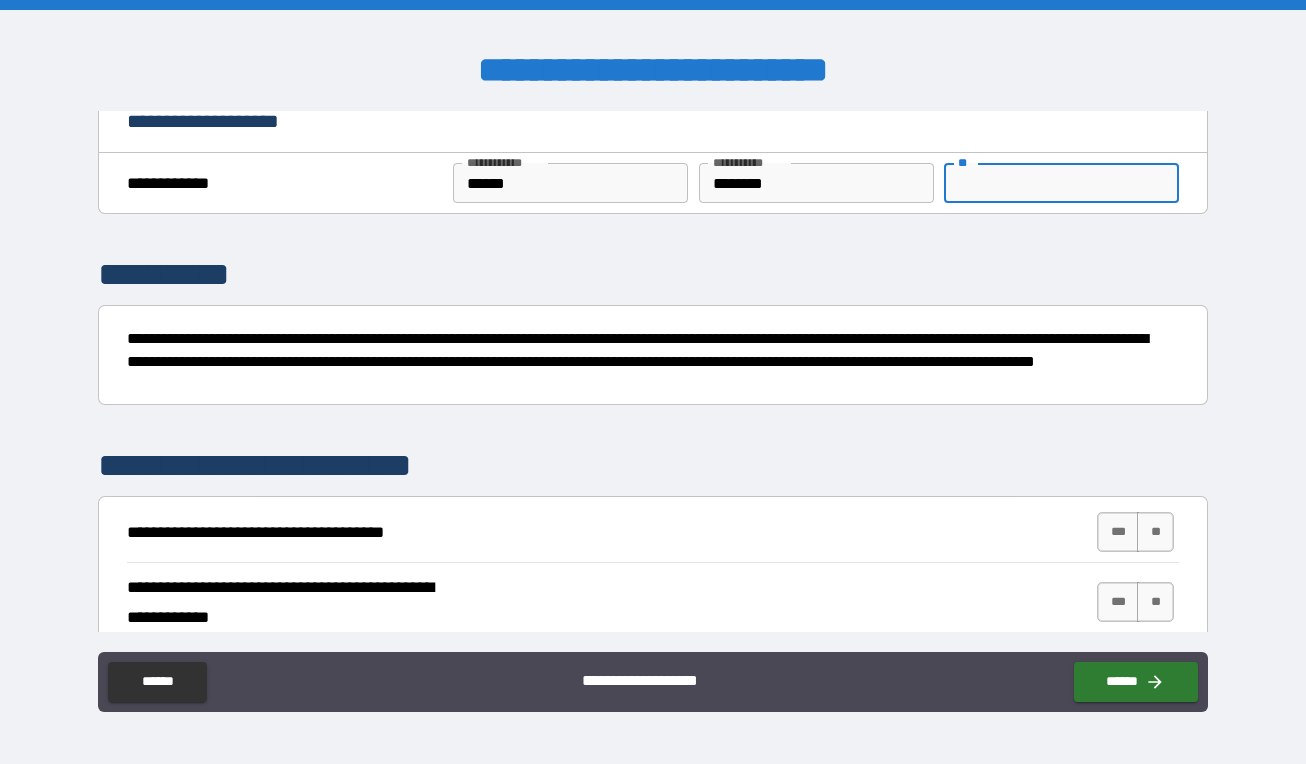 click on "**" at bounding box center (1061, 183) 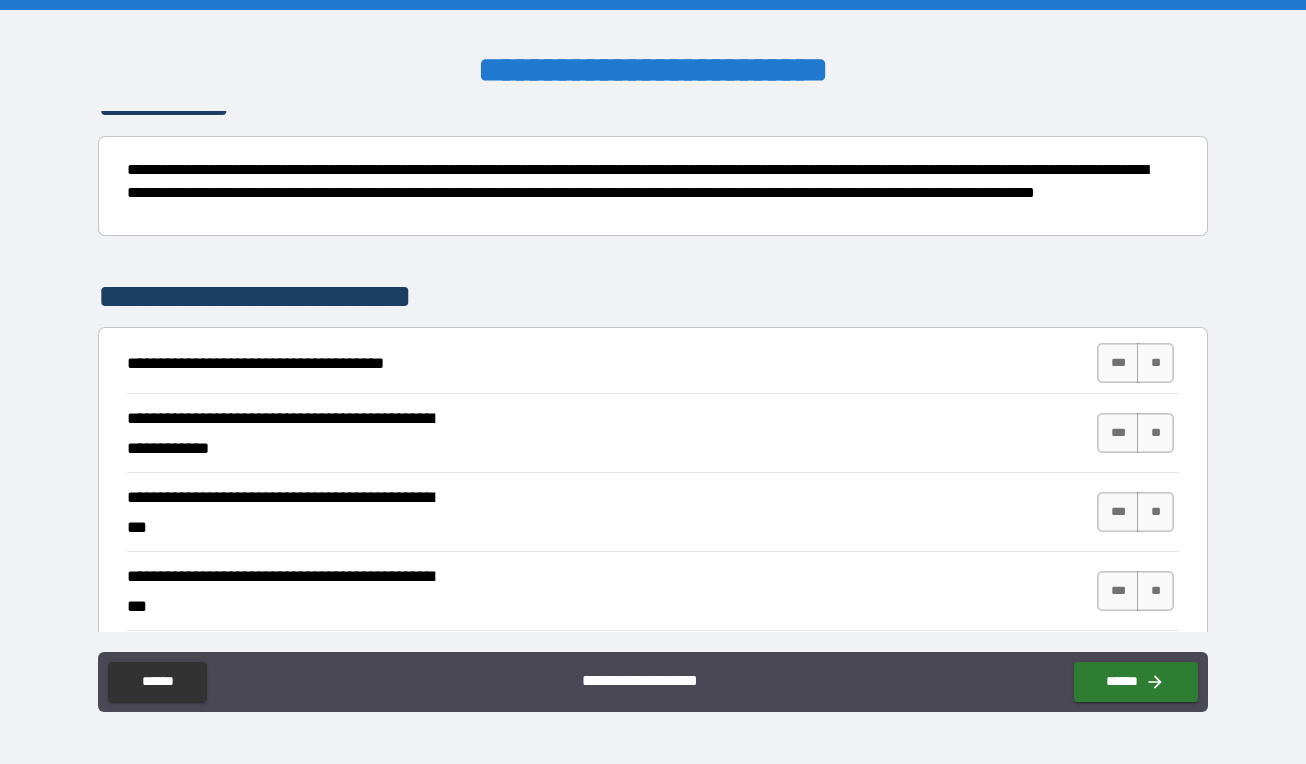 scroll, scrollTop: 195, scrollLeft: 0, axis: vertical 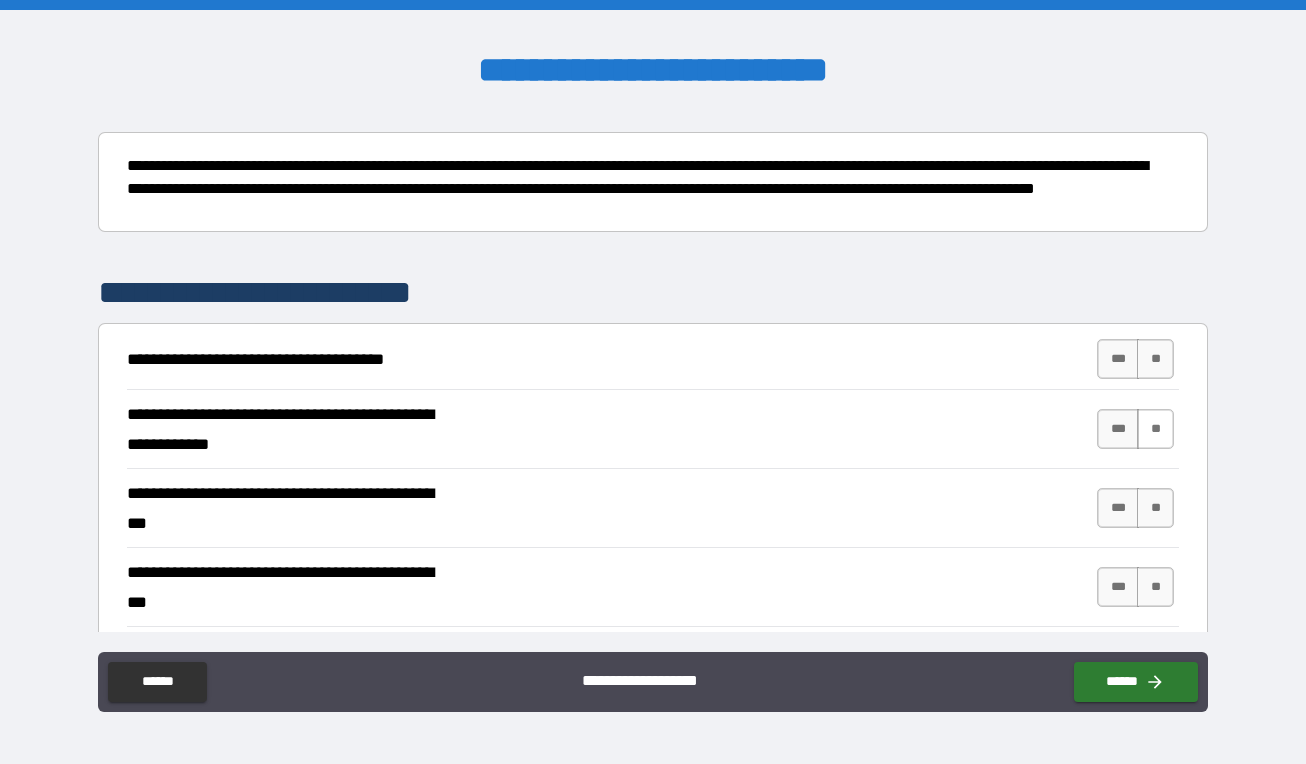 type on "***" 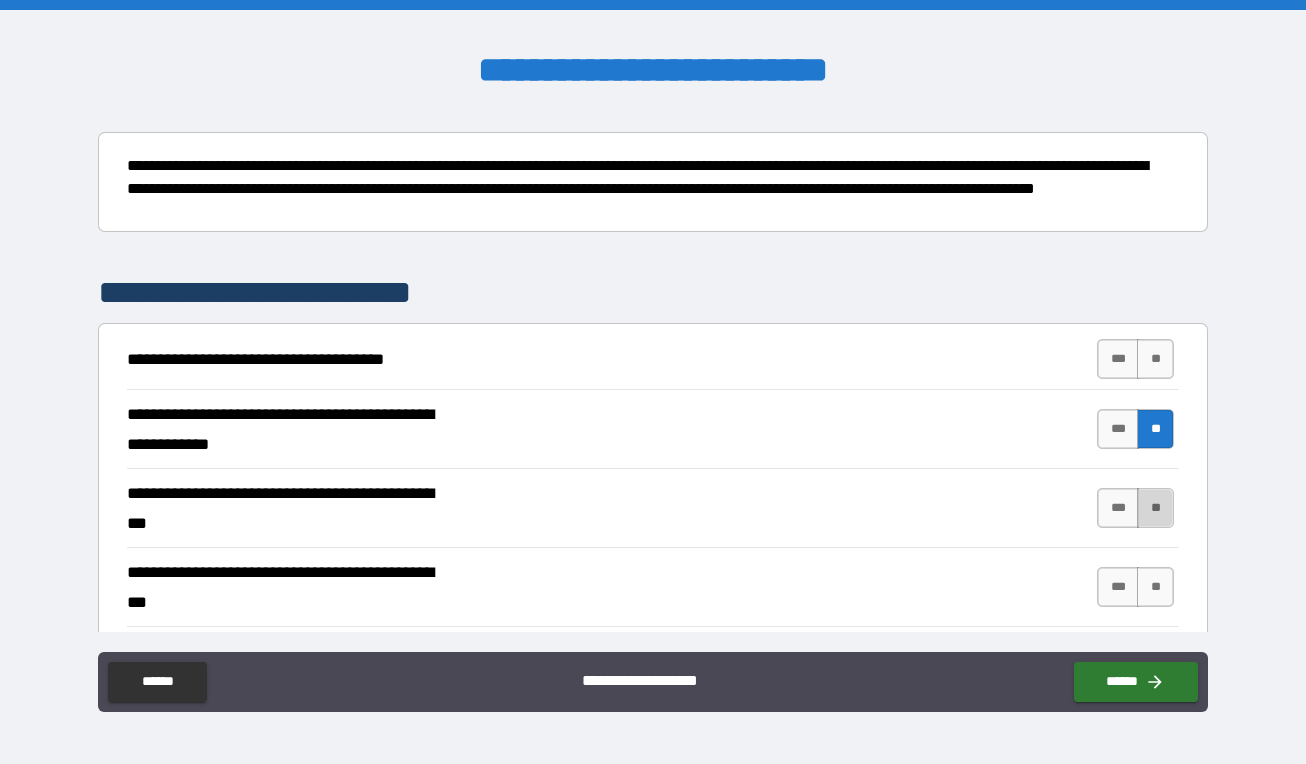 click on "**" at bounding box center (1155, 508) 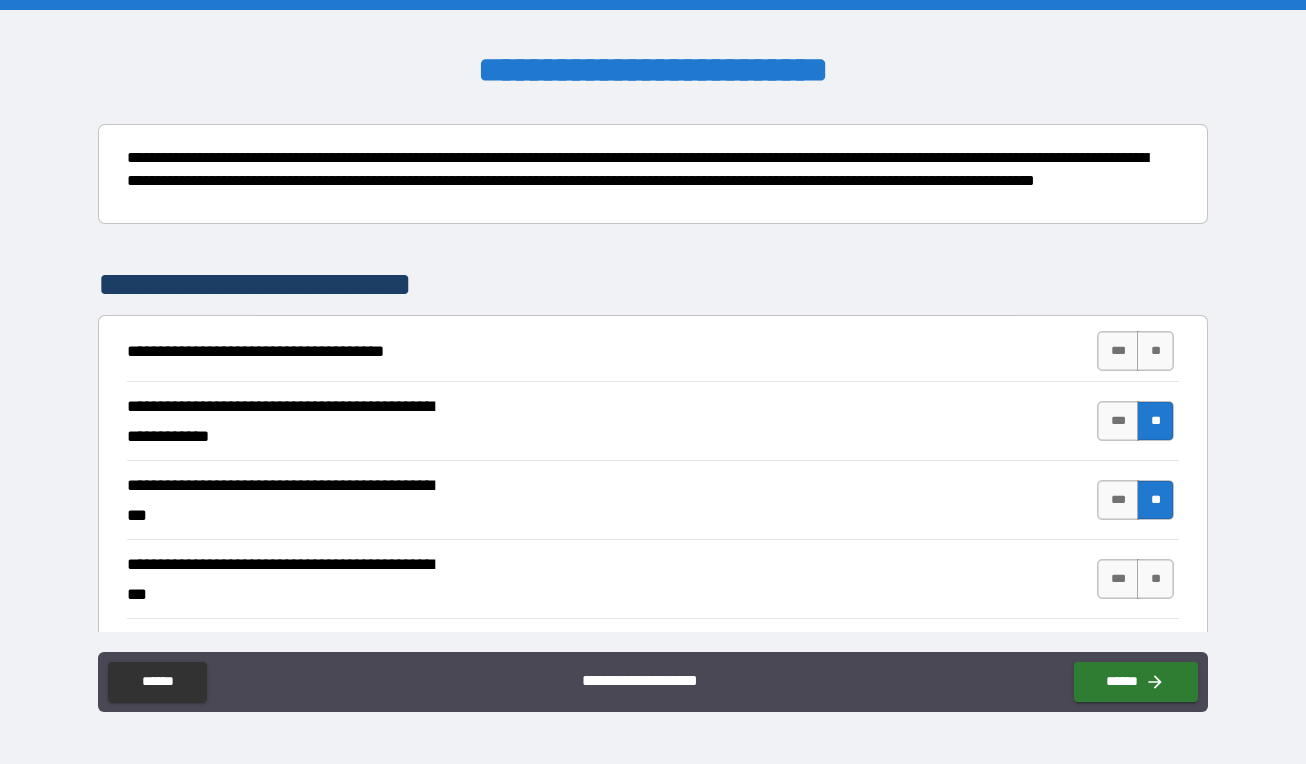 scroll, scrollTop: 207, scrollLeft: 0, axis: vertical 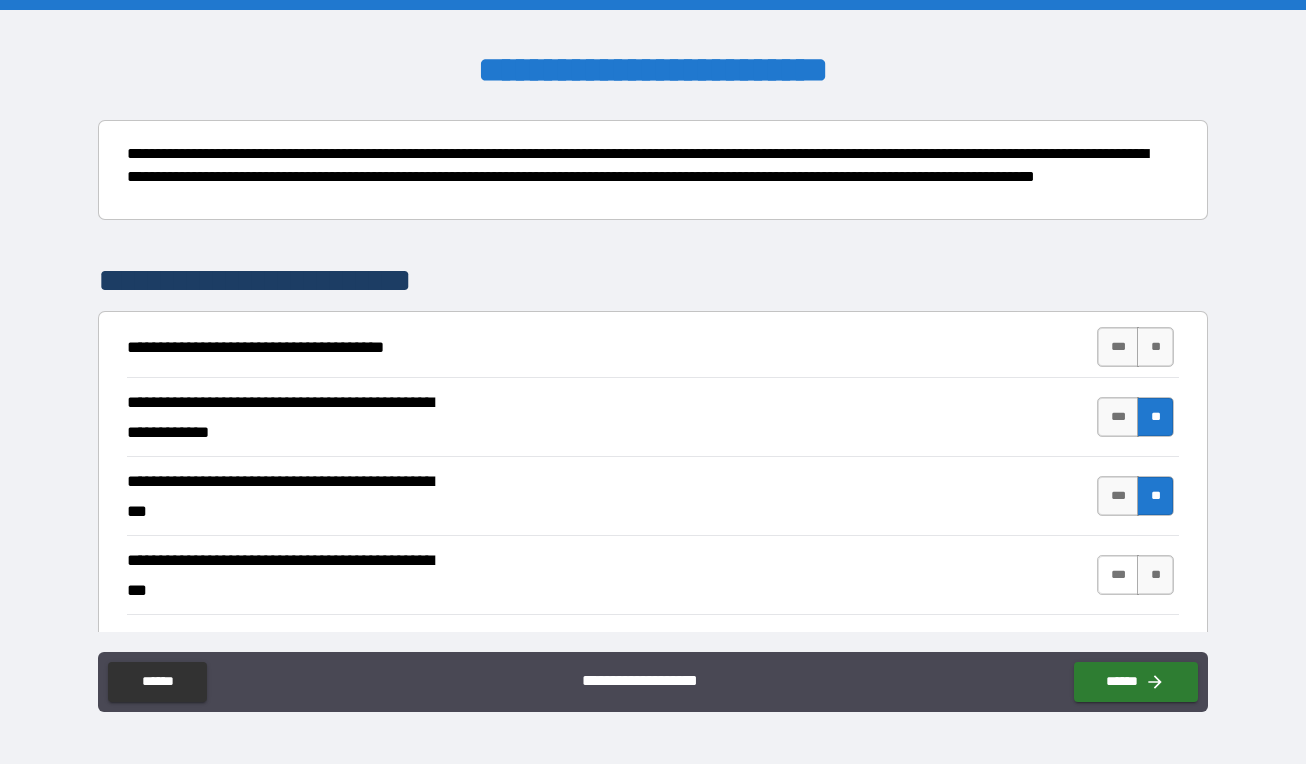 click on "***" at bounding box center (1118, 575) 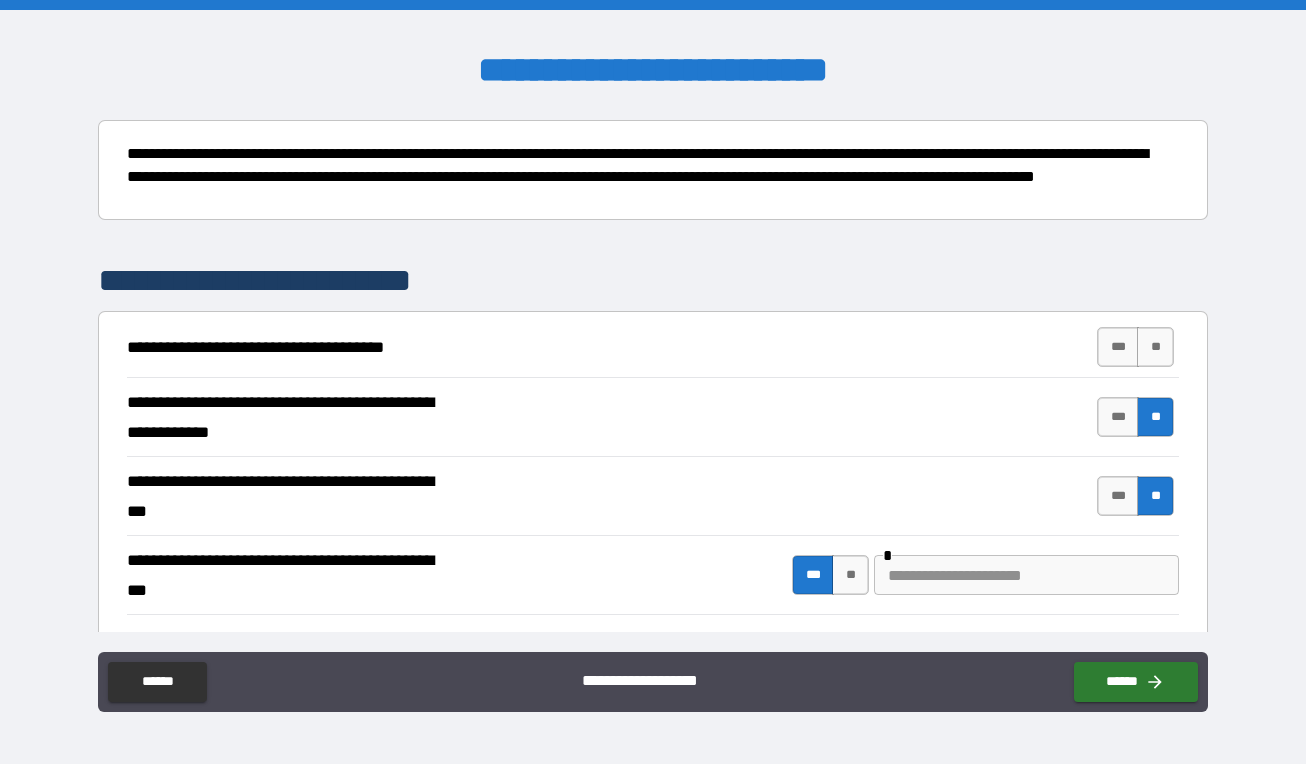 click at bounding box center [1026, 575] 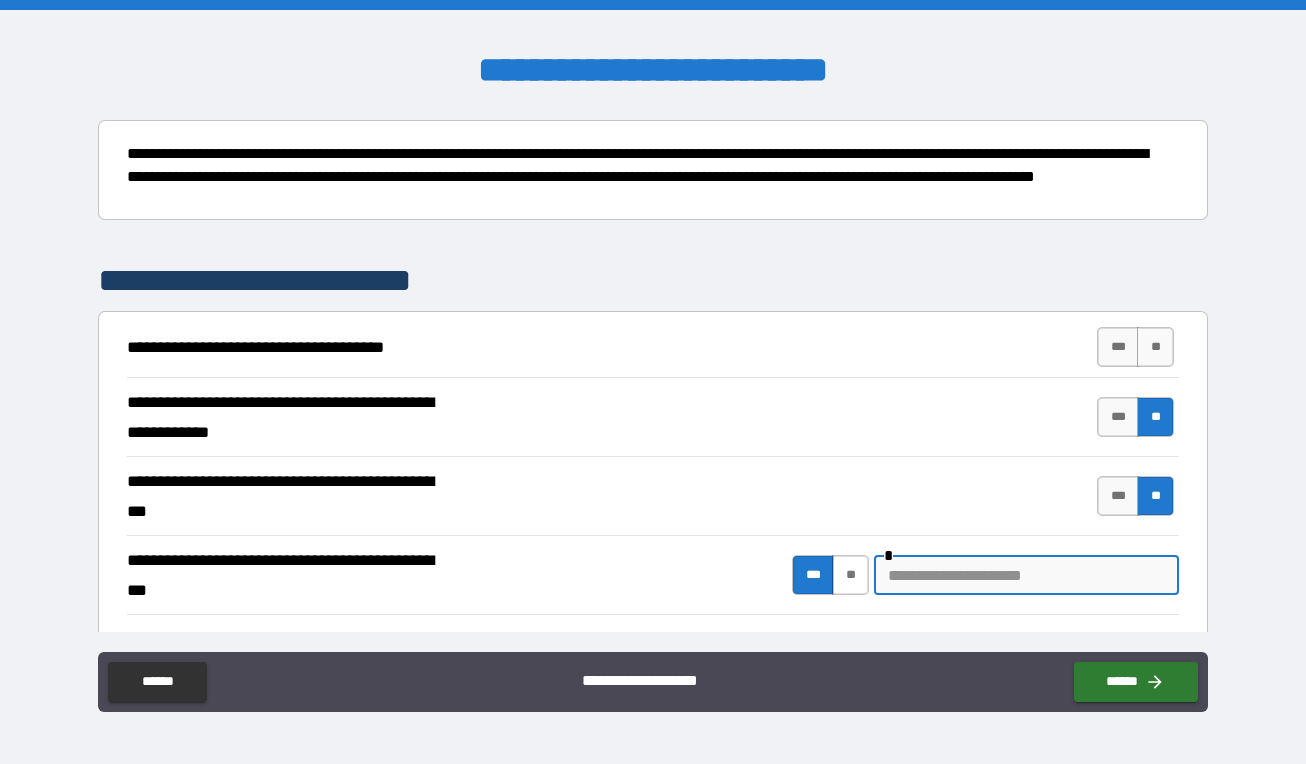 click on "**" at bounding box center [850, 575] 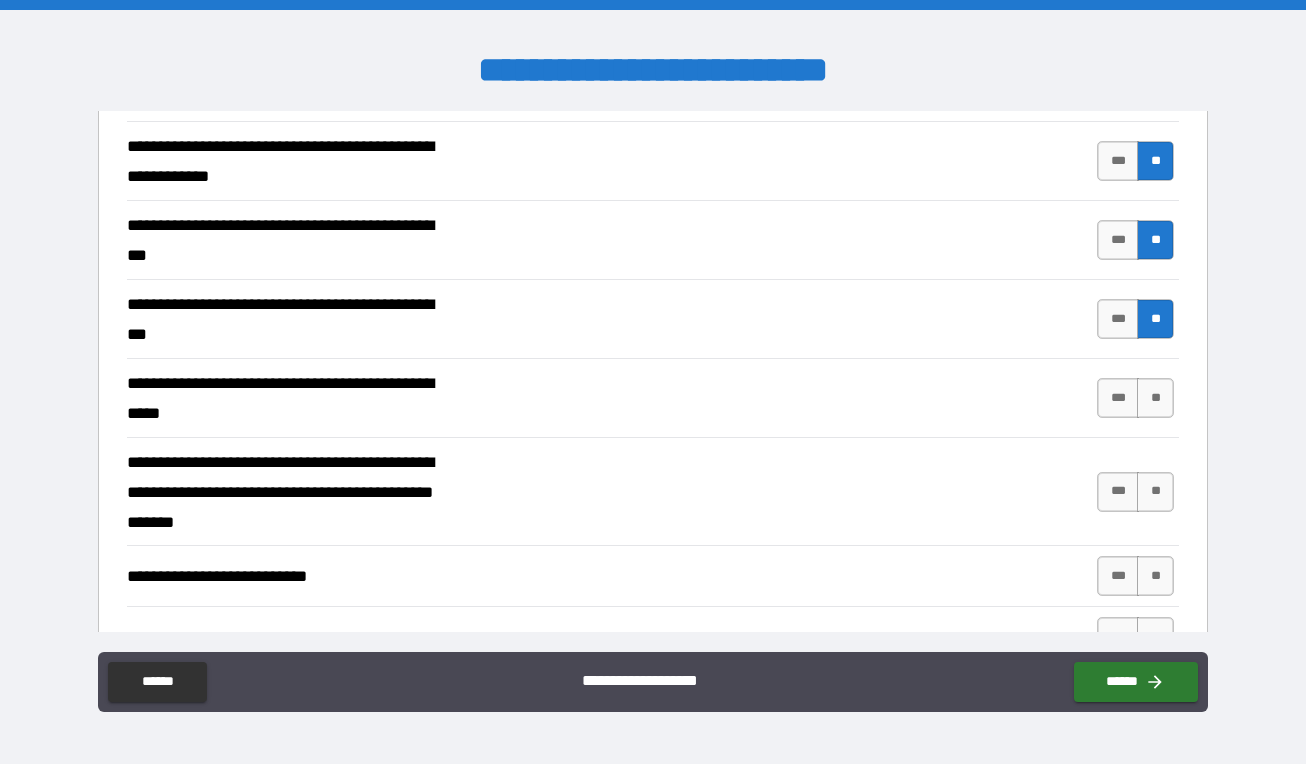 scroll, scrollTop: 467, scrollLeft: 0, axis: vertical 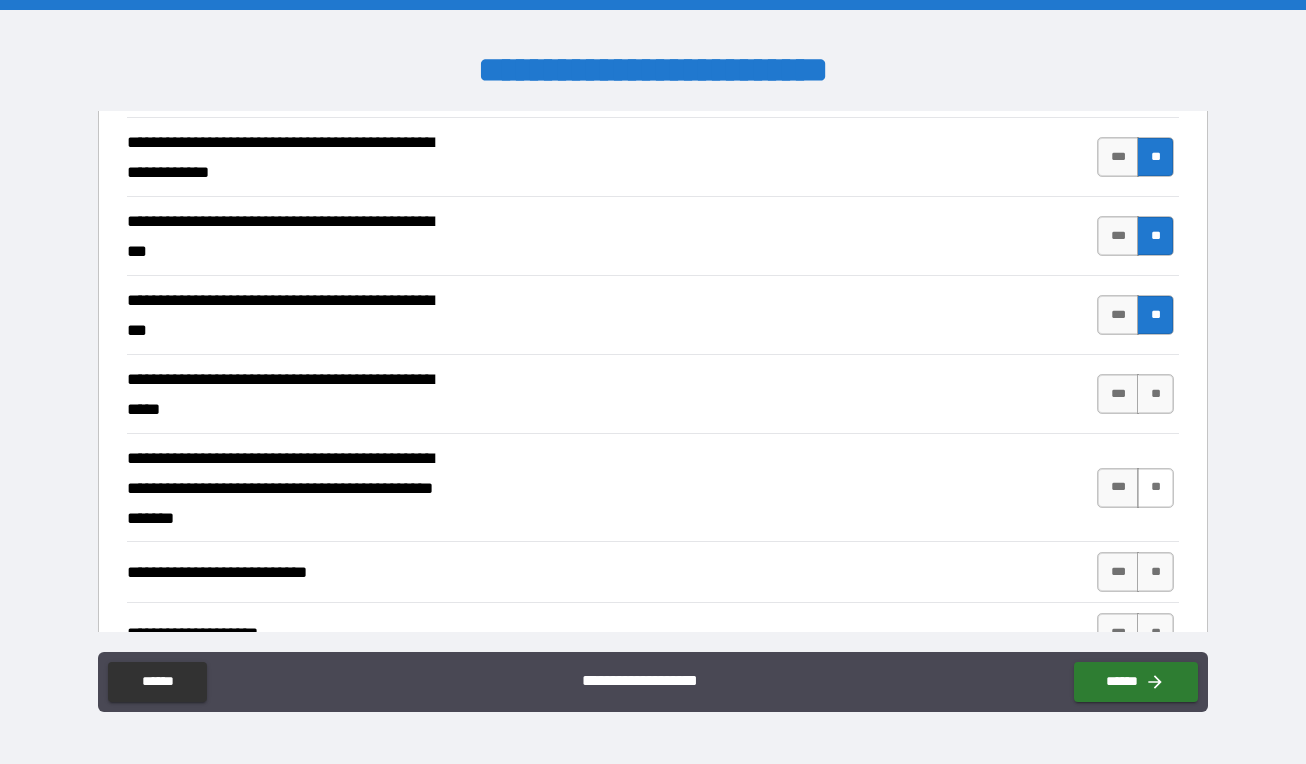 click on "**" at bounding box center [1155, 488] 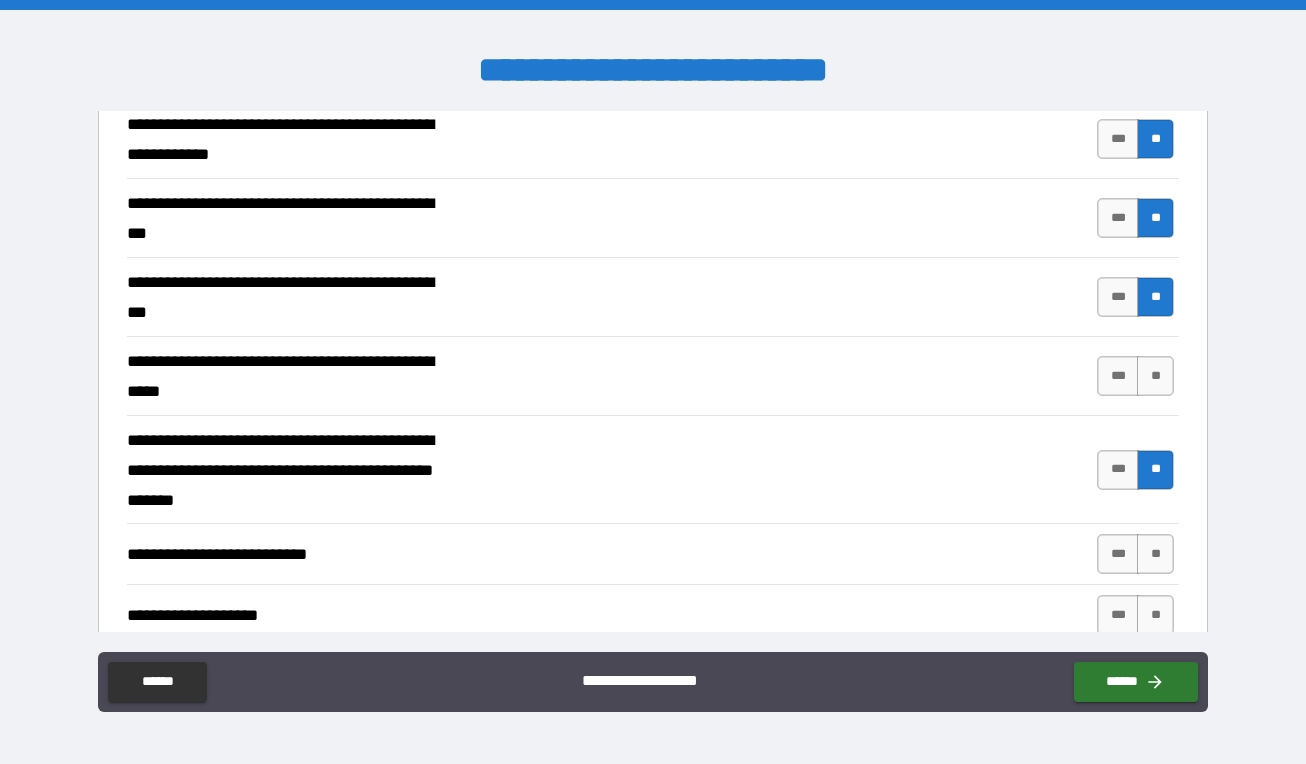 scroll, scrollTop: 510, scrollLeft: 0, axis: vertical 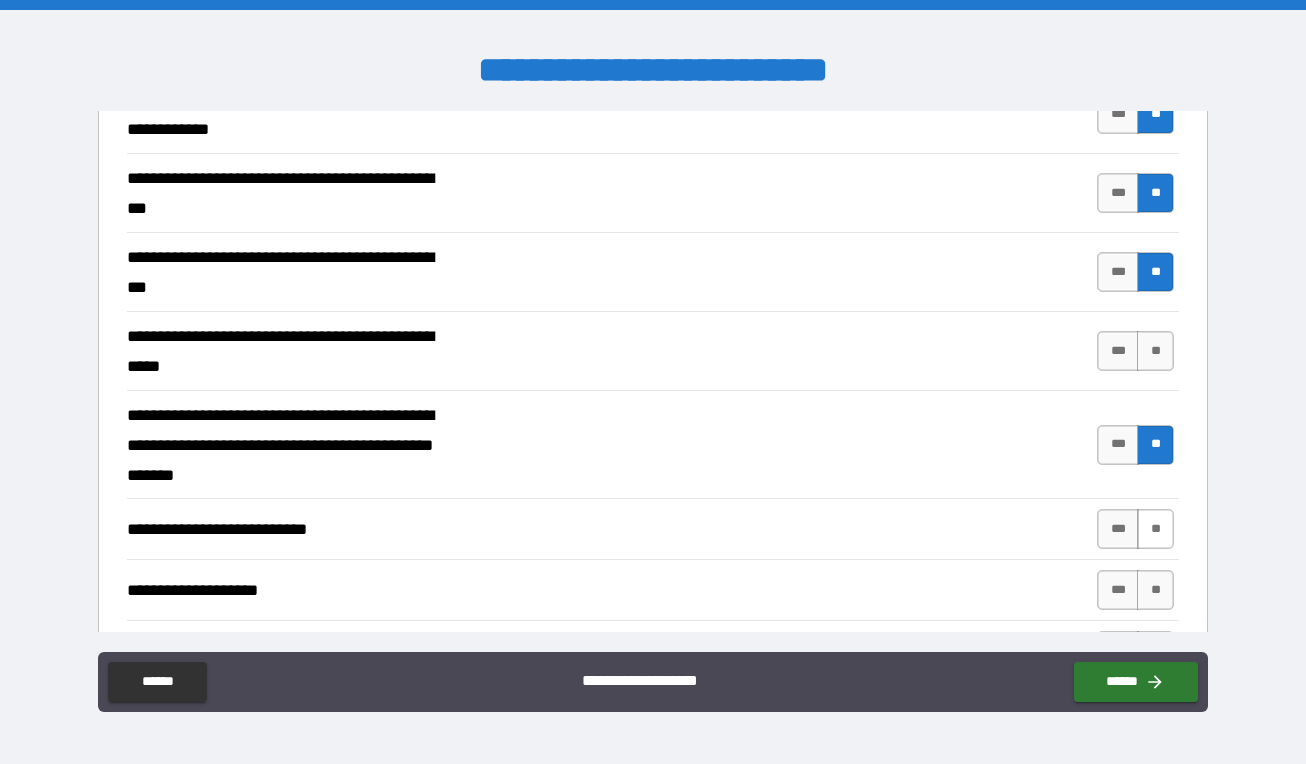 click on "**" at bounding box center (1155, 529) 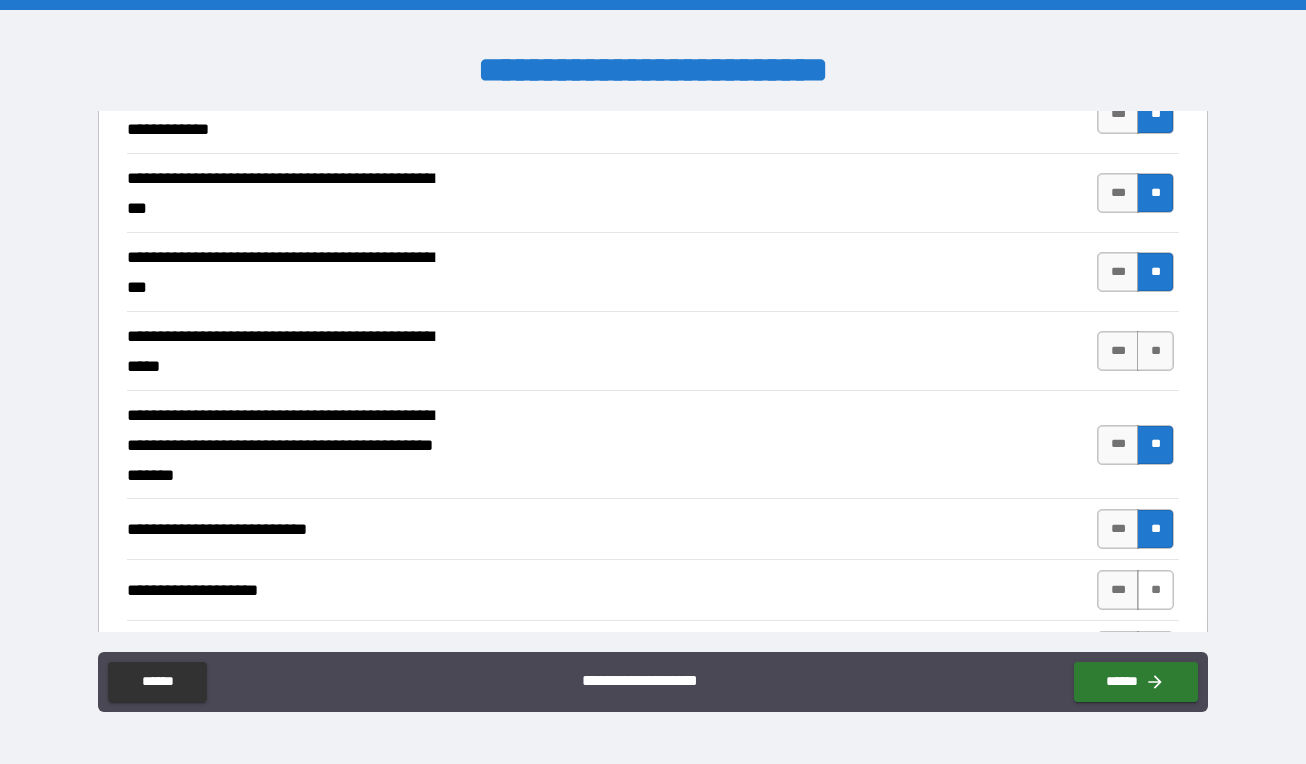 click on "**" at bounding box center [1155, 590] 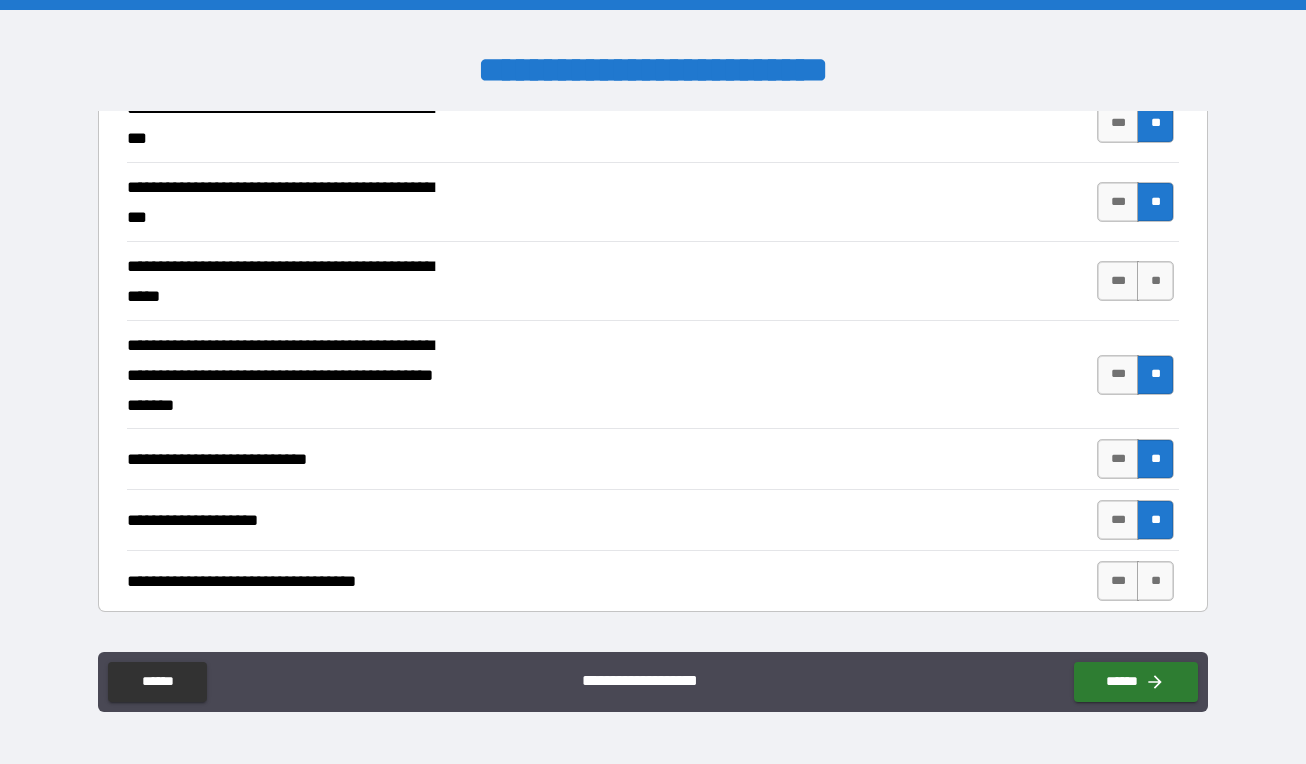scroll, scrollTop: 584, scrollLeft: 0, axis: vertical 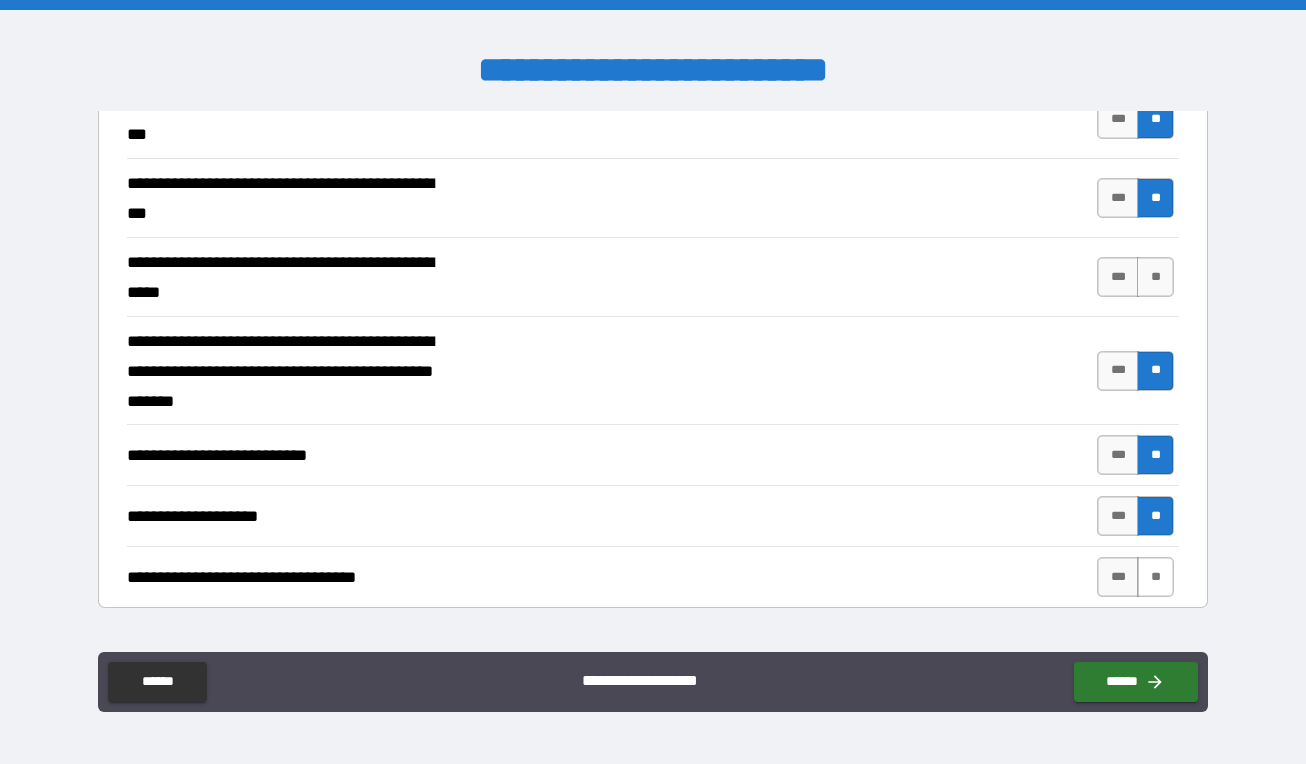 click on "**" at bounding box center (1155, 577) 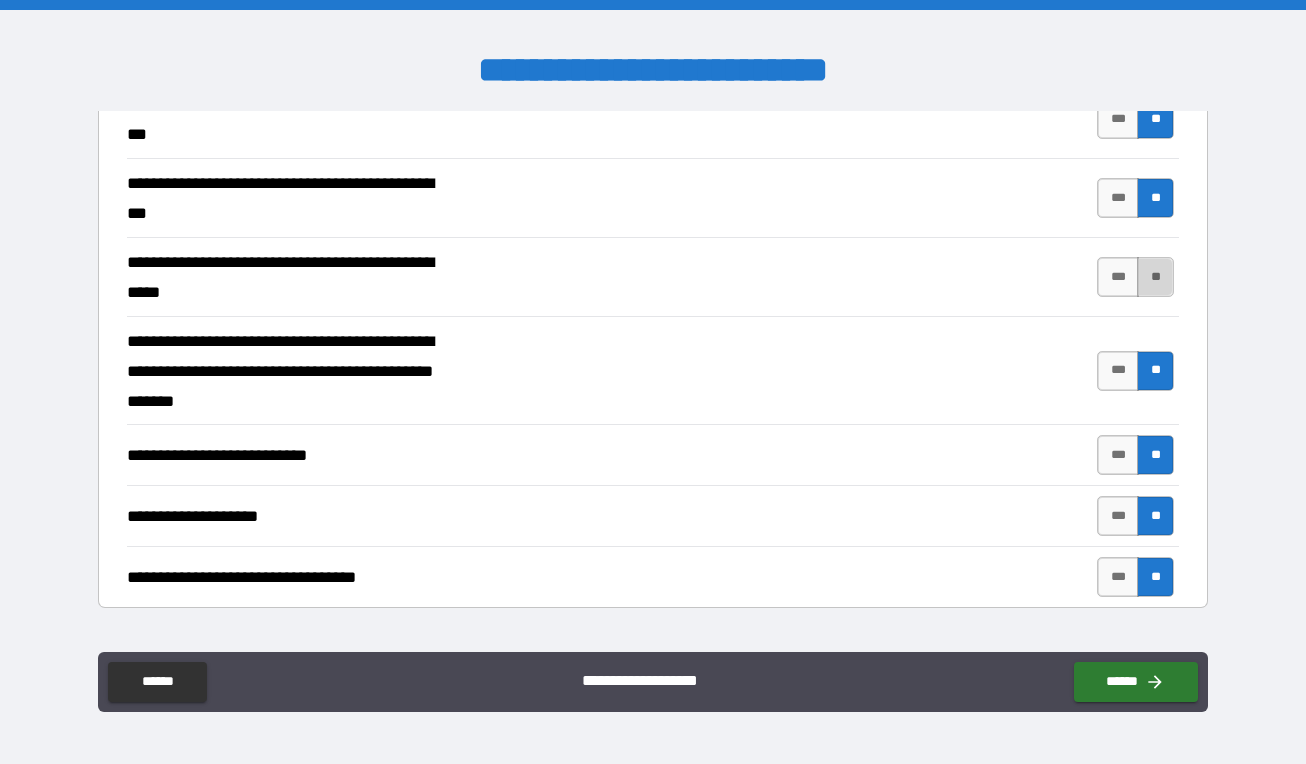 click on "**" at bounding box center [1155, 277] 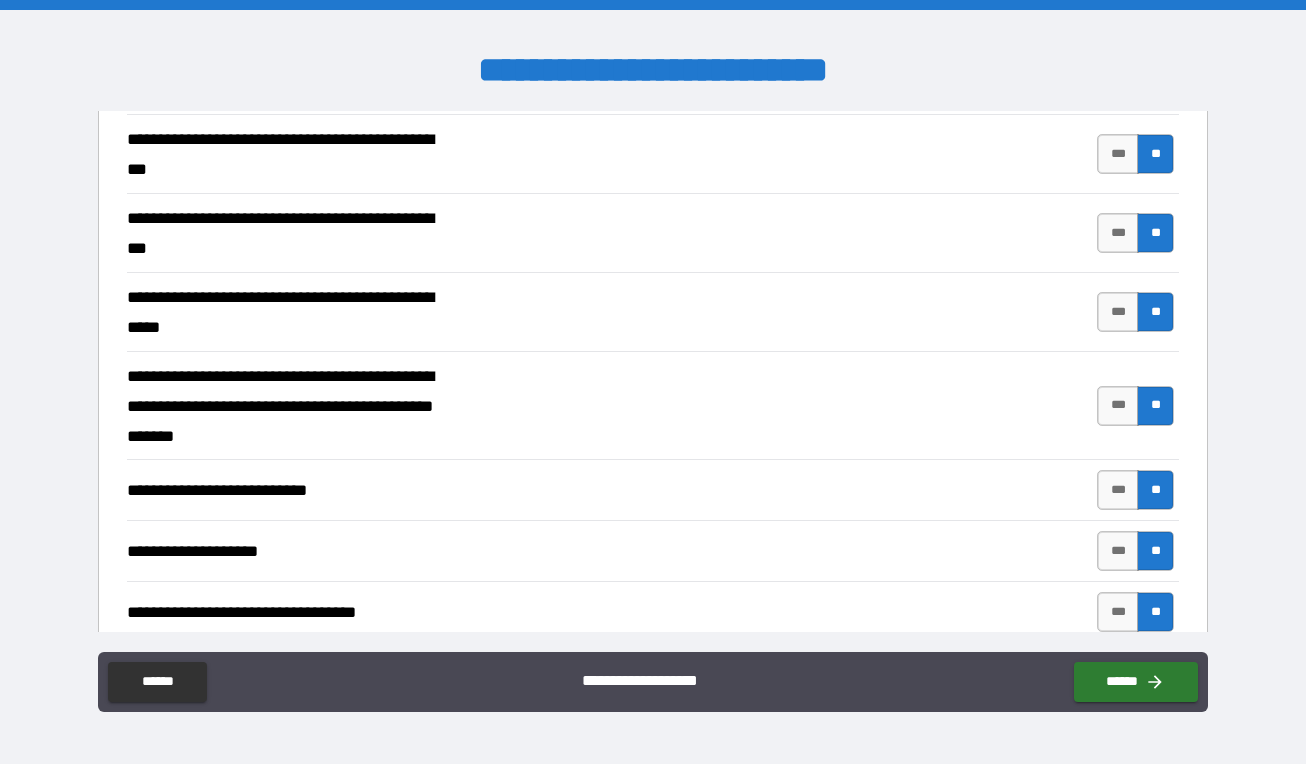 scroll, scrollTop: 516, scrollLeft: 0, axis: vertical 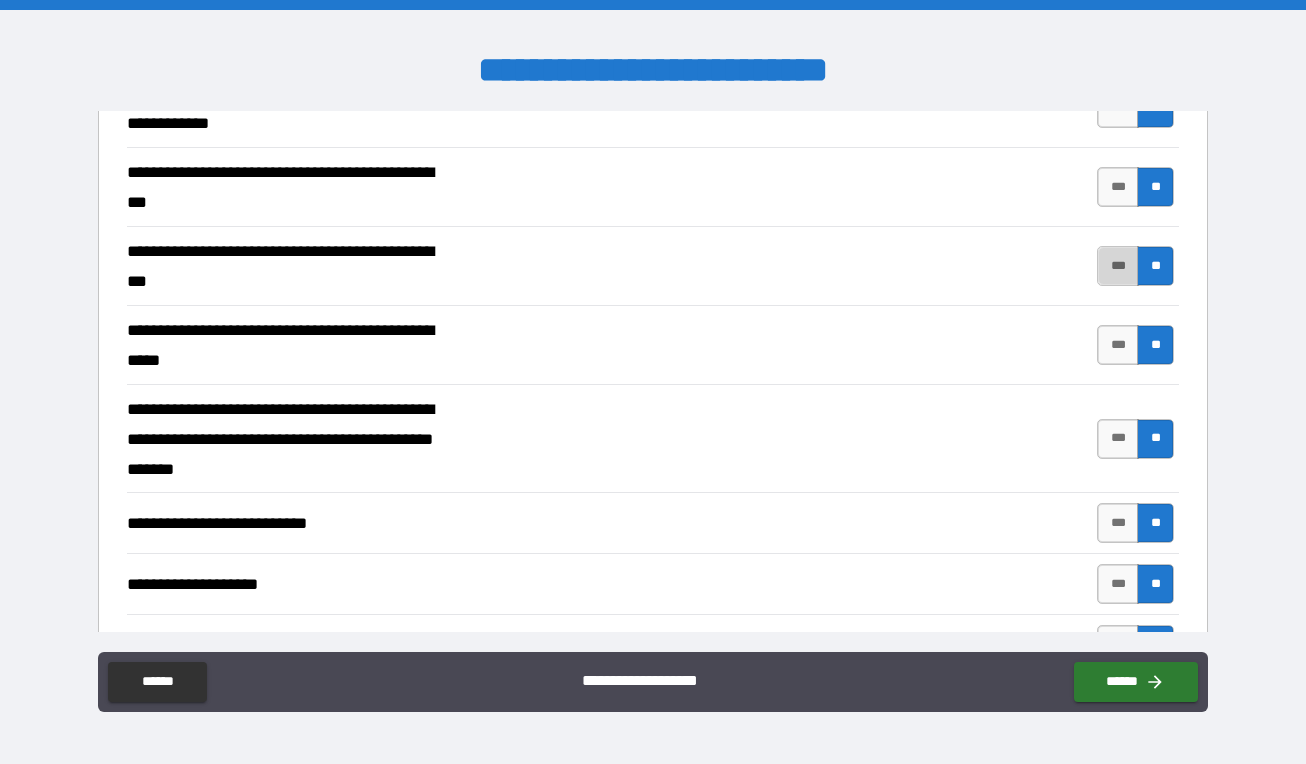 click on "***" at bounding box center [1118, 266] 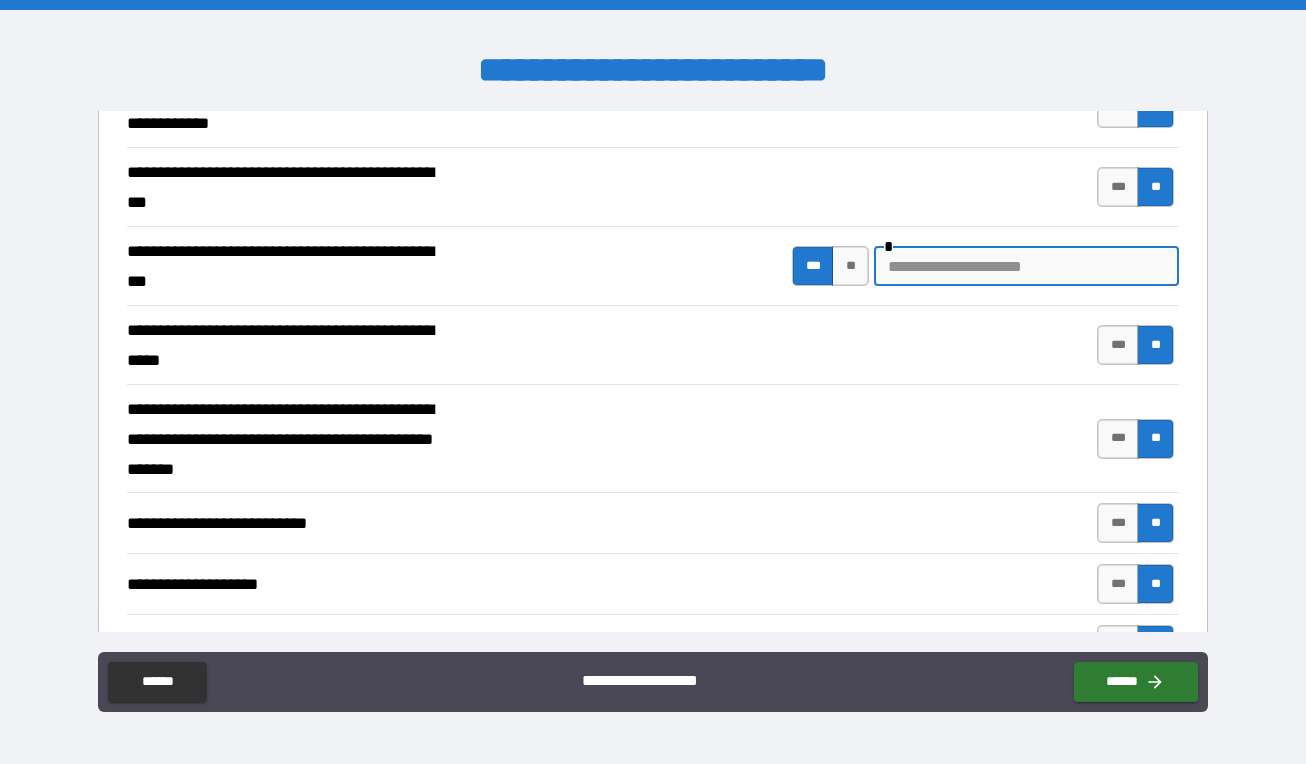 click at bounding box center [1026, 266] 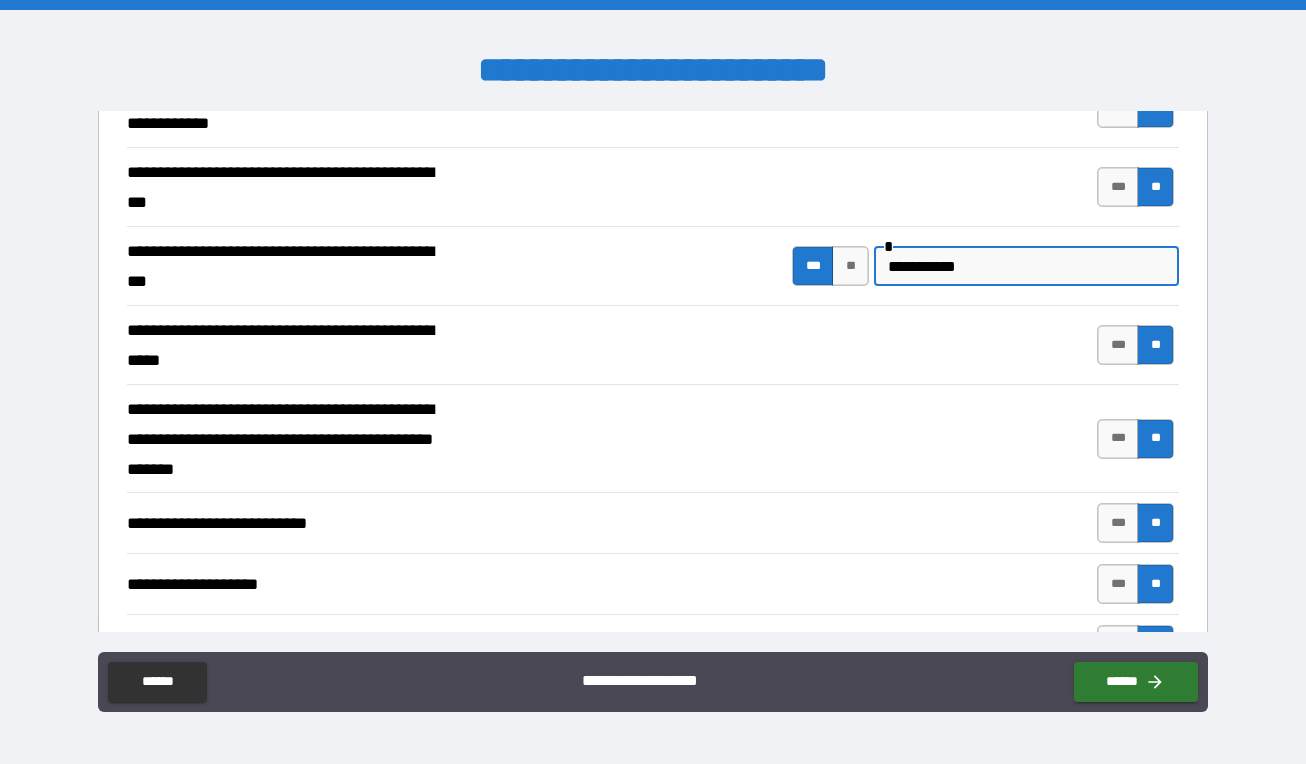 click on "**********" at bounding box center (1026, 266) 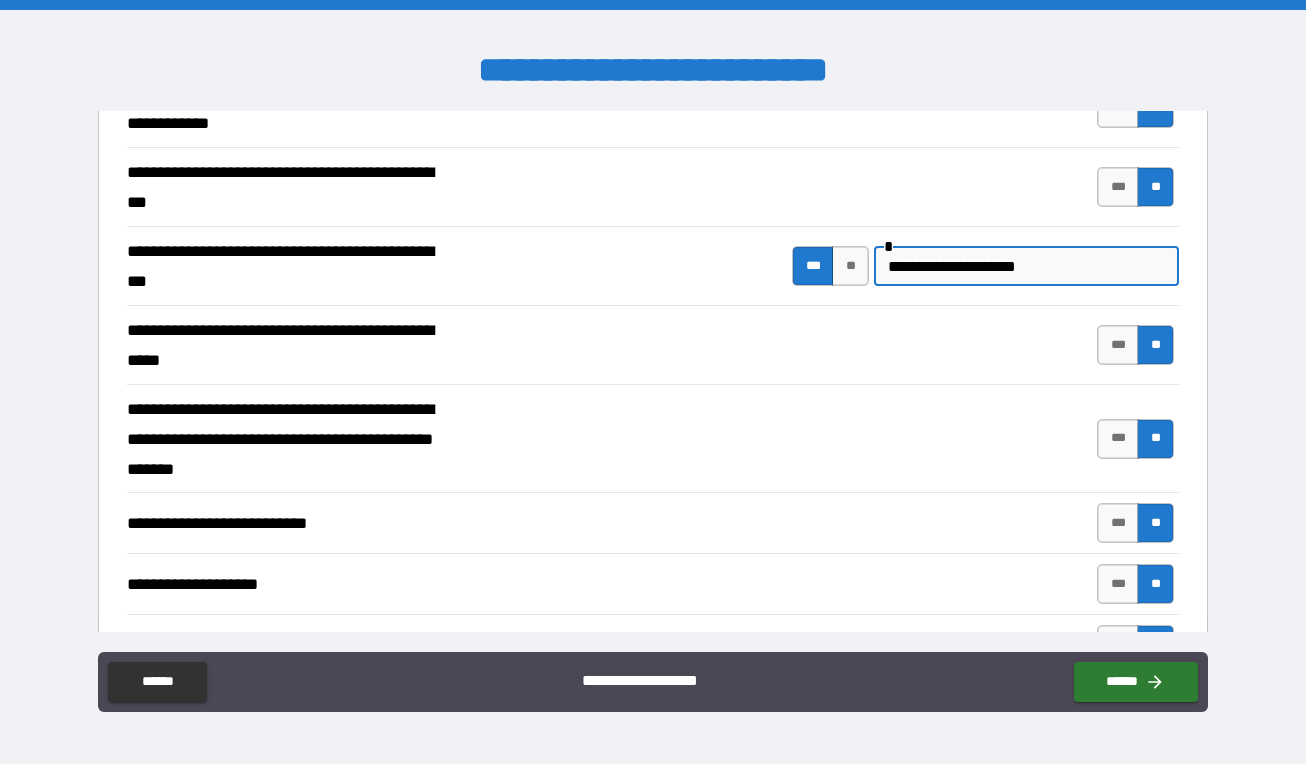 click on "**********" at bounding box center [1026, 266] 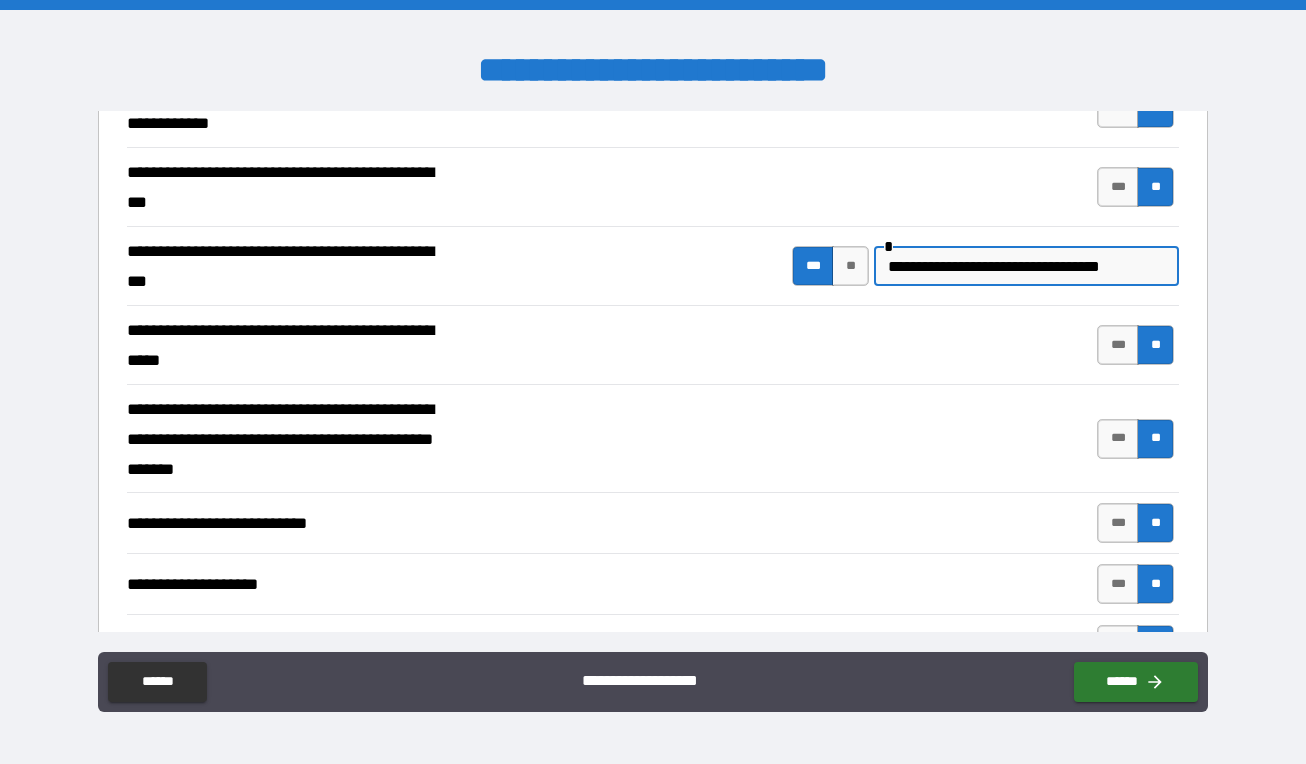 click on "**********" at bounding box center [1026, 266] 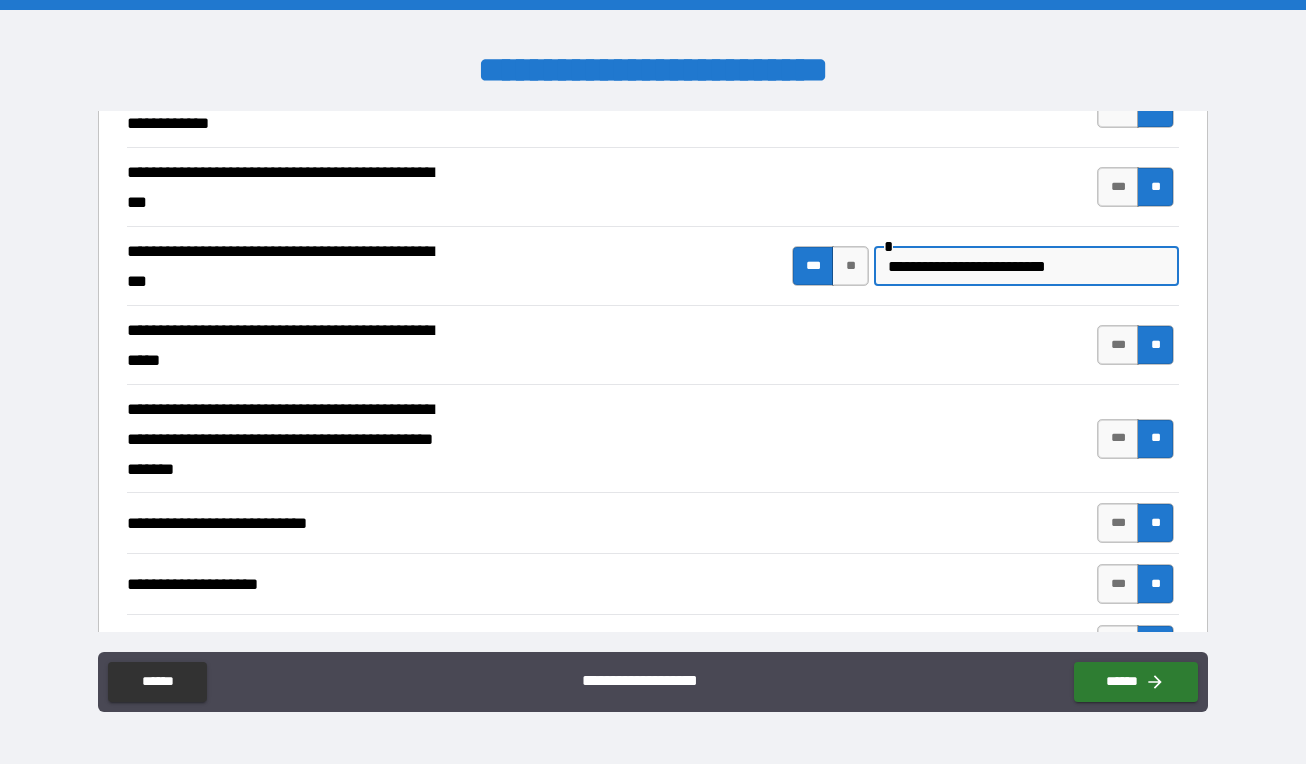 type on "**********" 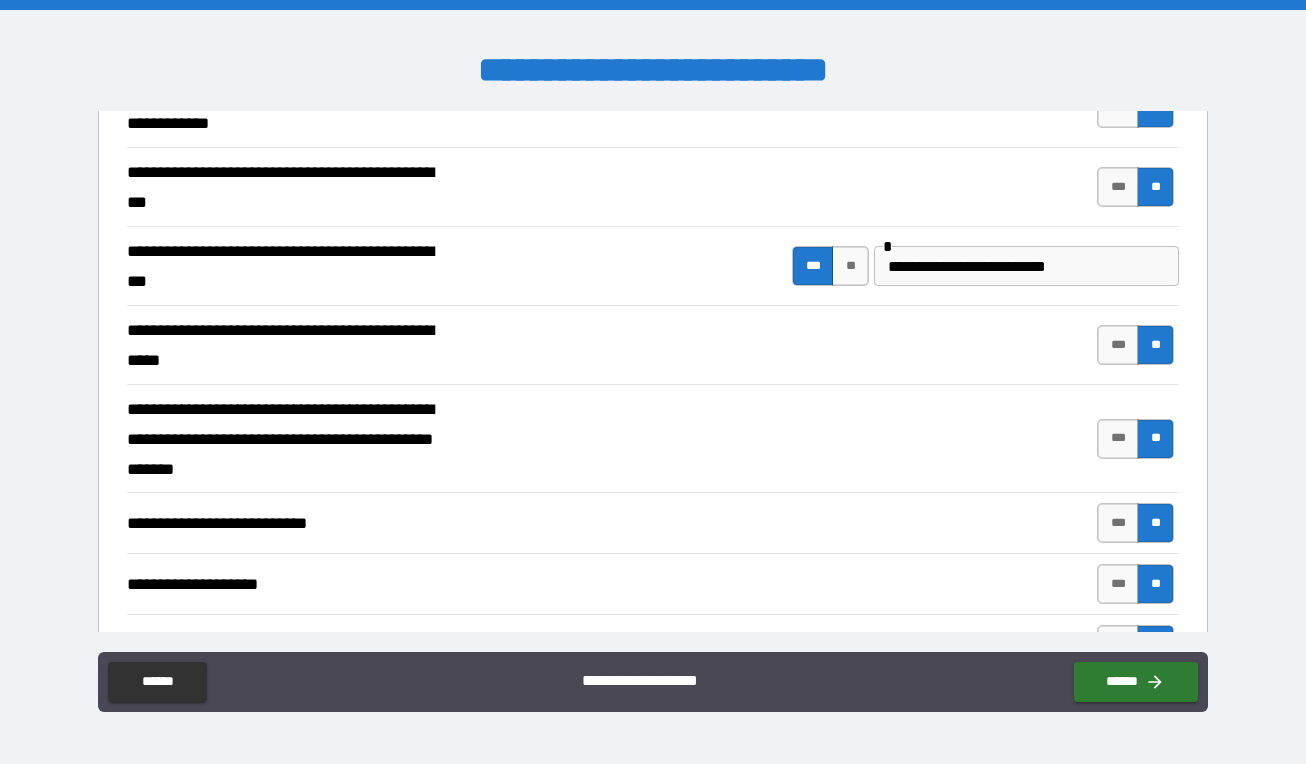 click on "**********" at bounding box center [653, 345] 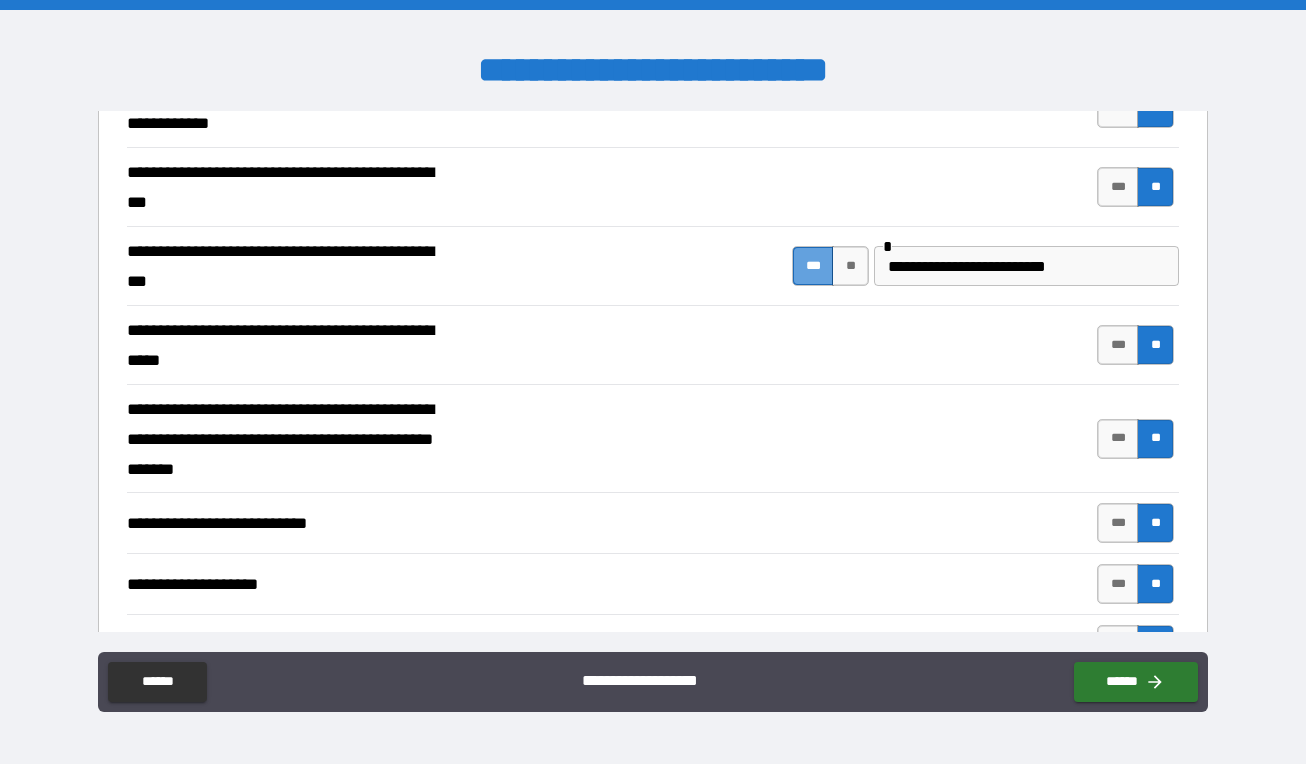 click on "***" at bounding box center [813, 266] 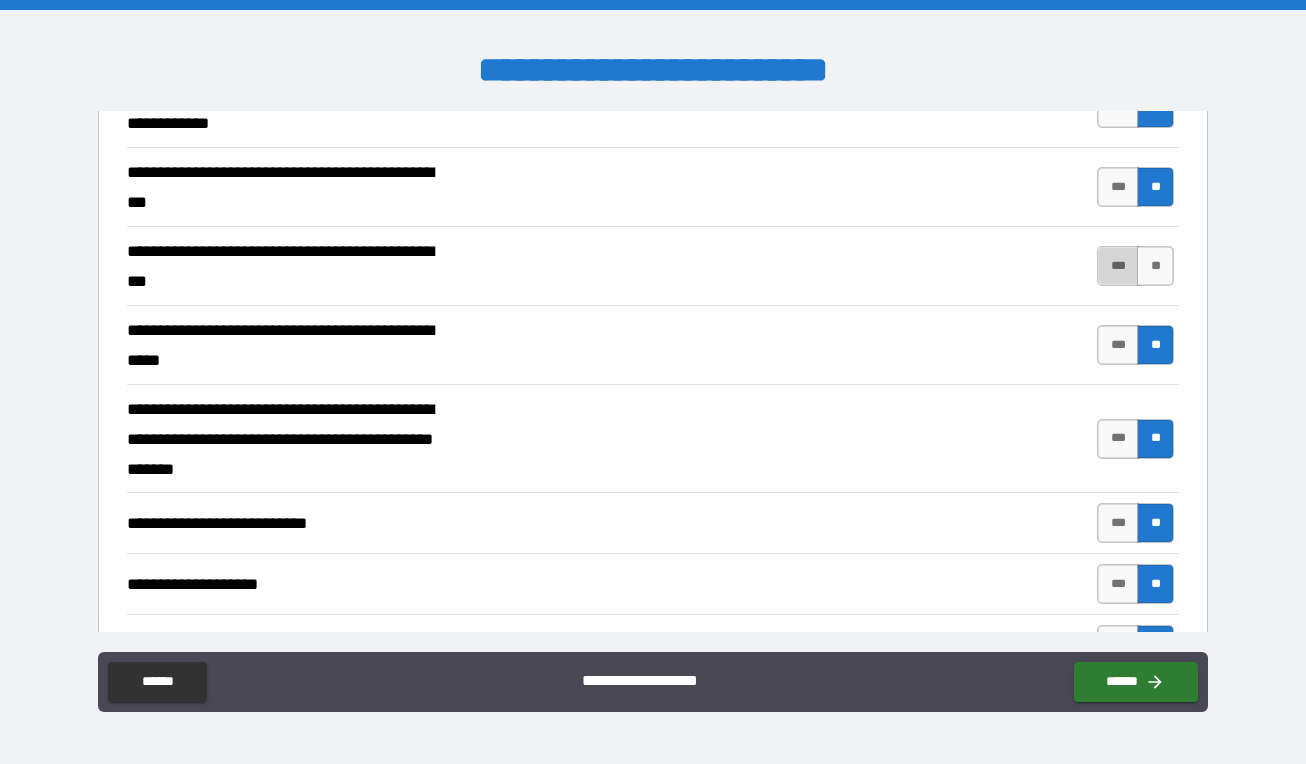 click on "***" at bounding box center [1118, 266] 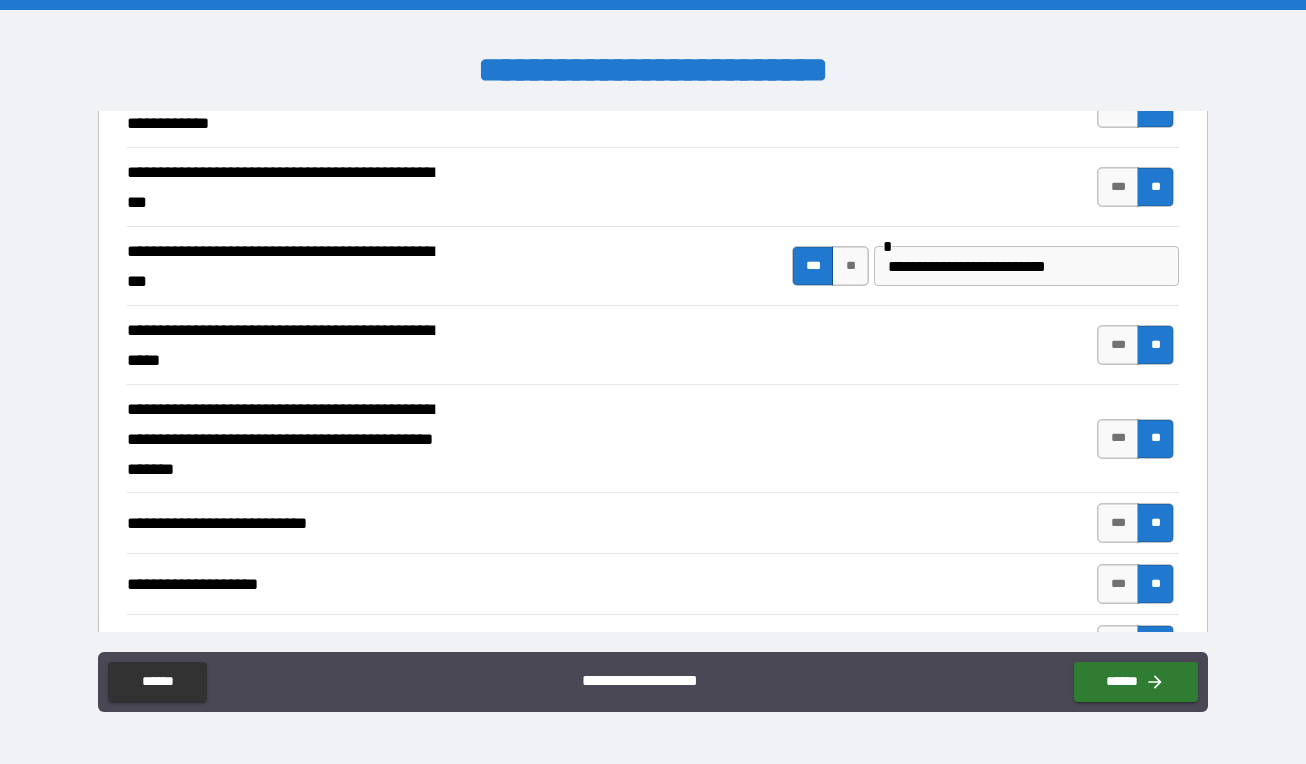 click on "**********" at bounding box center (653, 345) 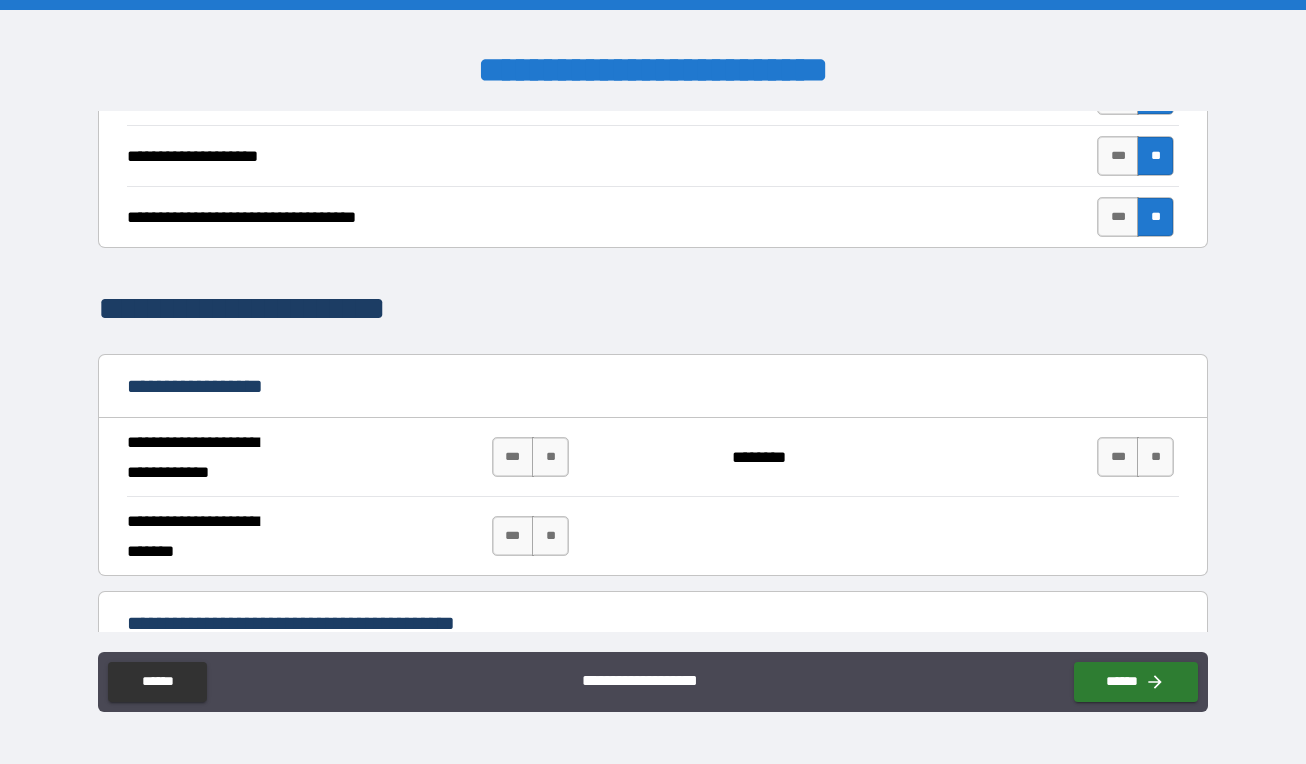 scroll, scrollTop: 962, scrollLeft: 0, axis: vertical 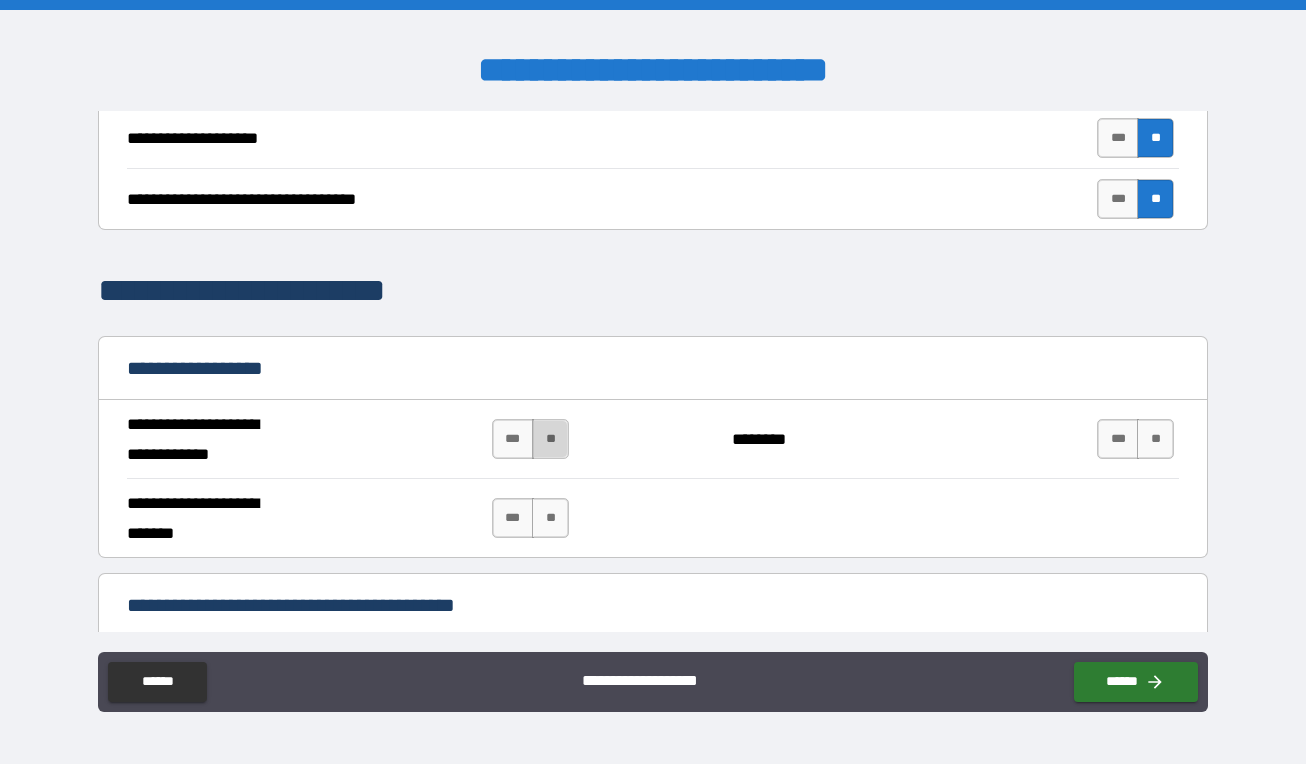 click on "**" at bounding box center (550, 439) 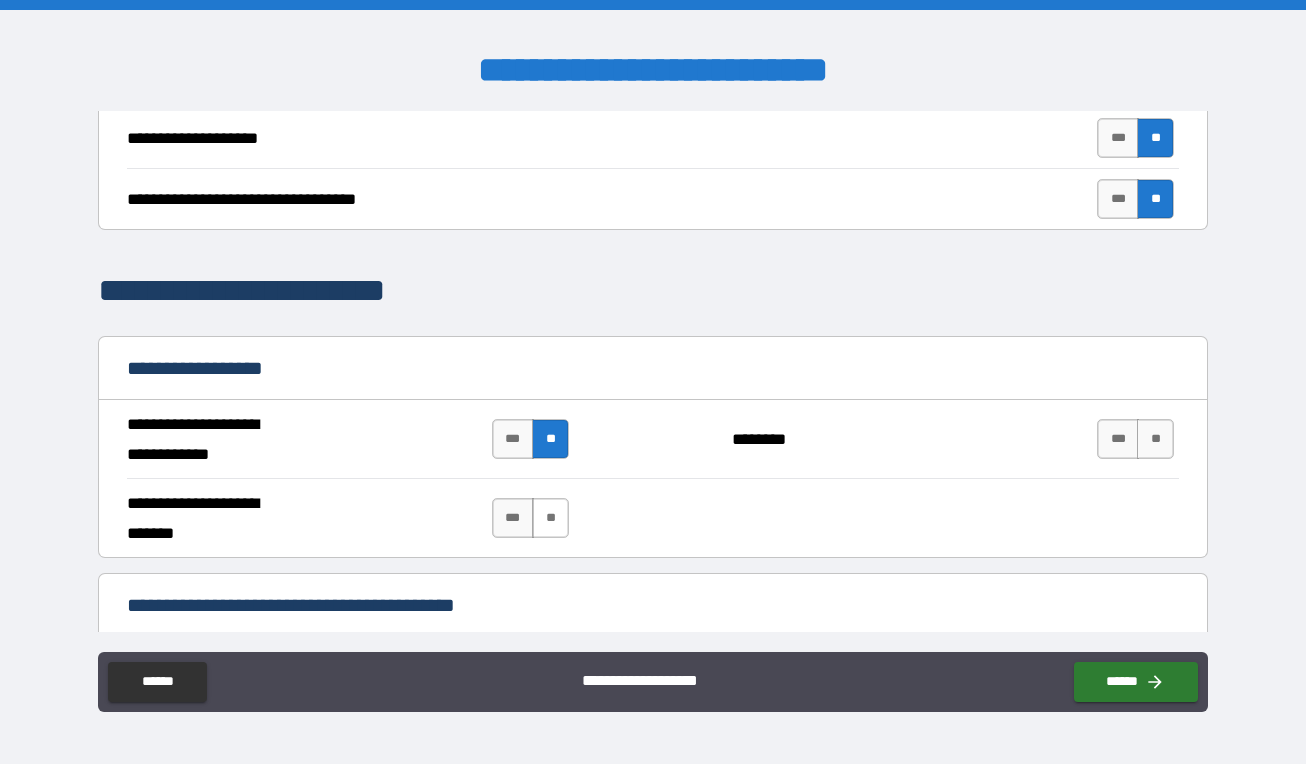click on "**" at bounding box center [550, 518] 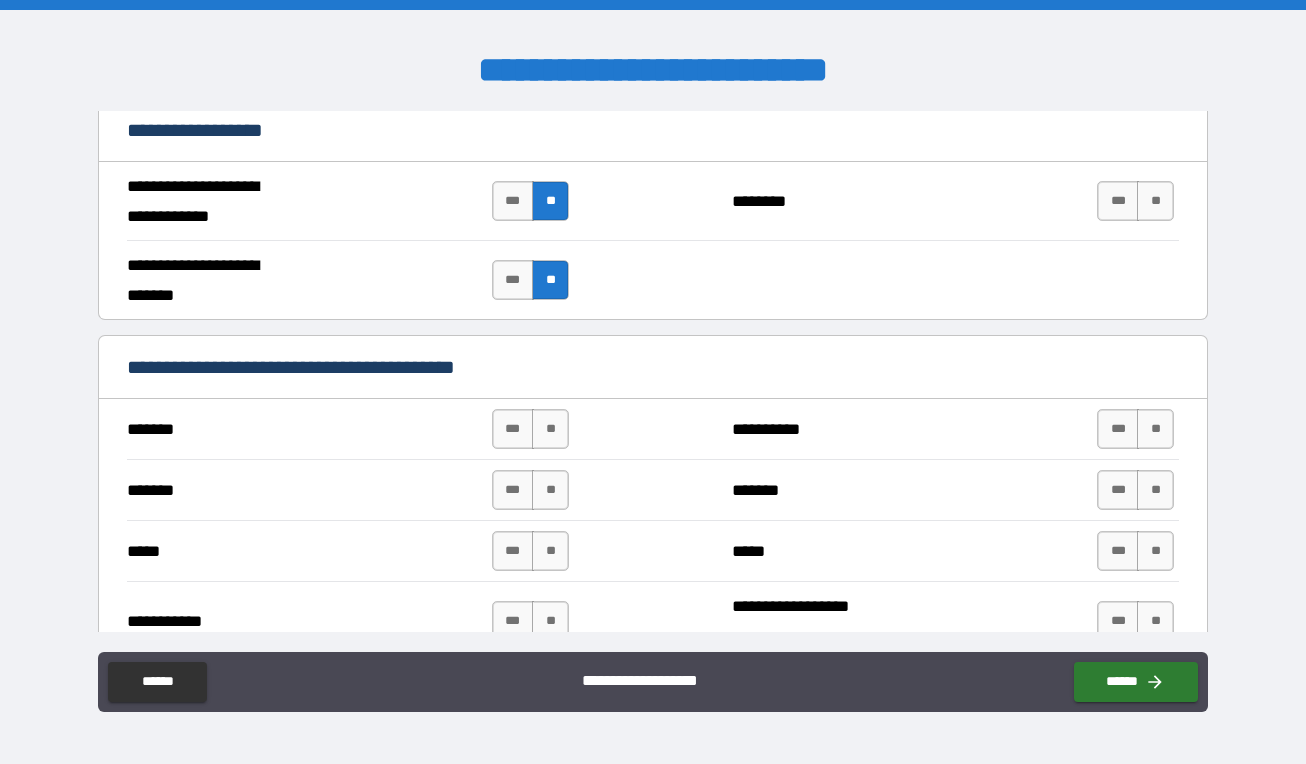 scroll, scrollTop: 1204, scrollLeft: 0, axis: vertical 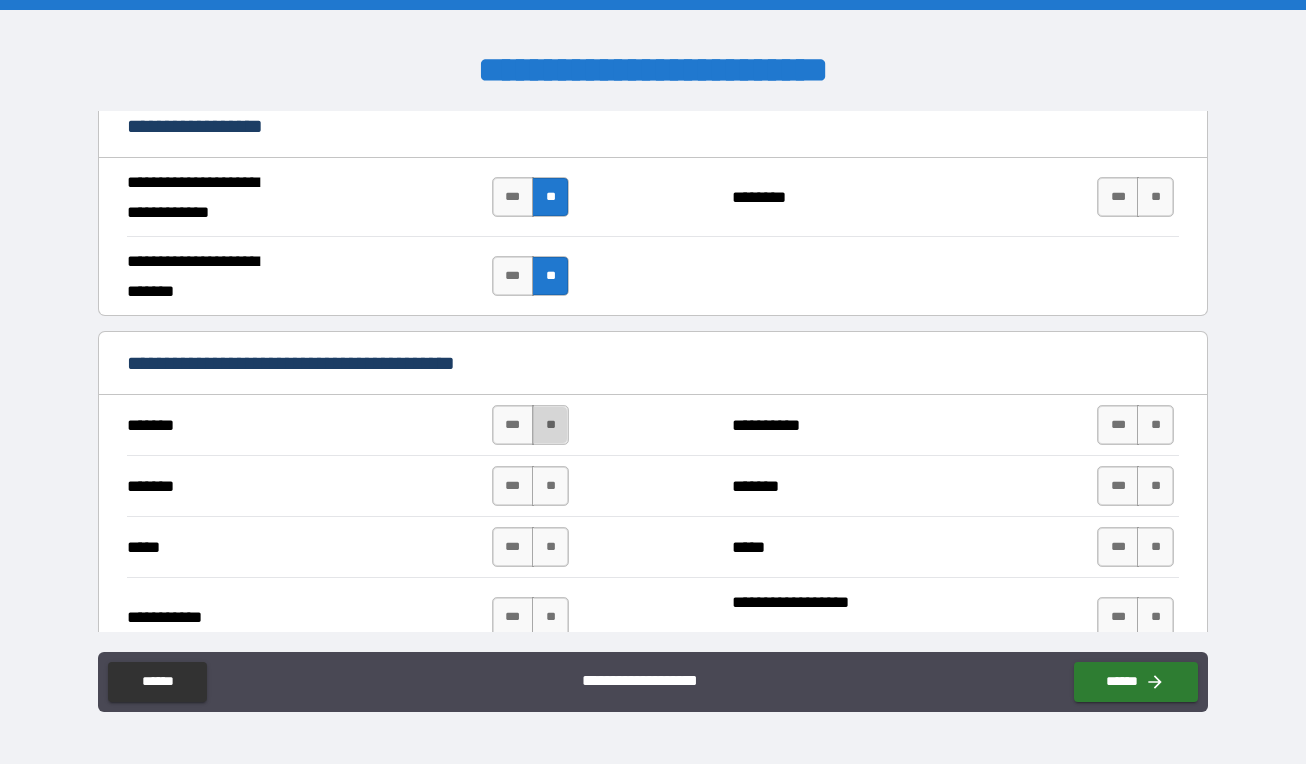 click on "**" at bounding box center [550, 425] 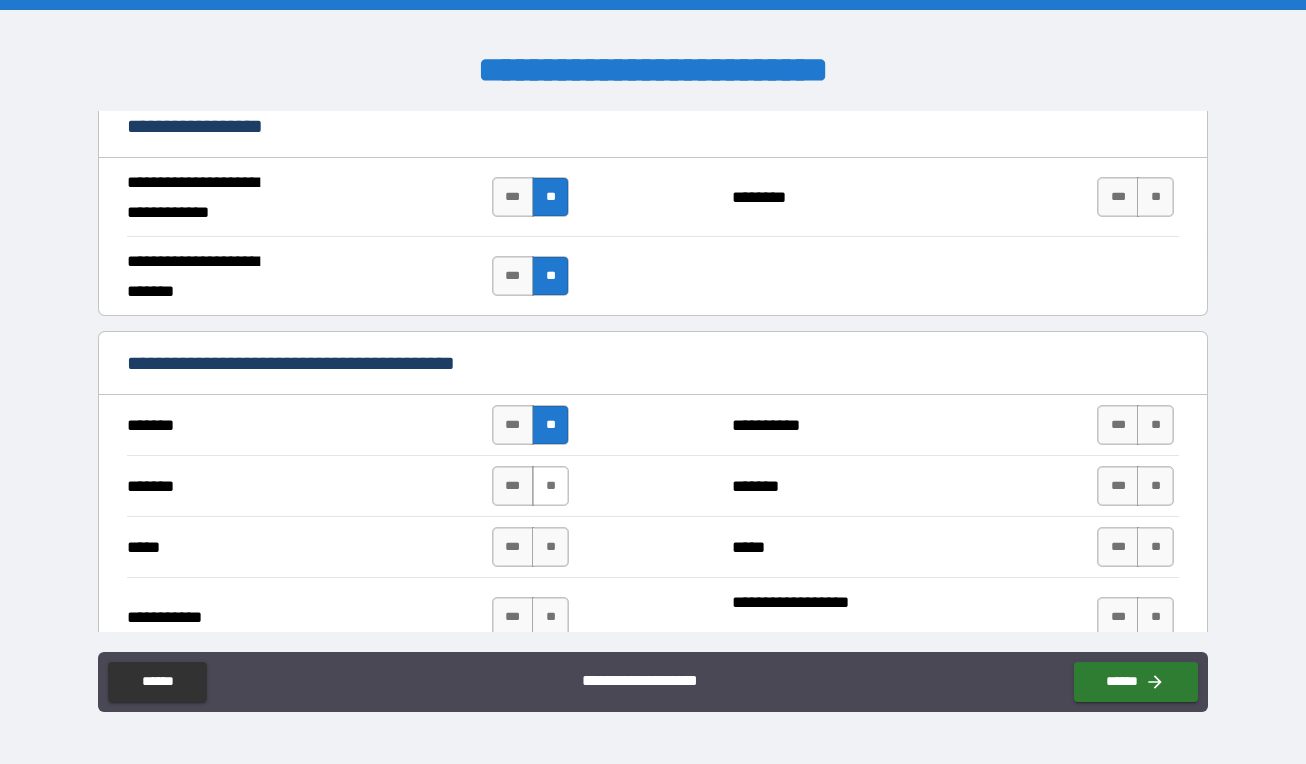 click on "**" at bounding box center (550, 486) 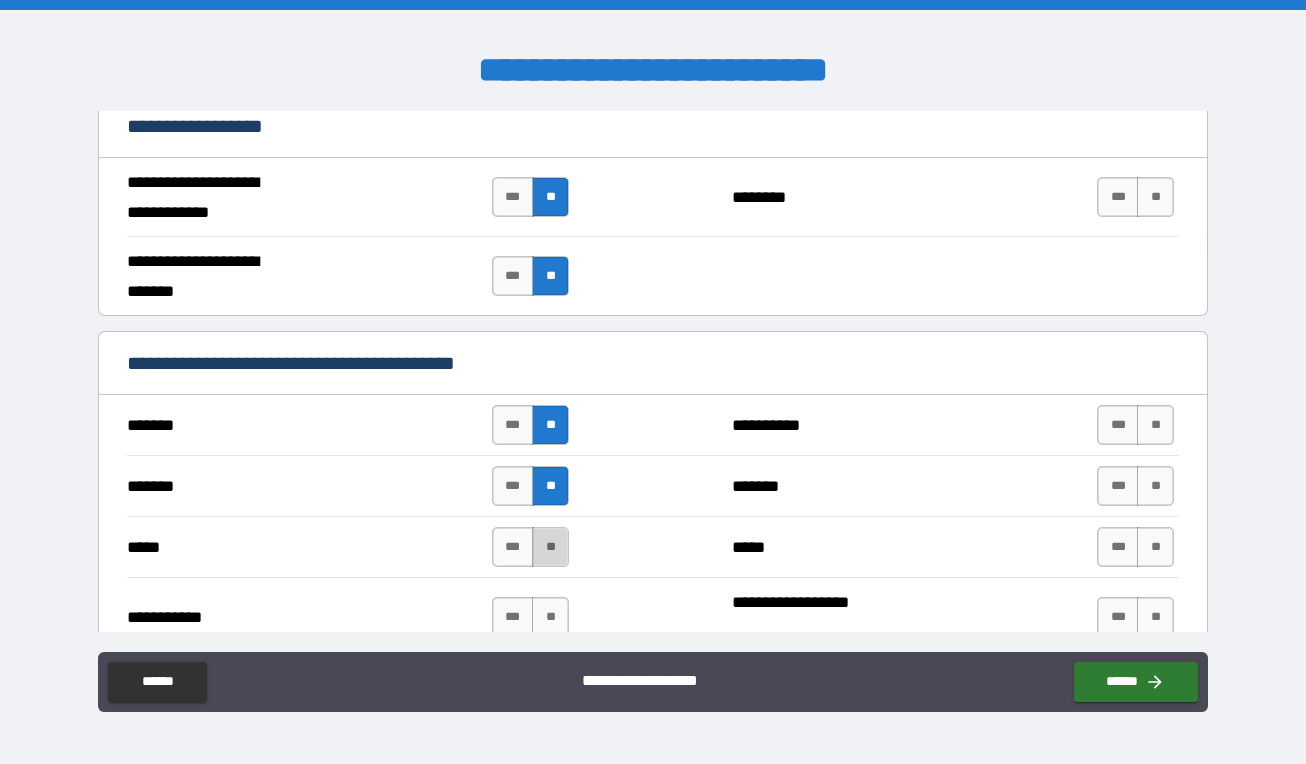 click on "**" at bounding box center [550, 547] 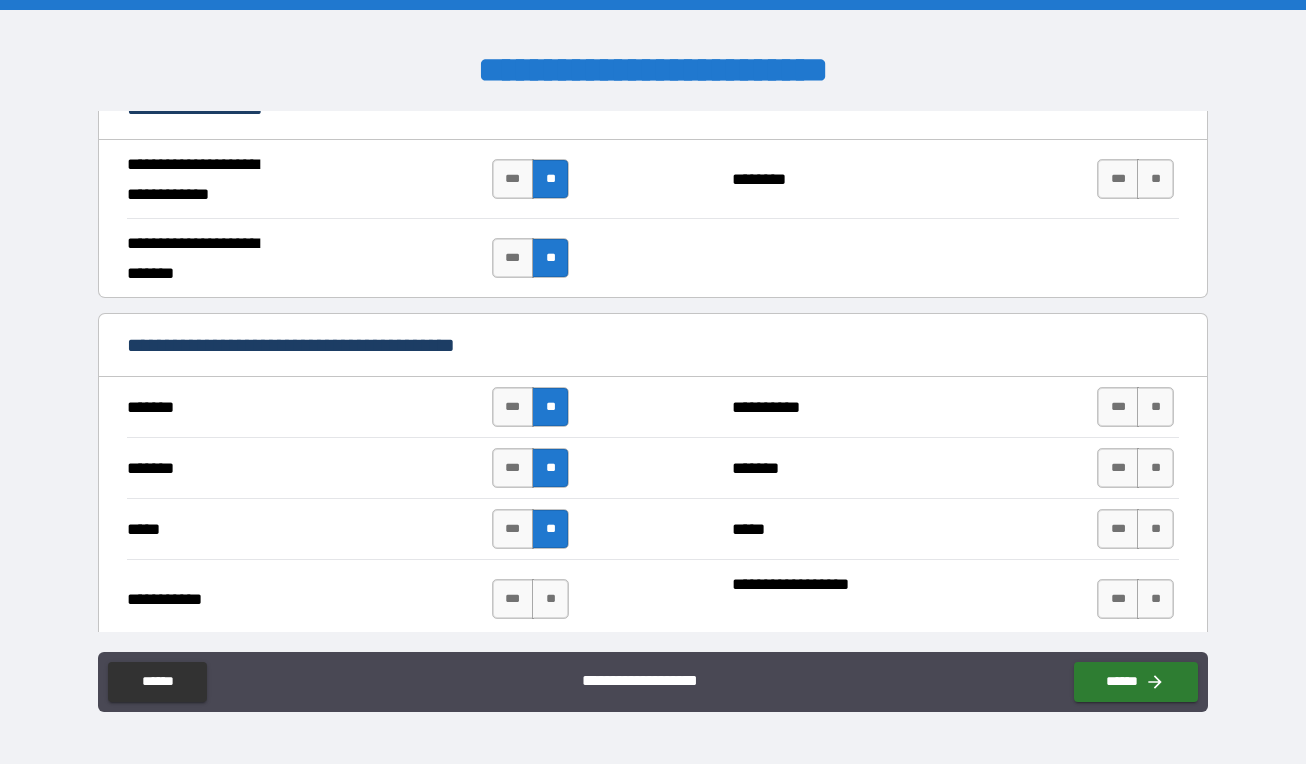 scroll, scrollTop: 1265, scrollLeft: 0, axis: vertical 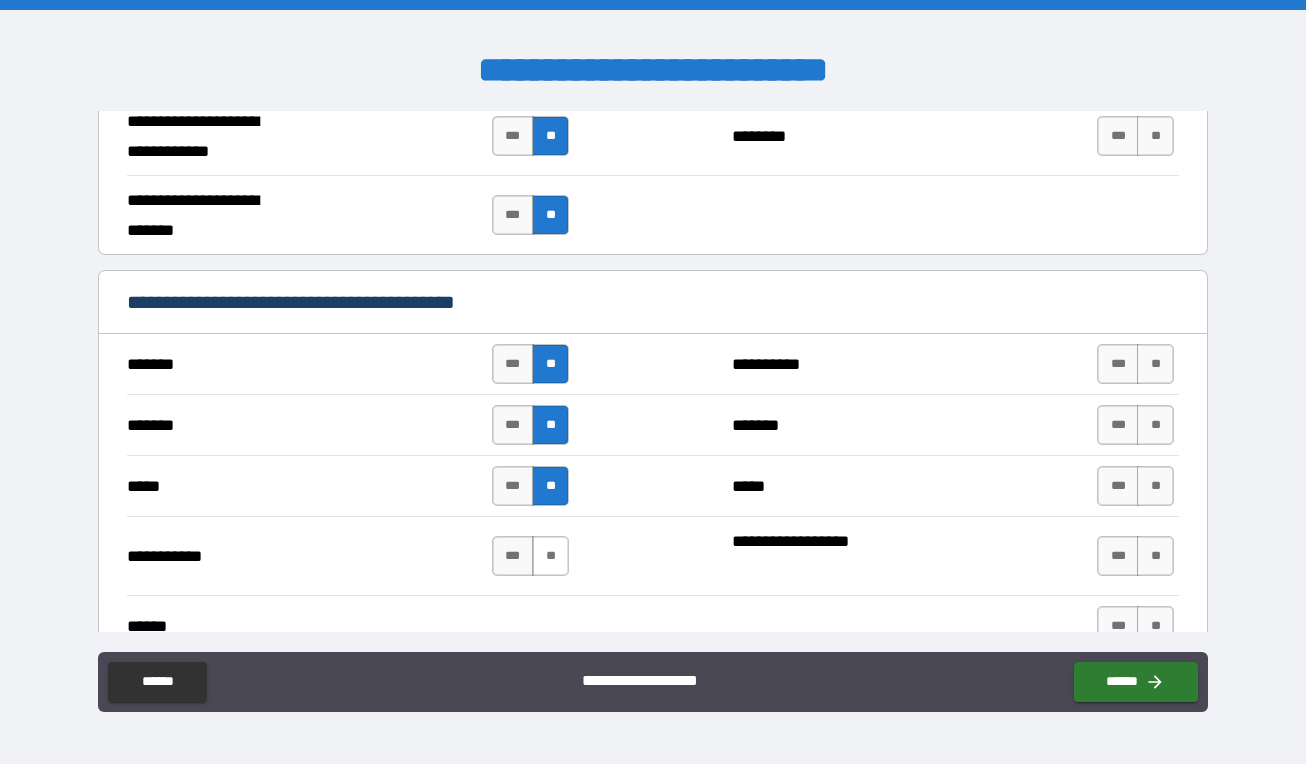 click on "**" at bounding box center (550, 556) 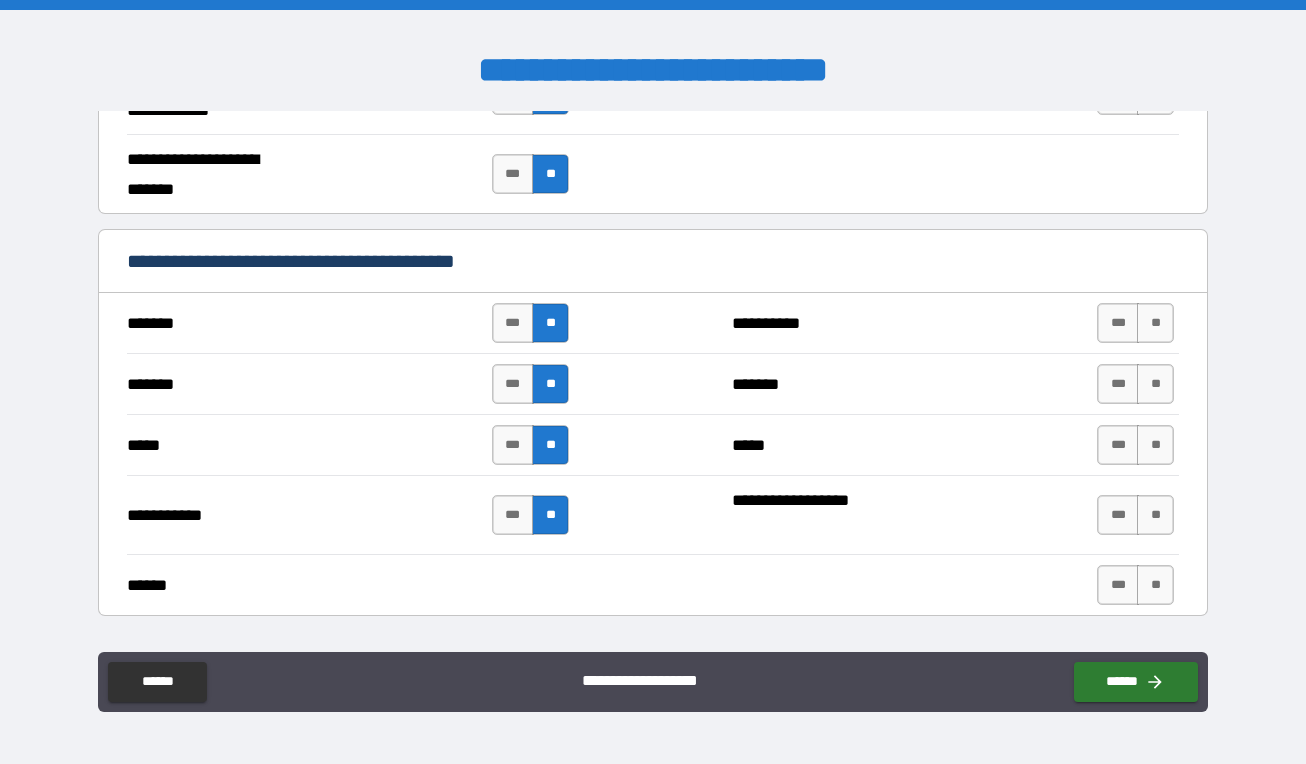 scroll, scrollTop: 1310, scrollLeft: 0, axis: vertical 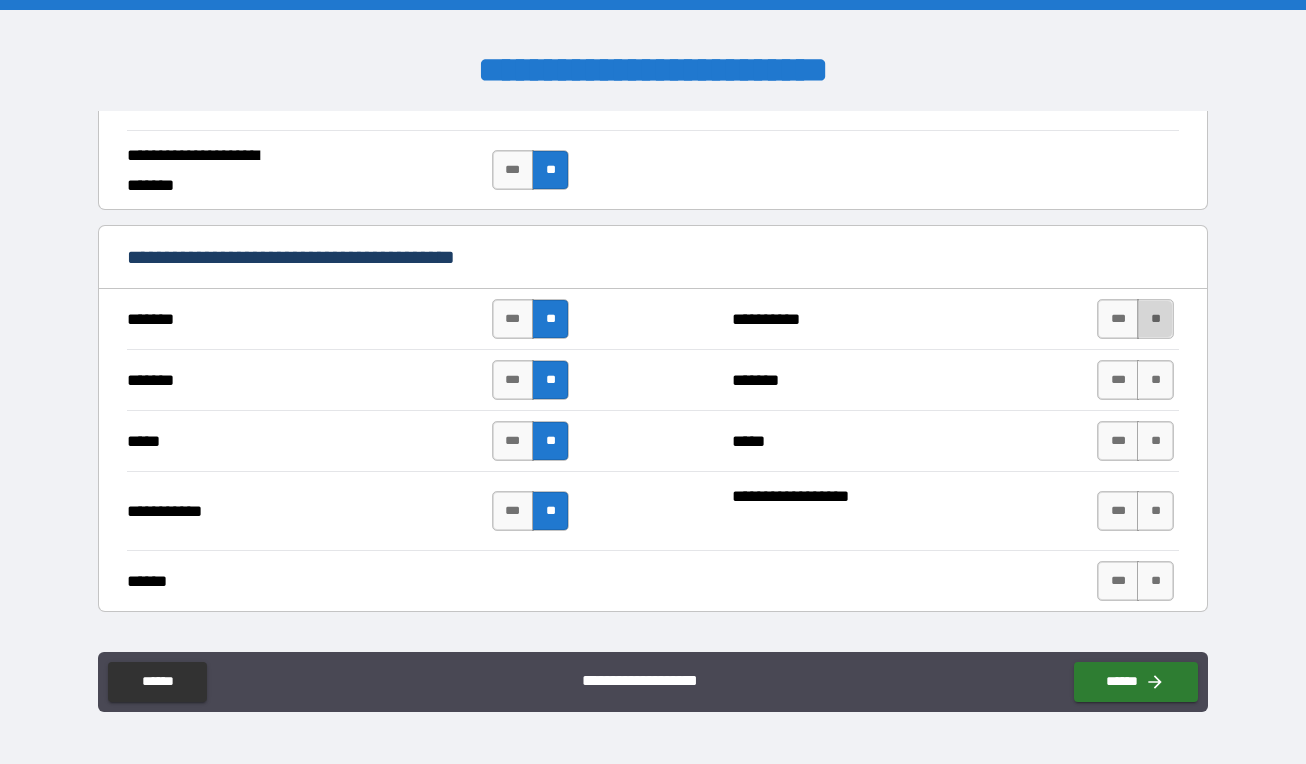 click on "**" at bounding box center [1155, 319] 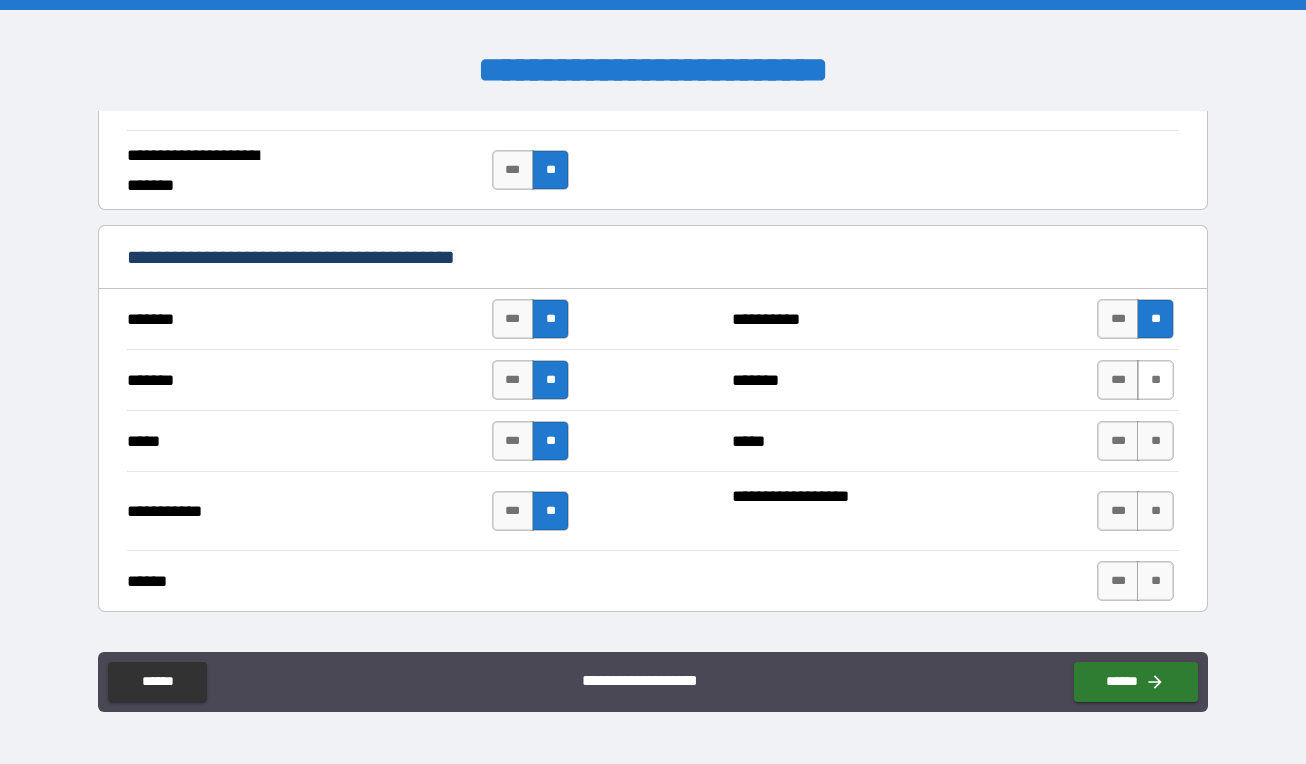 click on "**" at bounding box center (1155, 380) 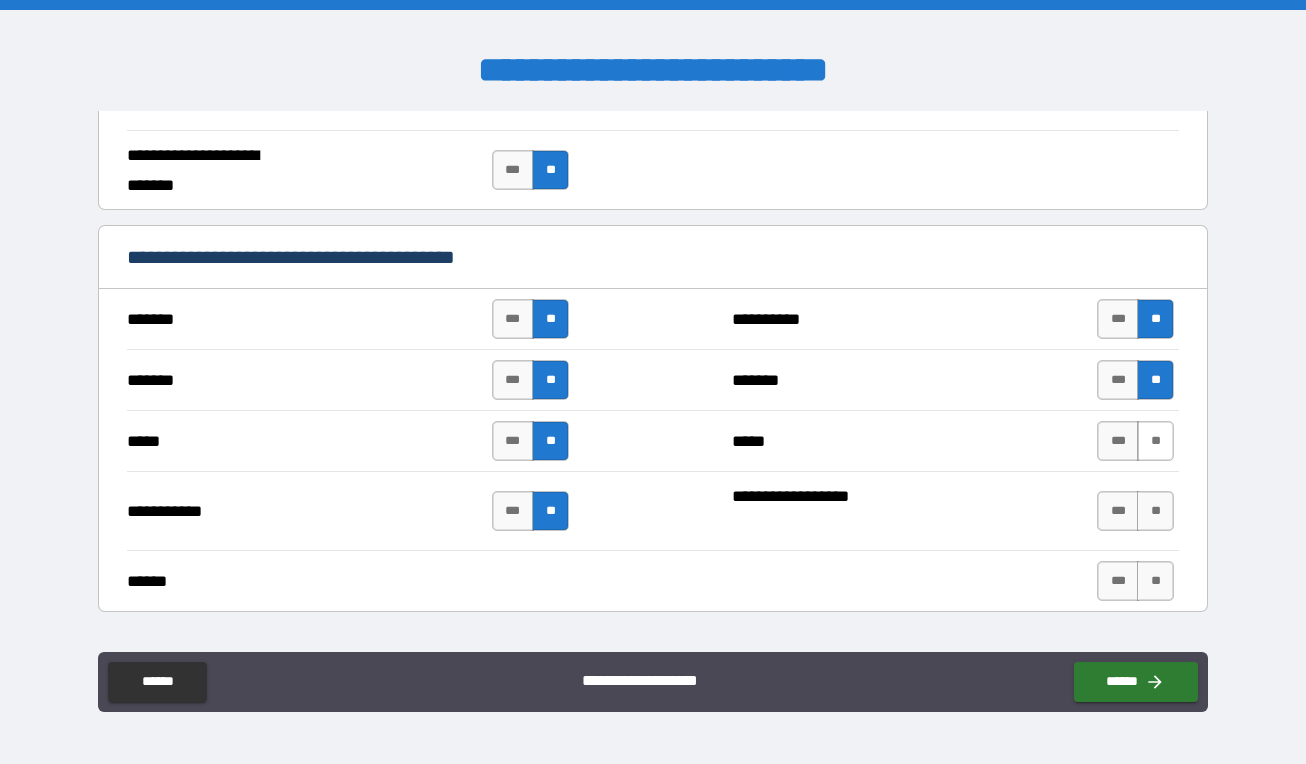 click on "**" at bounding box center (1155, 441) 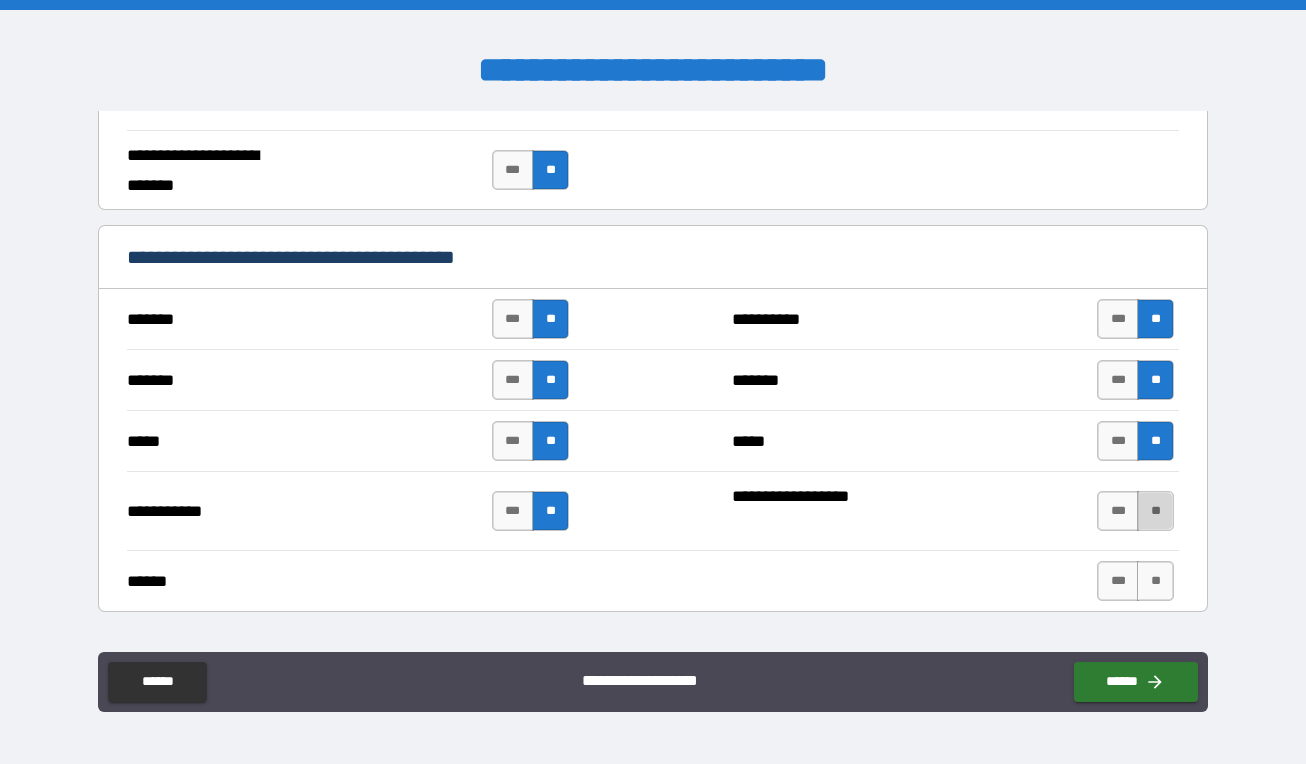 click on "**" at bounding box center (1155, 511) 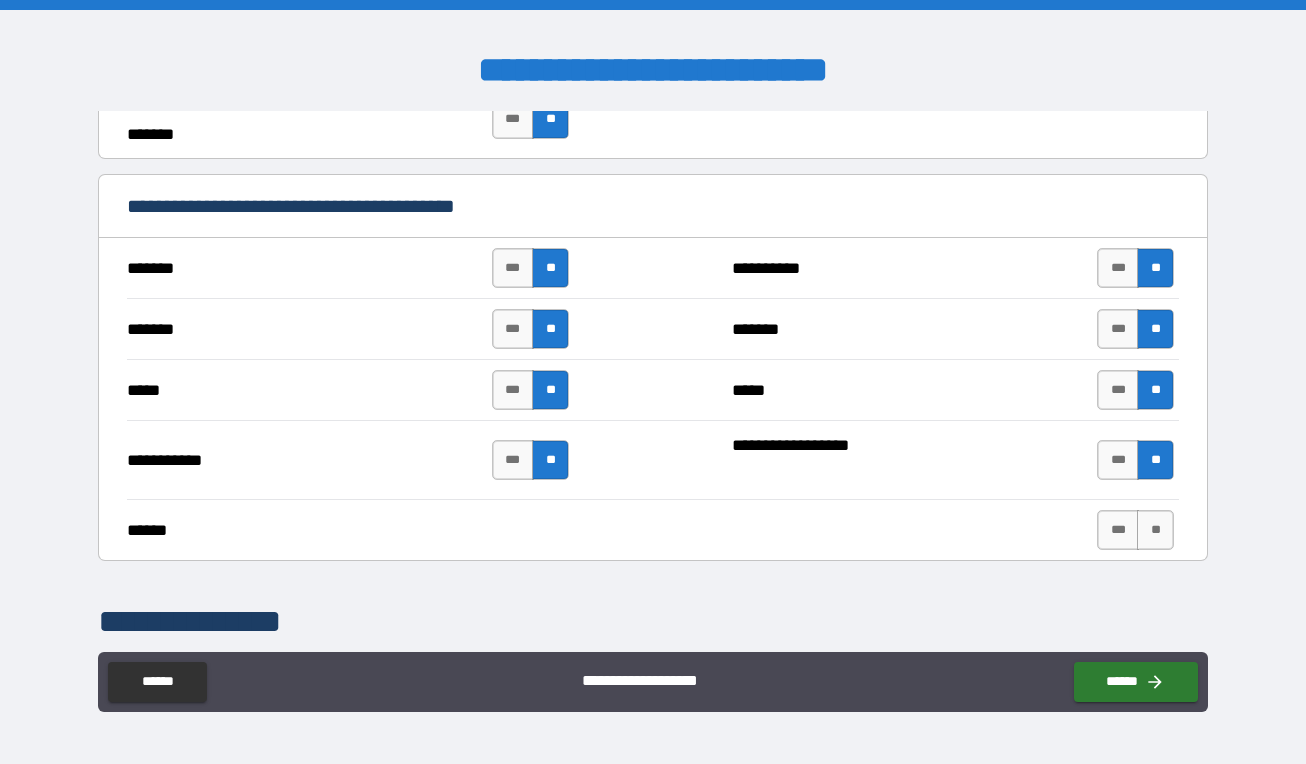 scroll, scrollTop: 1365, scrollLeft: 0, axis: vertical 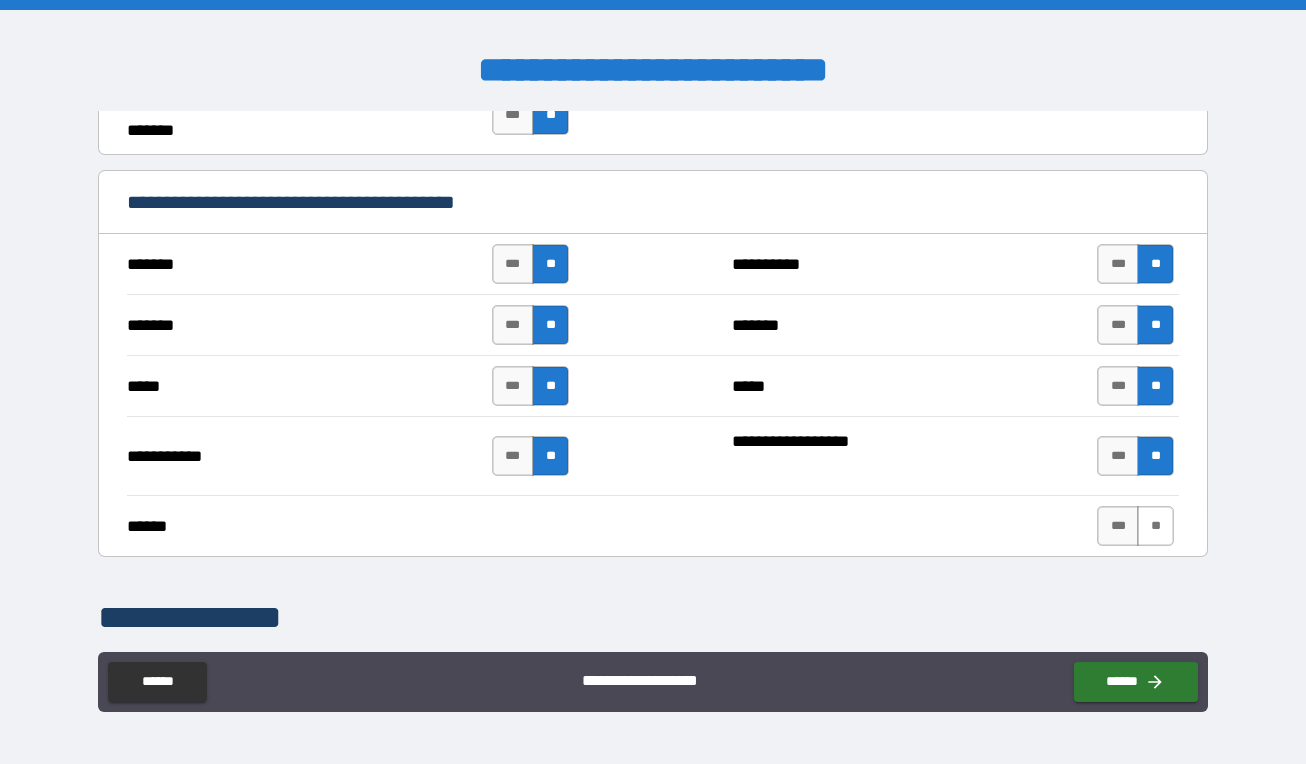 click on "**" at bounding box center [1155, 526] 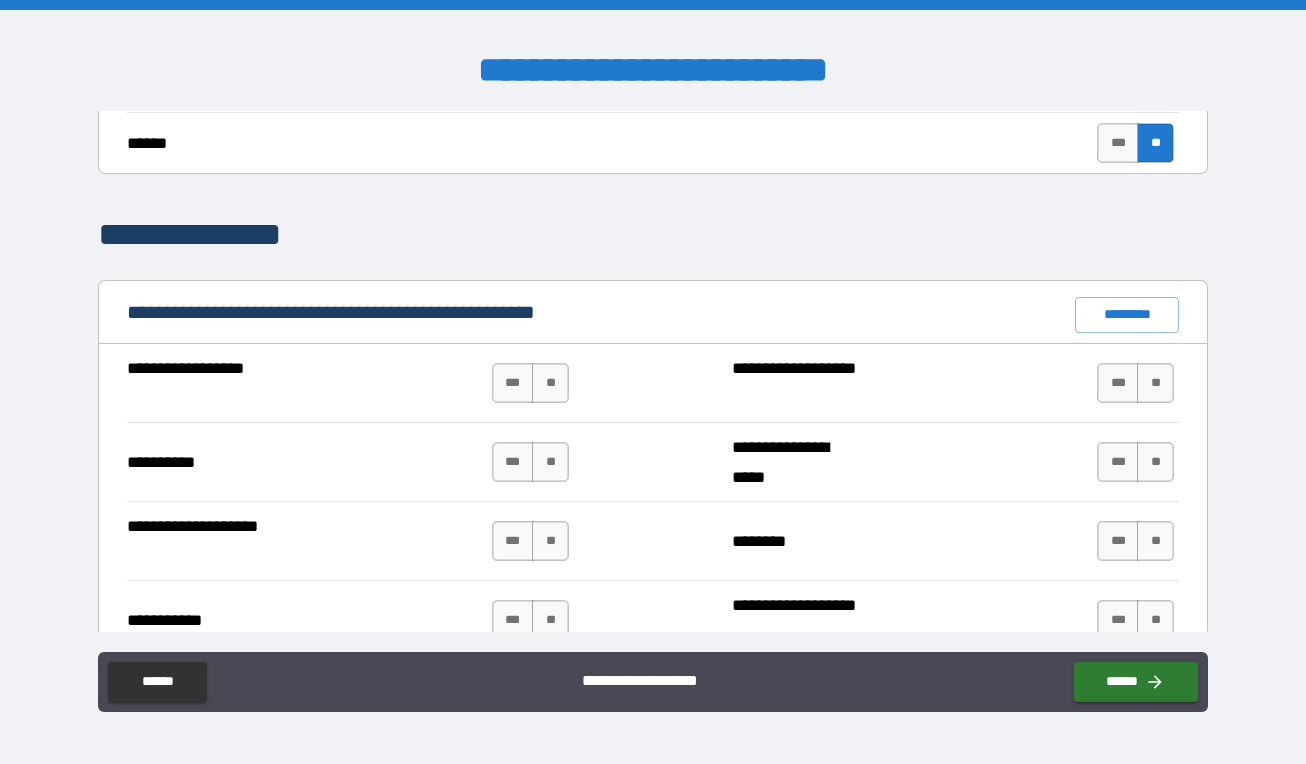 scroll, scrollTop: 1752, scrollLeft: 0, axis: vertical 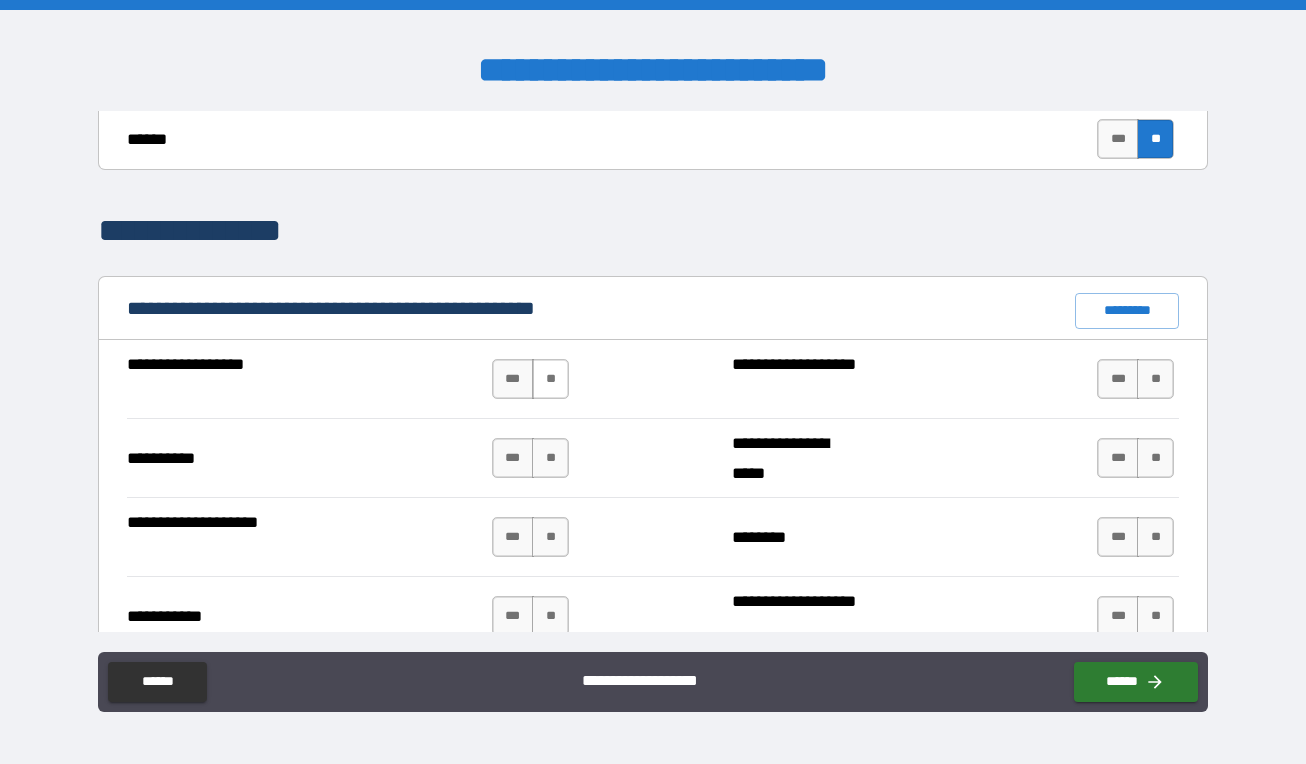 click on "**" at bounding box center [550, 379] 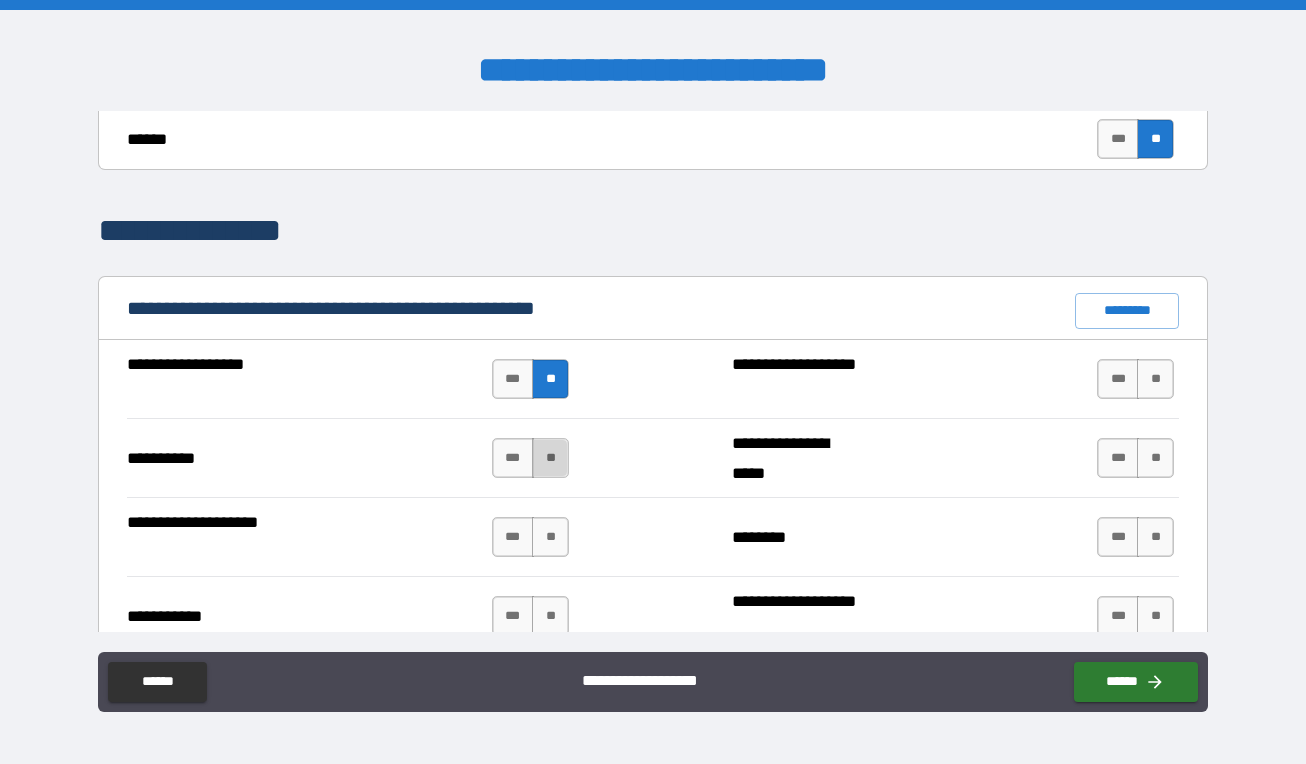 click on "**" at bounding box center [550, 458] 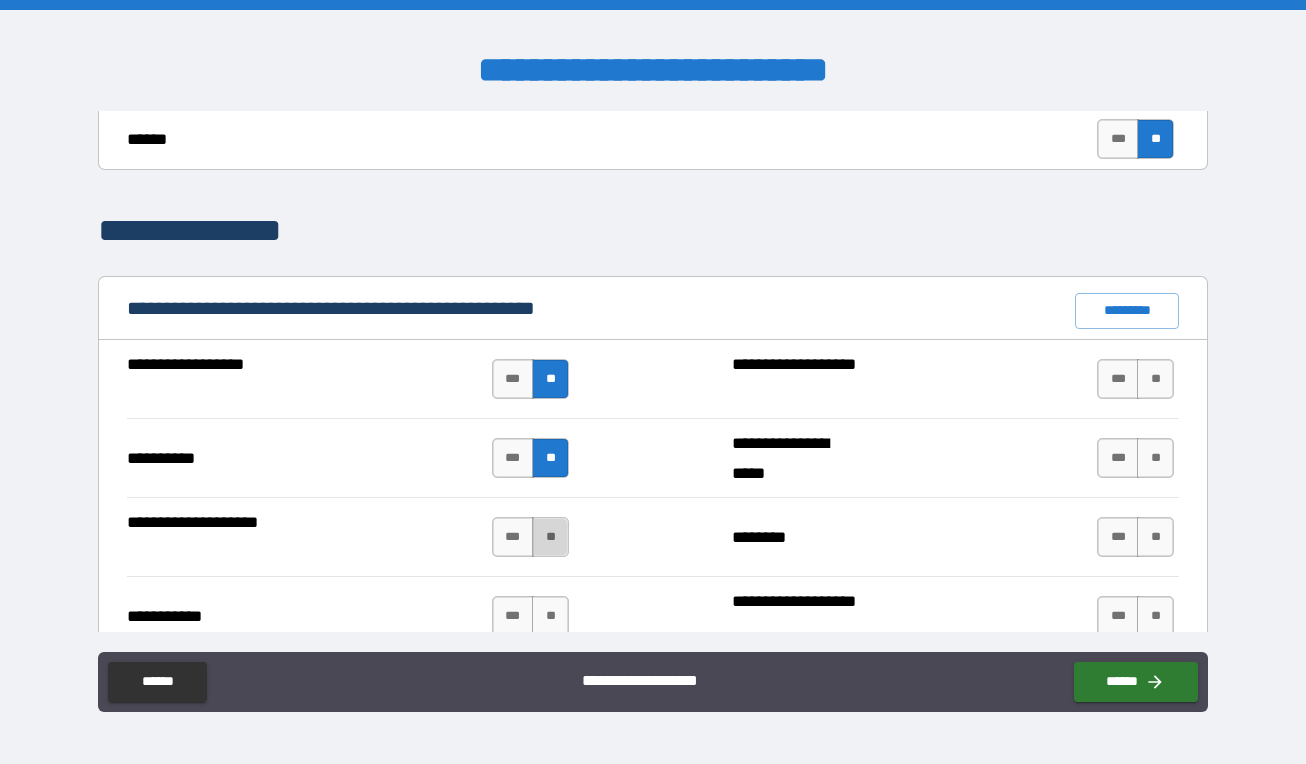 click on "**" at bounding box center [550, 537] 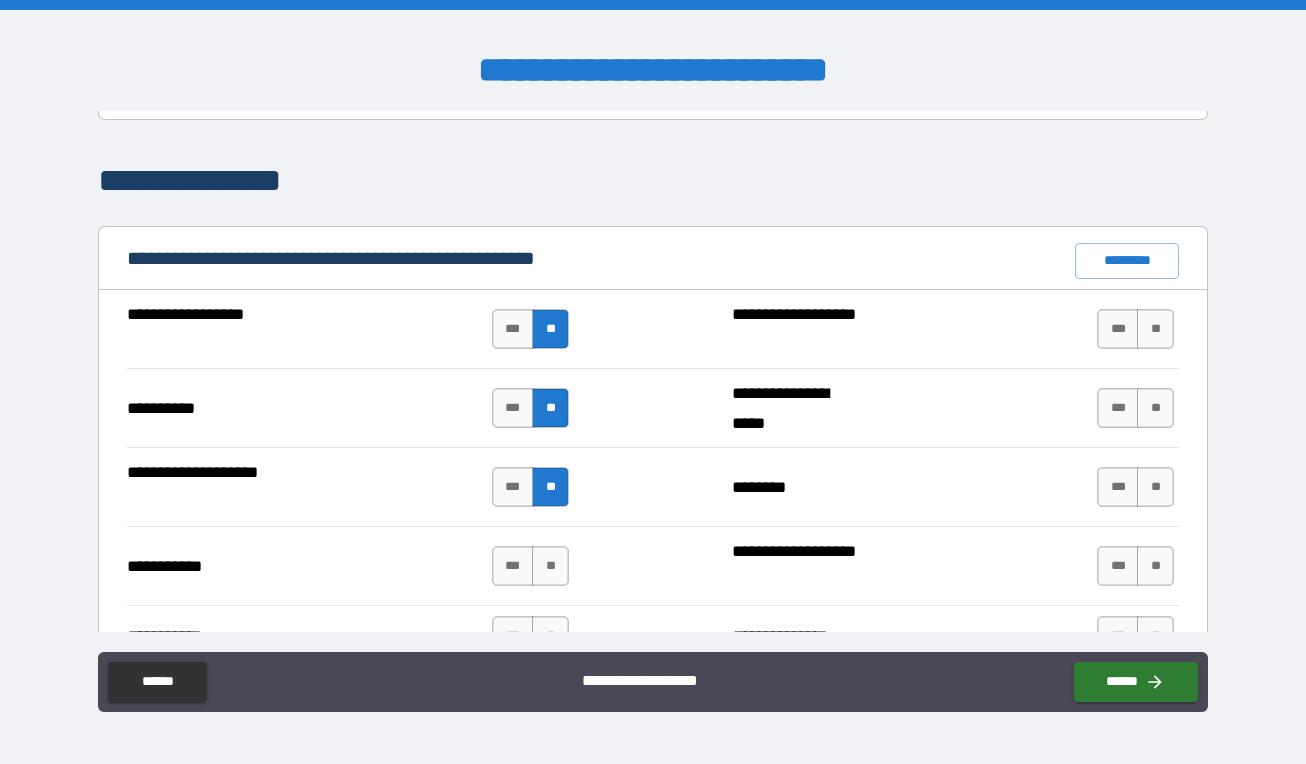 scroll, scrollTop: 1806, scrollLeft: 0, axis: vertical 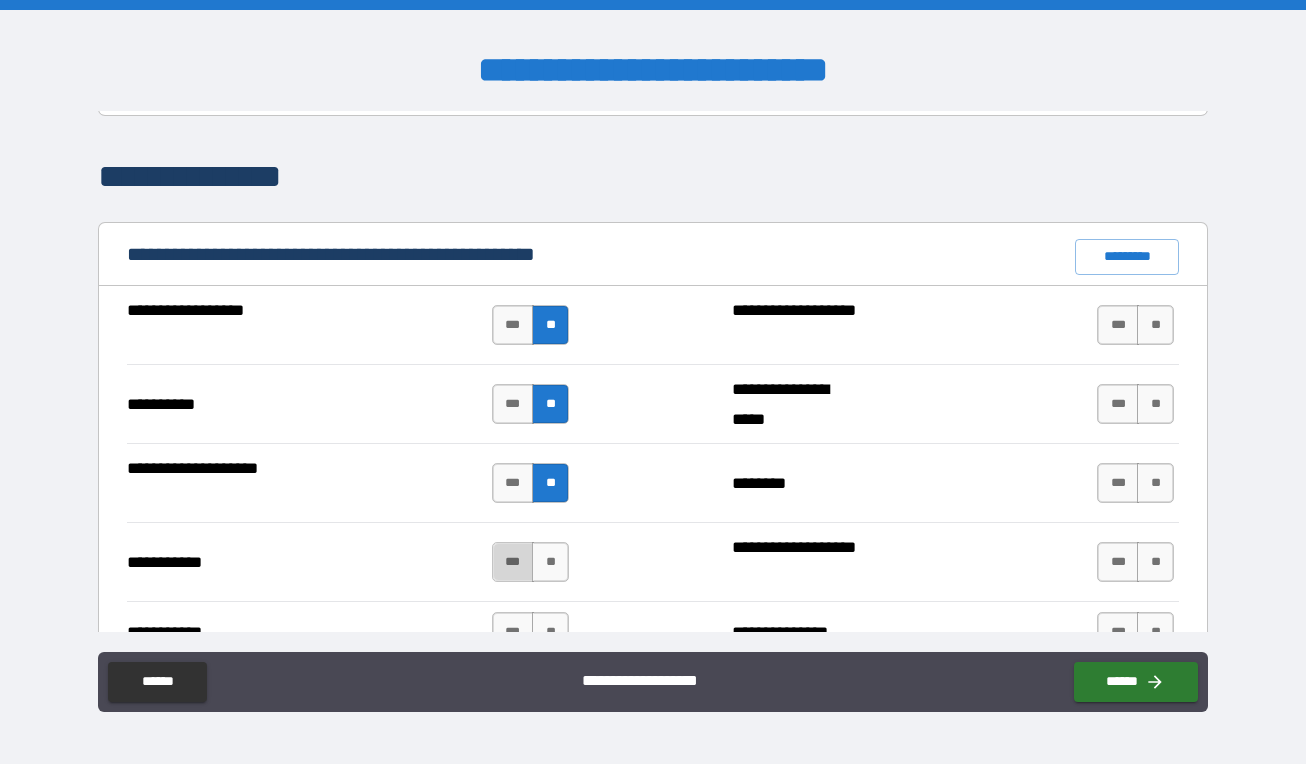 click on "***" at bounding box center (513, 562) 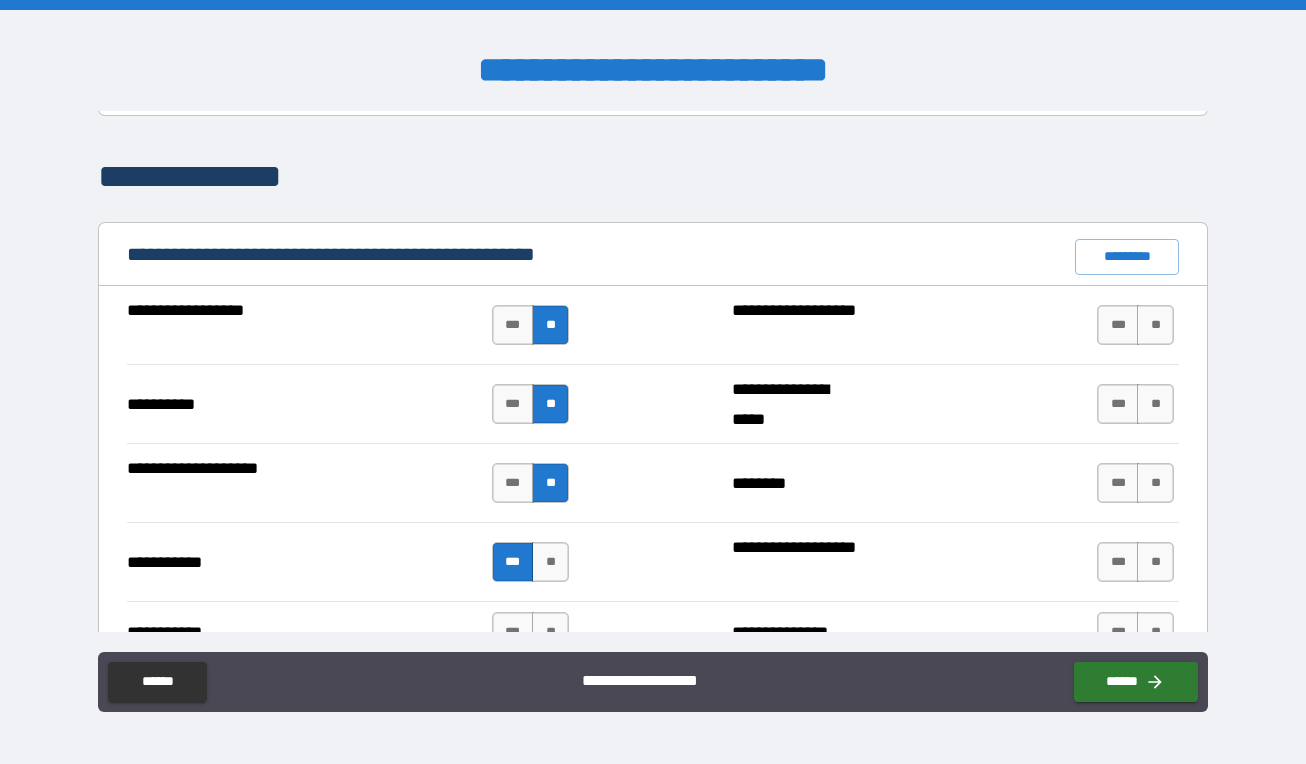scroll, scrollTop: 1948, scrollLeft: 0, axis: vertical 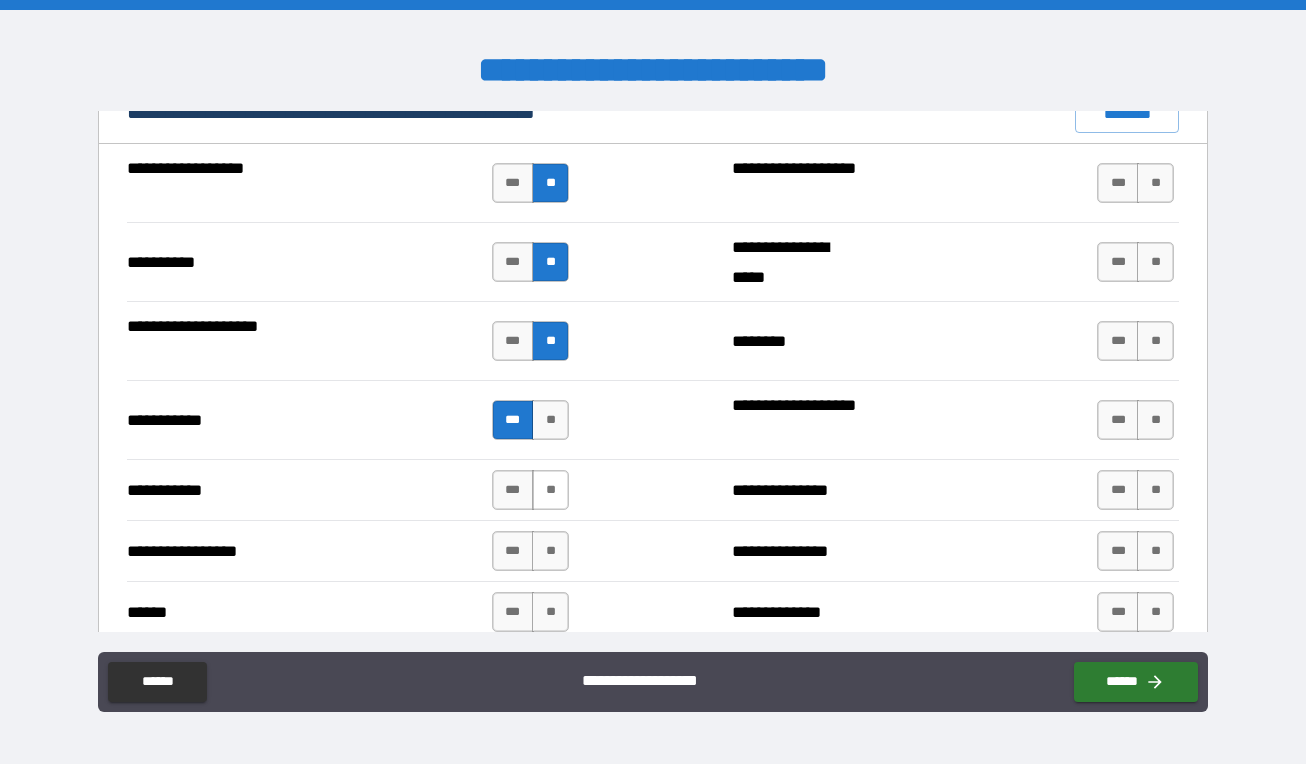 click on "**" at bounding box center (550, 490) 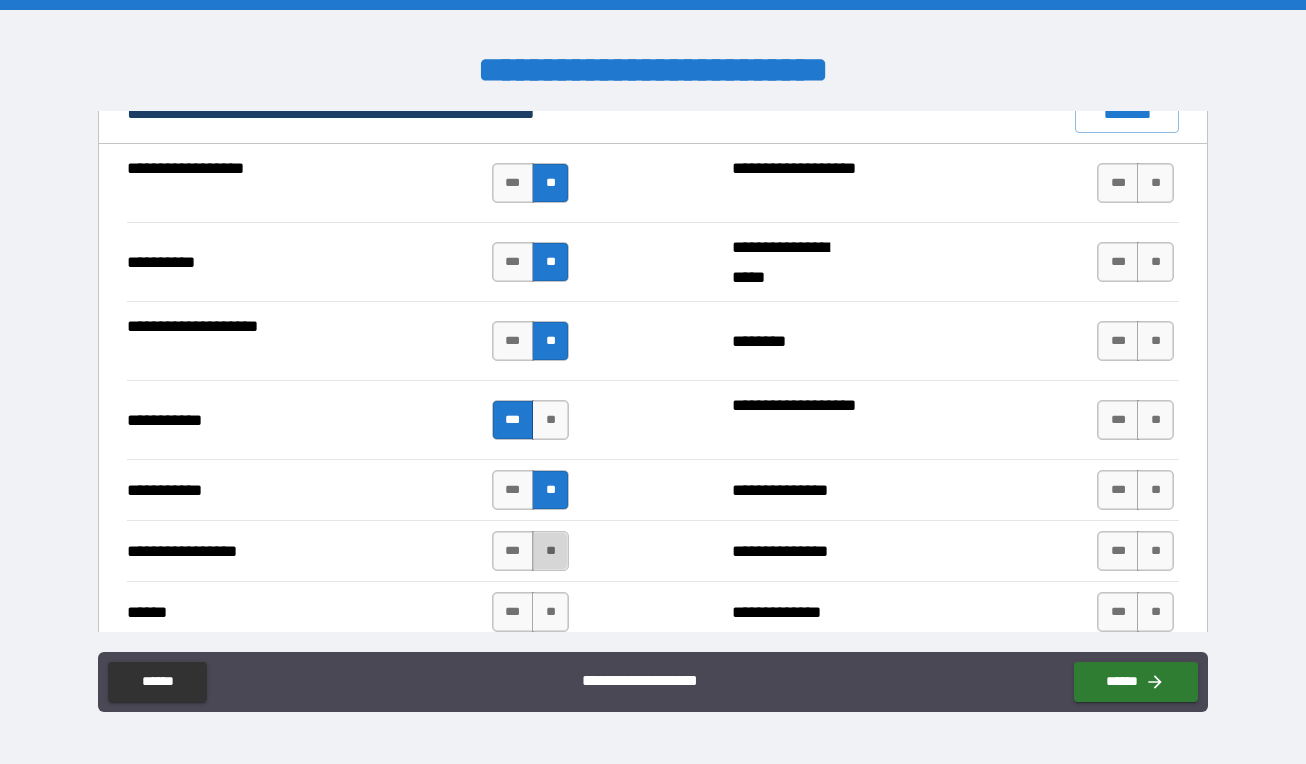 click on "**" at bounding box center [550, 551] 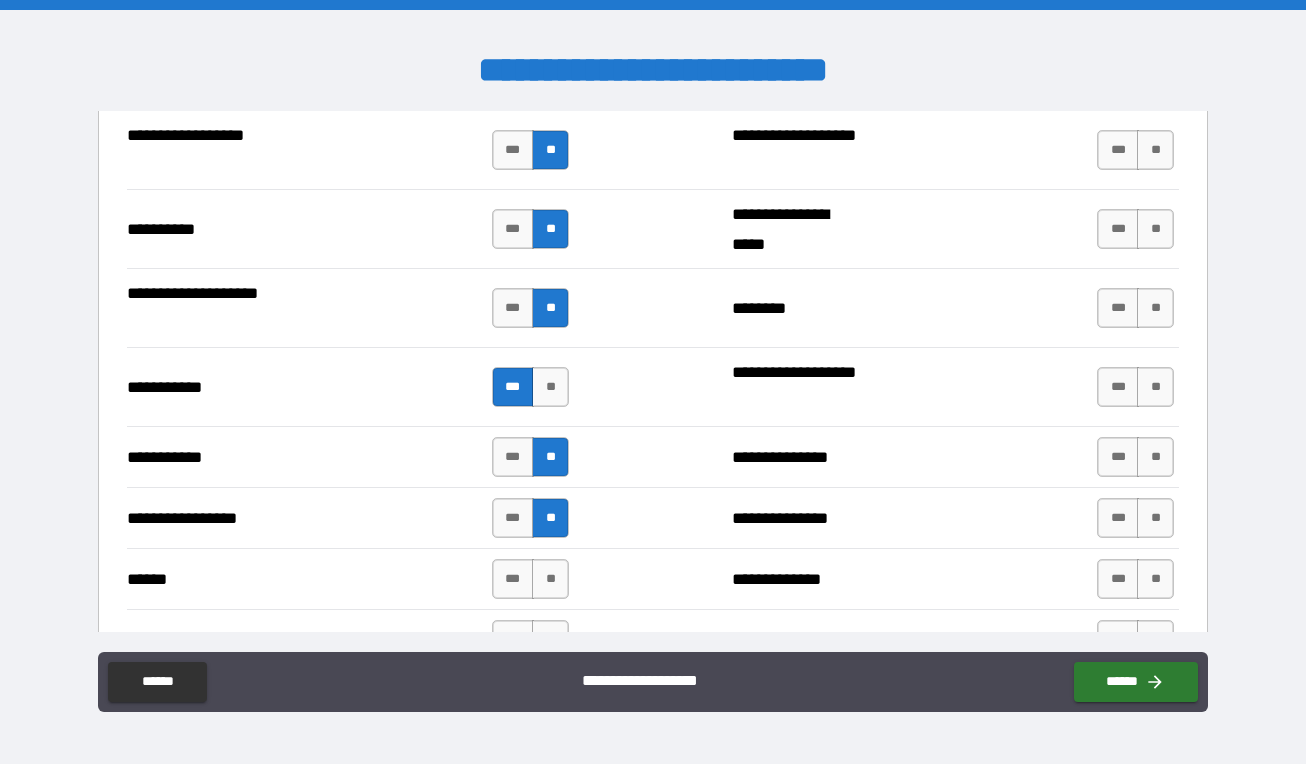 scroll, scrollTop: 2044, scrollLeft: 0, axis: vertical 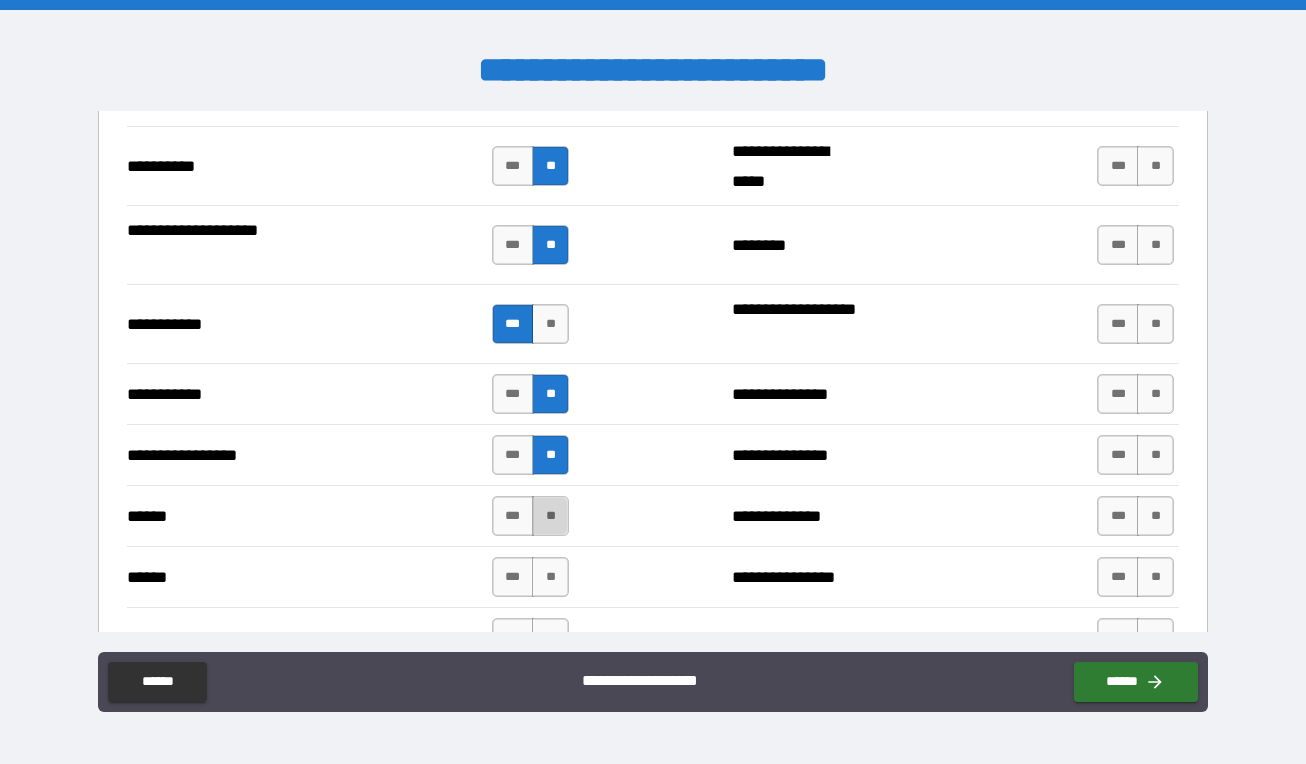 click on "**" at bounding box center (550, 516) 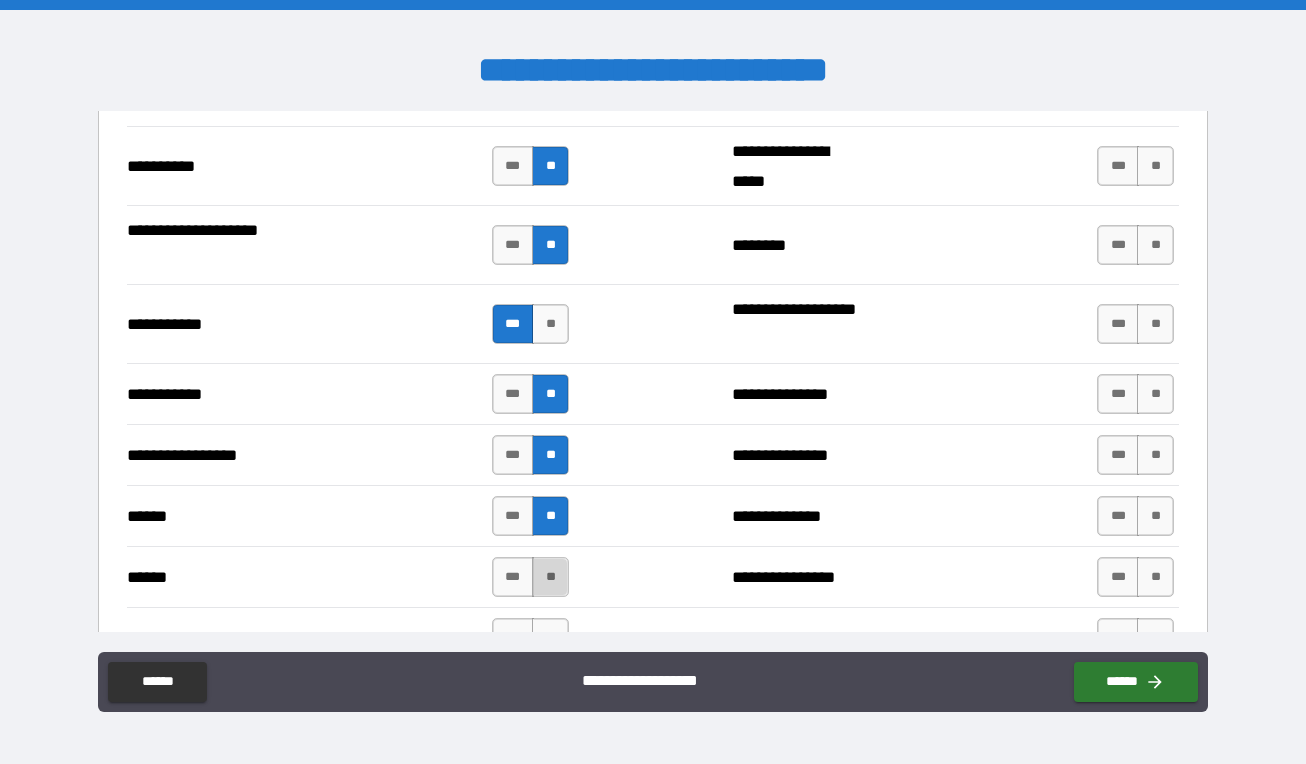 click on "**" at bounding box center [550, 577] 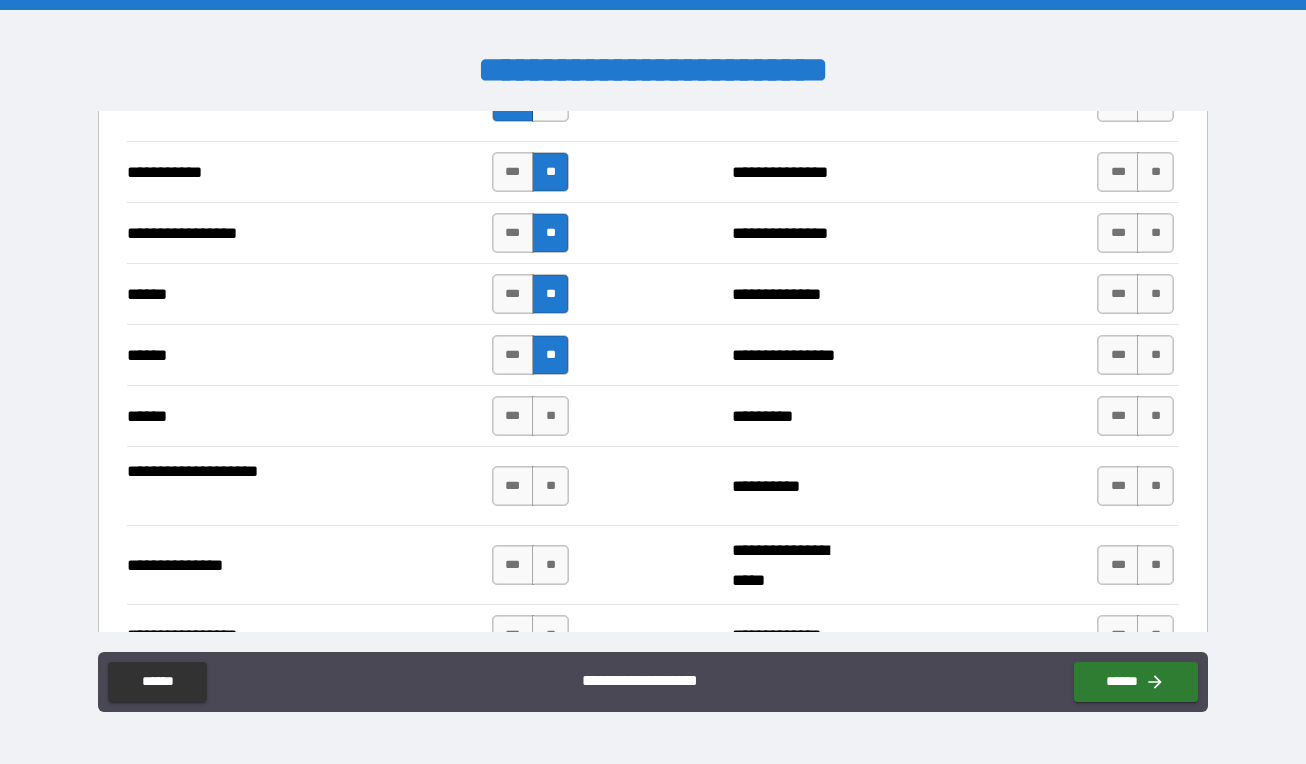 scroll, scrollTop: 2288, scrollLeft: 0, axis: vertical 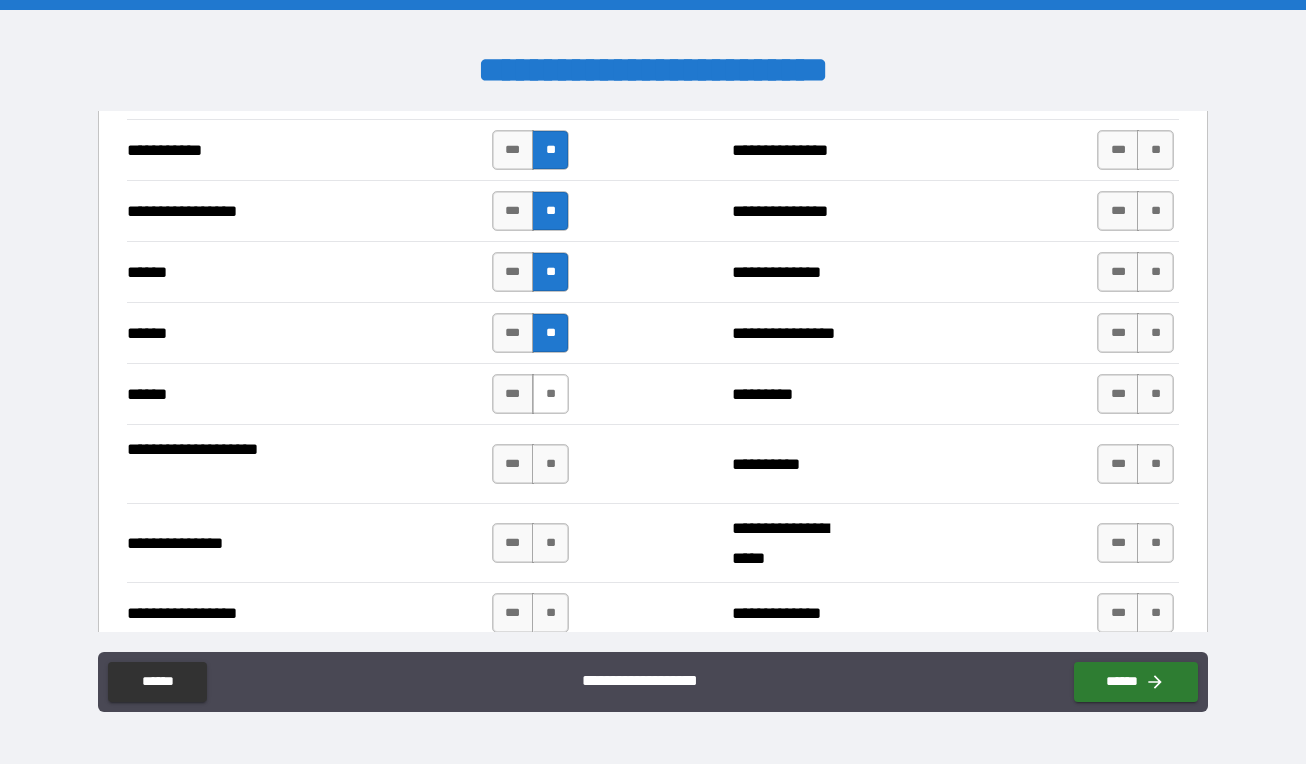 click on "**" at bounding box center (550, 394) 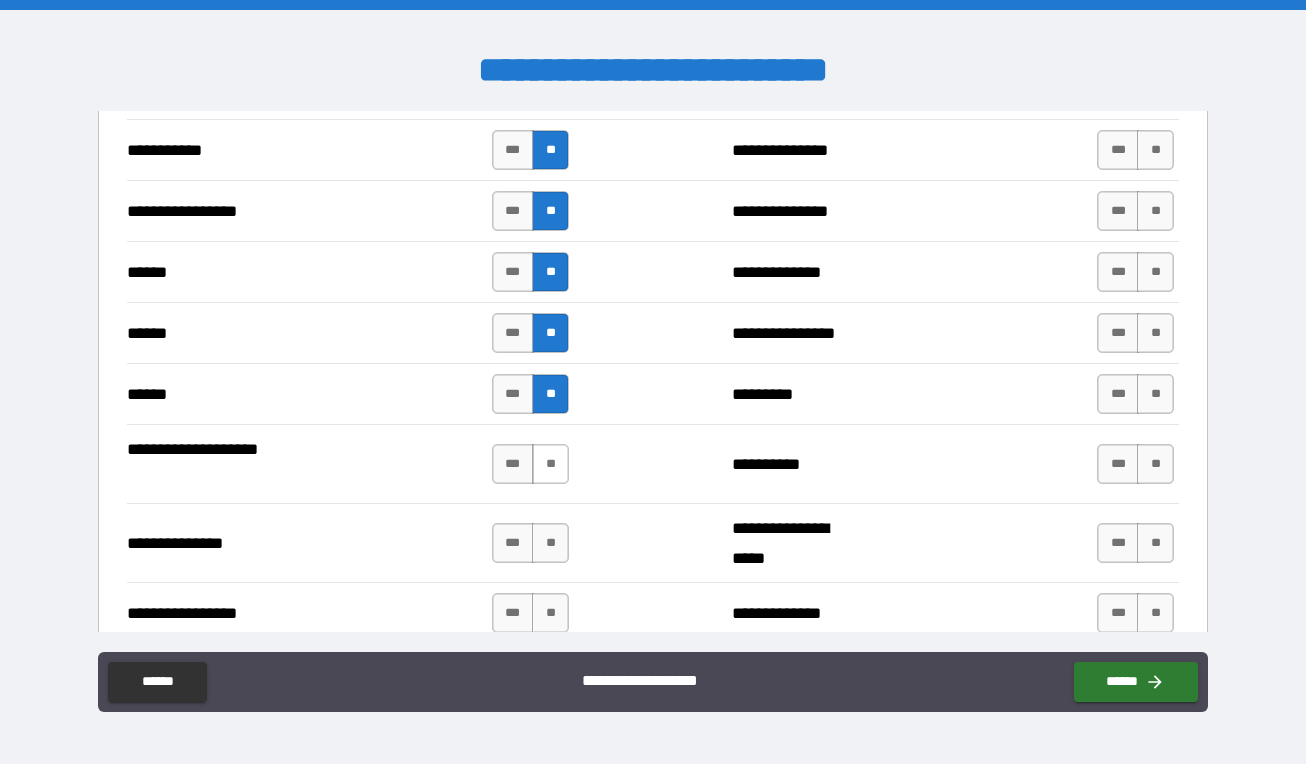 click on "**" at bounding box center (550, 464) 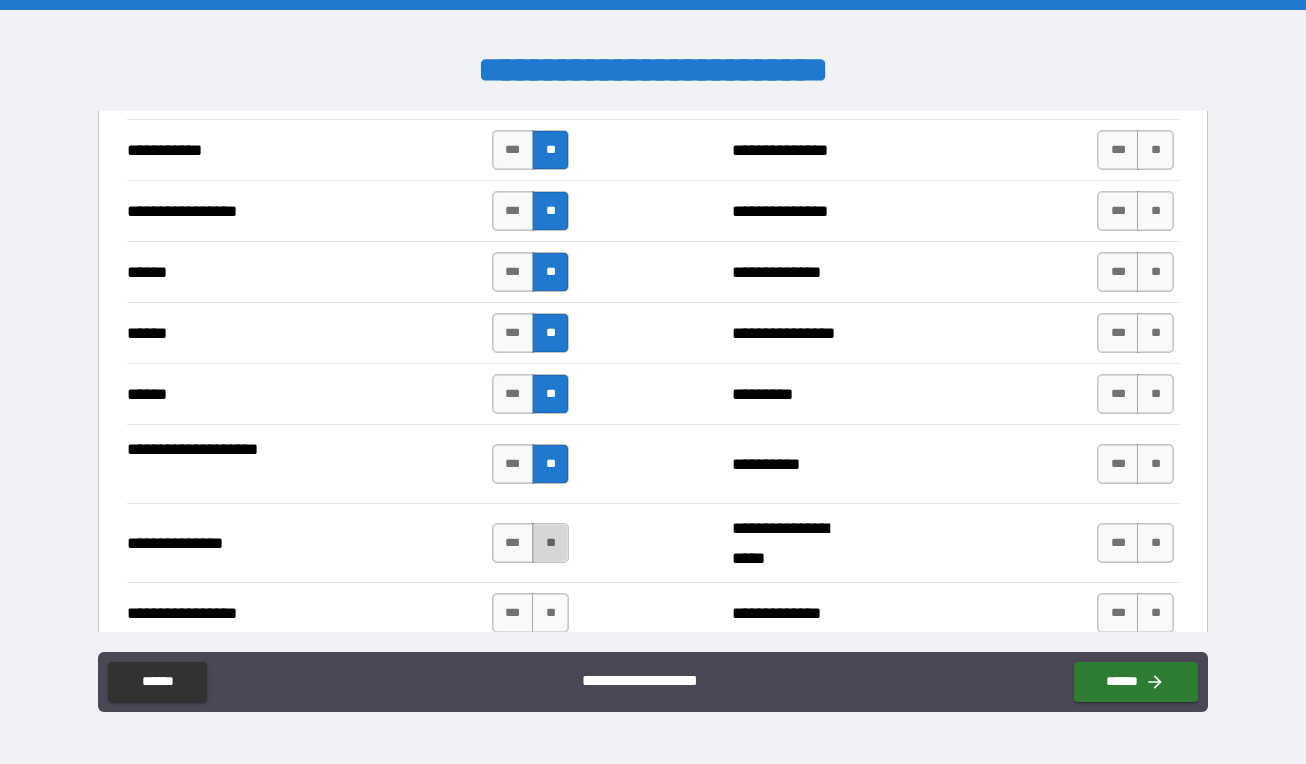 click on "**" at bounding box center (550, 543) 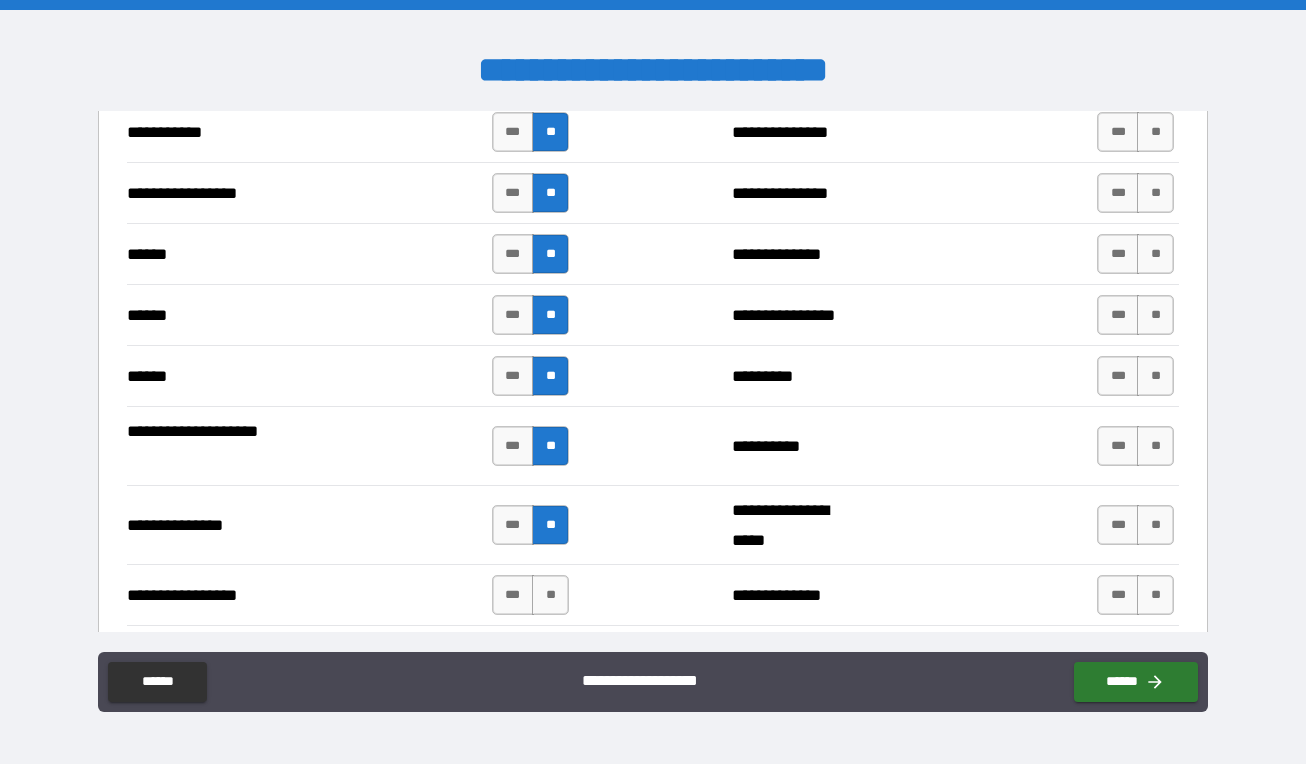 scroll, scrollTop: 2400, scrollLeft: 0, axis: vertical 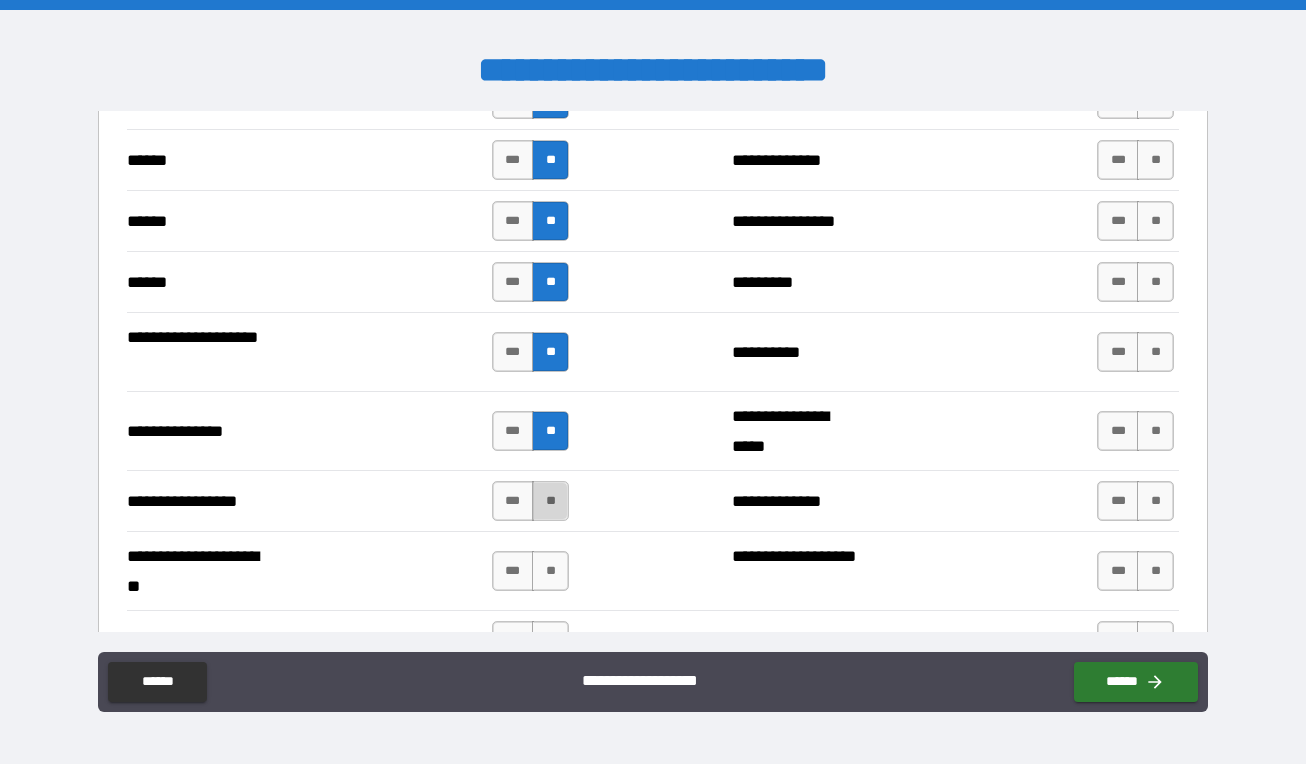click on "**" at bounding box center (550, 501) 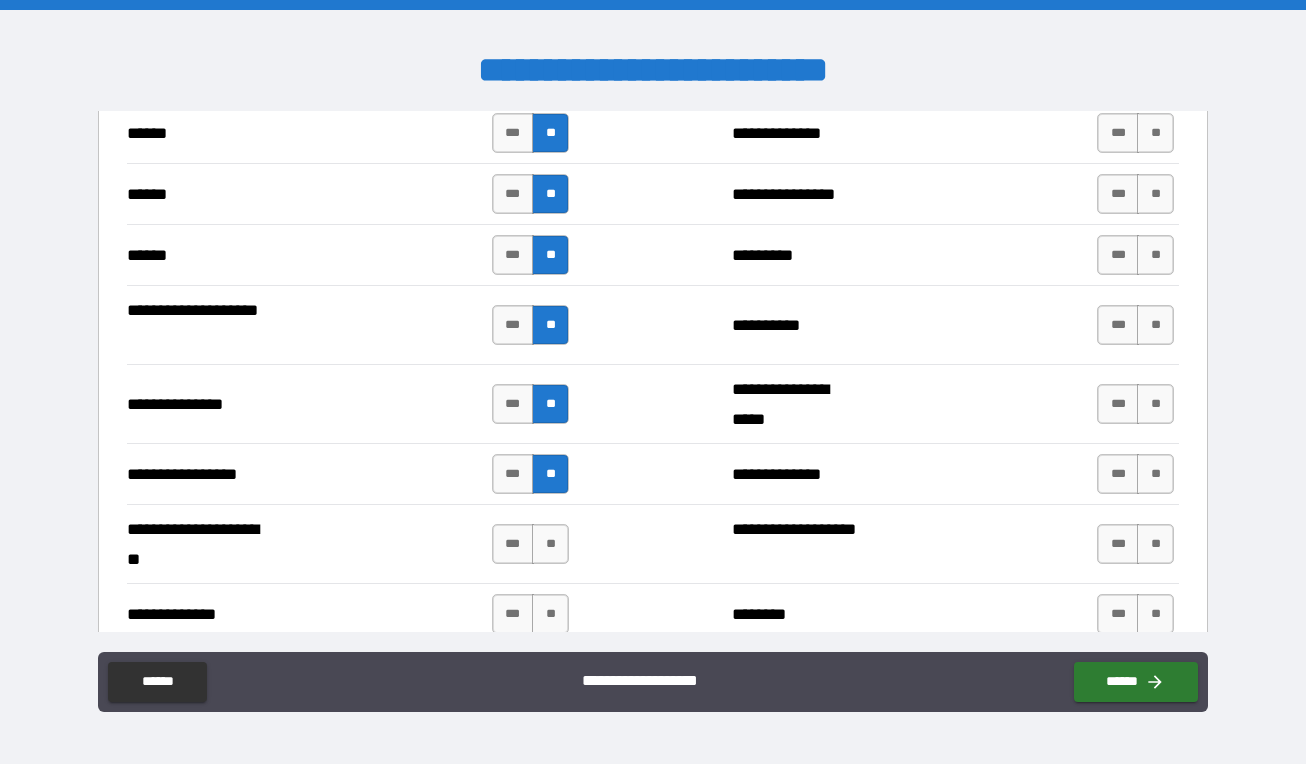 scroll, scrollTop: 2490, scrollLeft: 0, axis: vertical 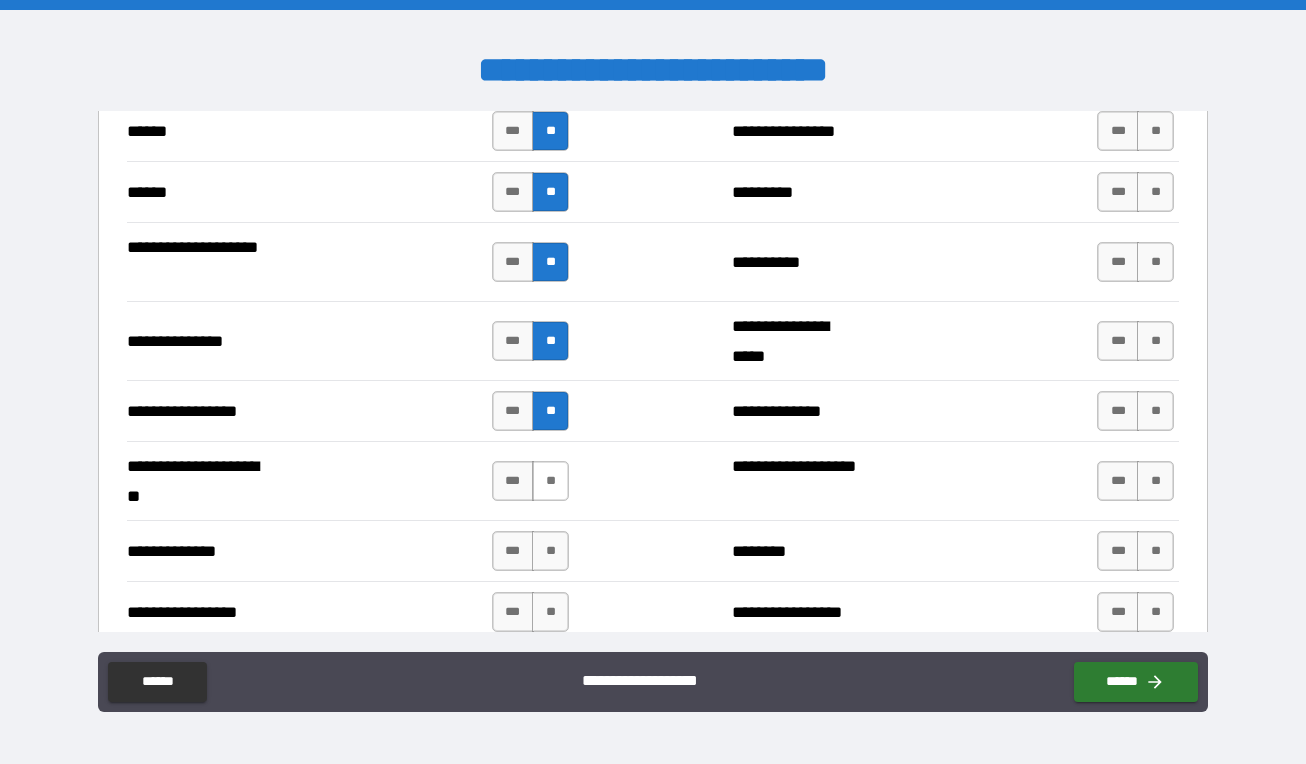 click on "**" at bounding box center [550, 481] 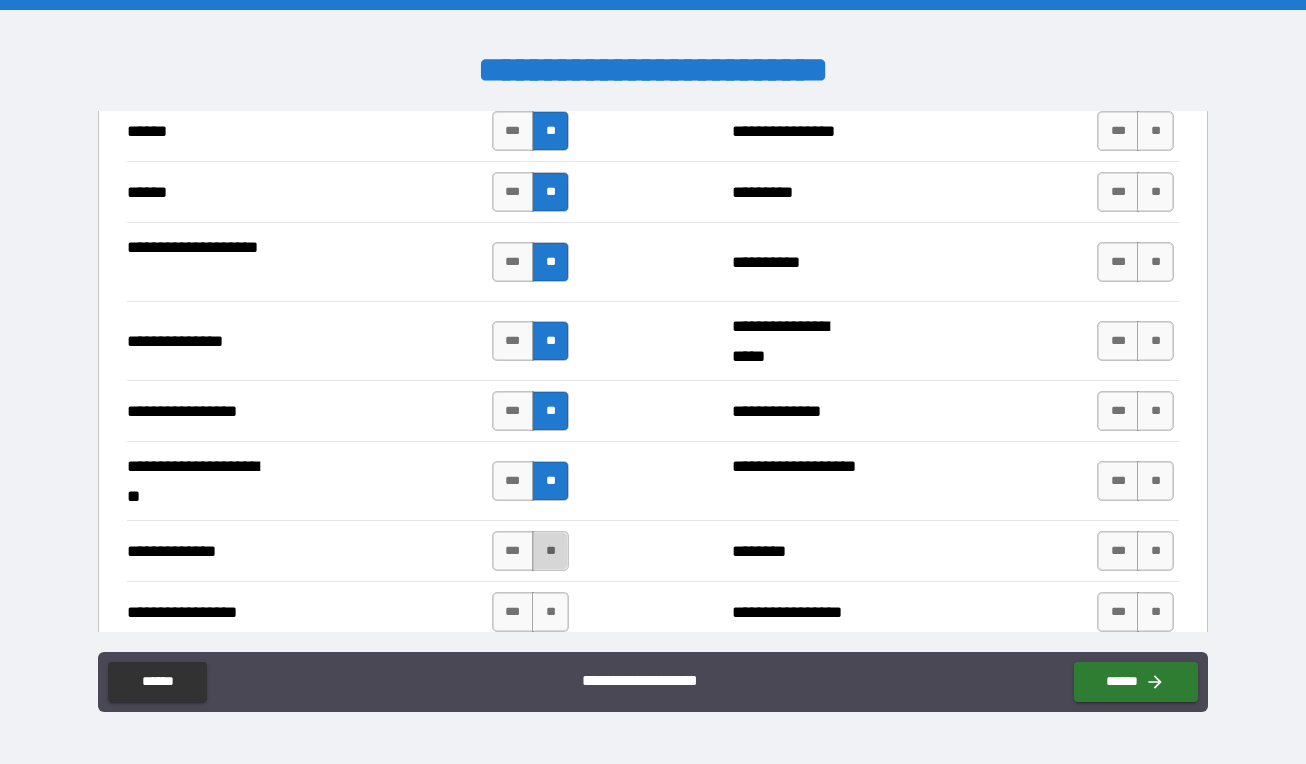 click on "**" at bounding box center [550, 551] 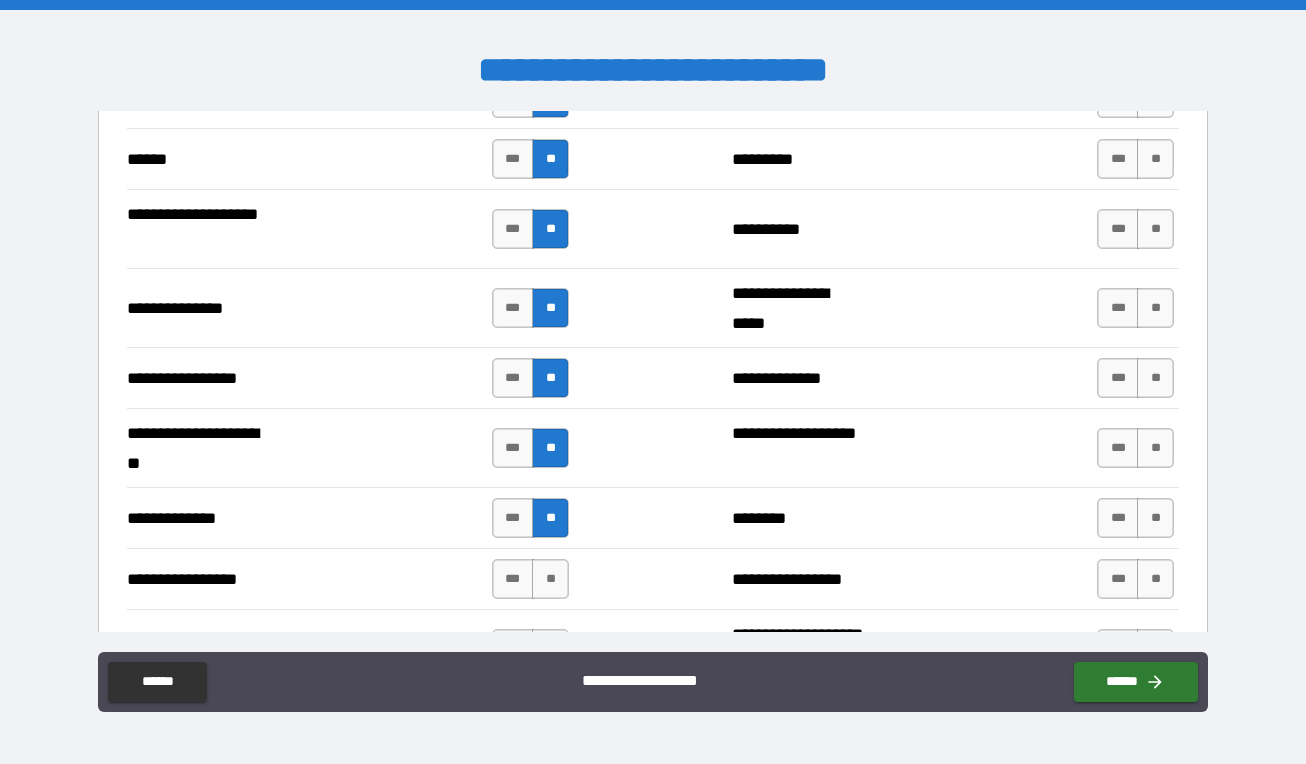 scroll, scrollTop: 2586, scrollLeft: 0, axis: vertical 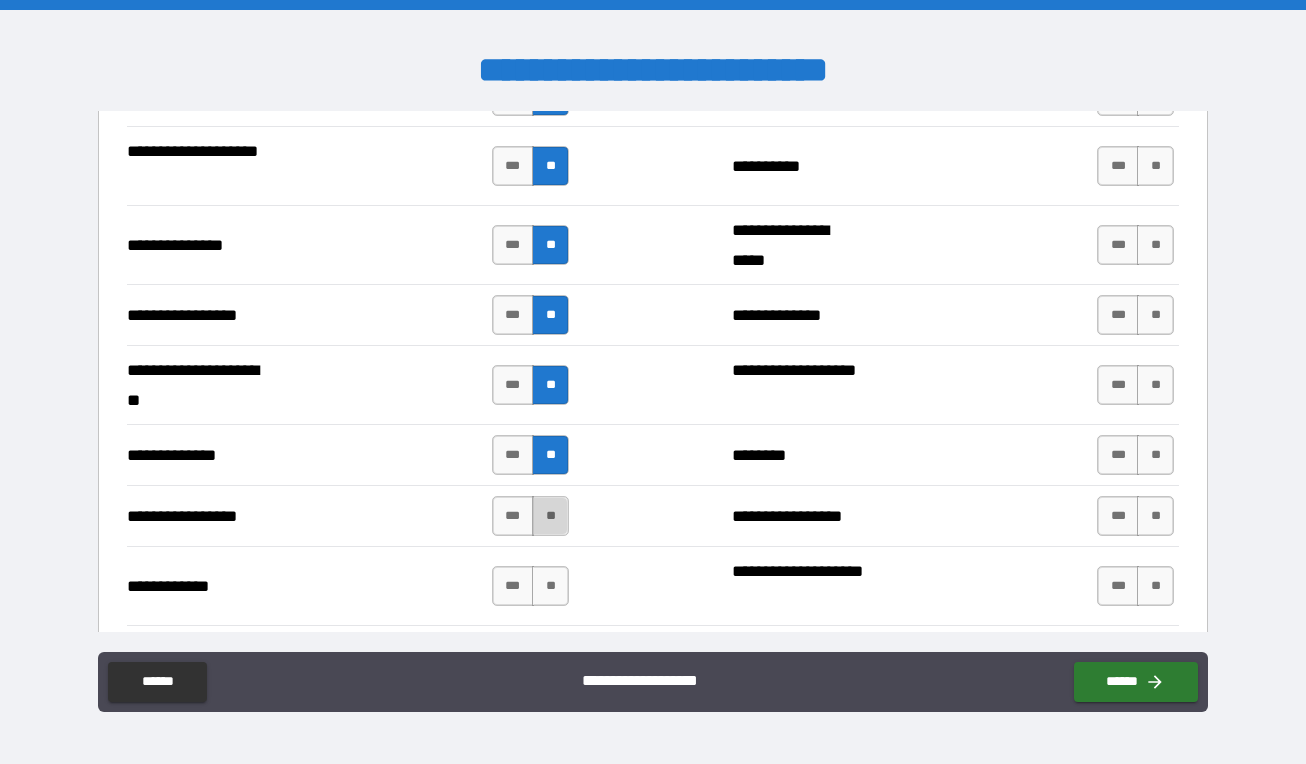 click on "**" at bounding box center [550, 516] 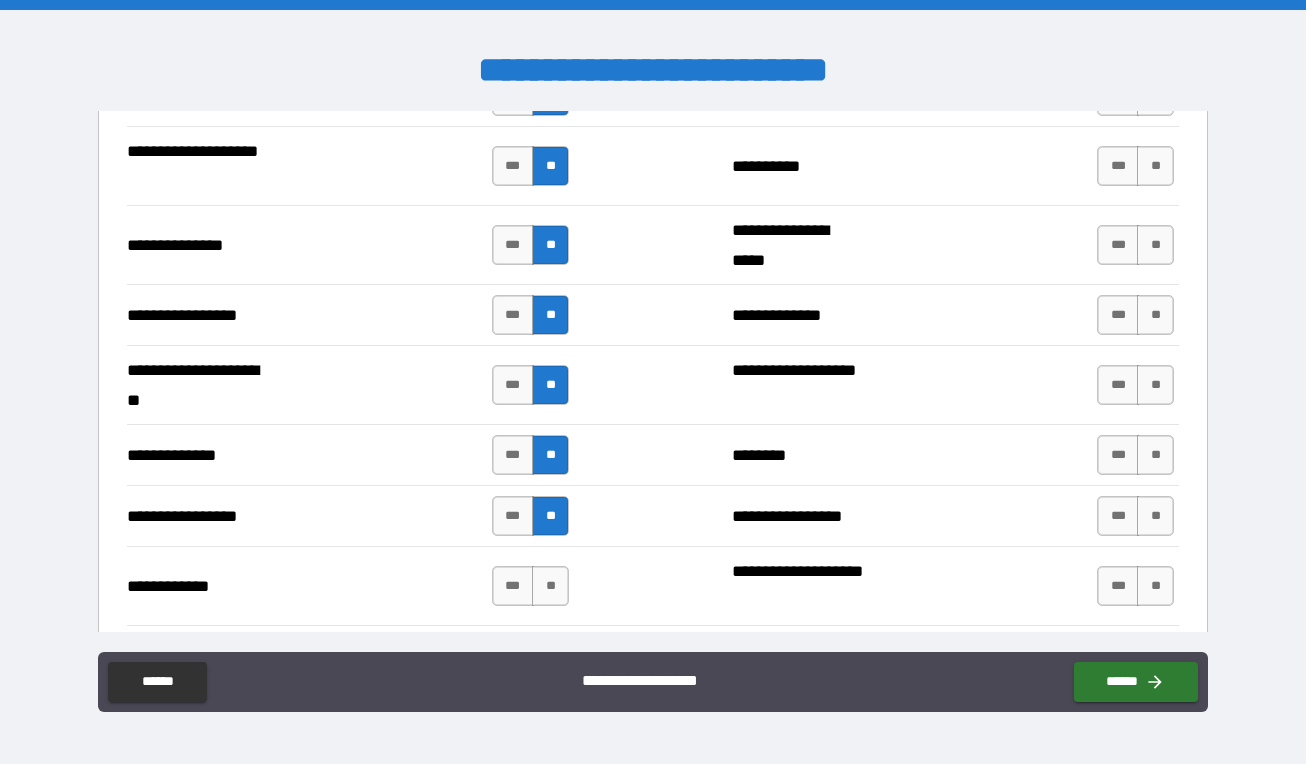 scroll, scrollTop: 2613, scrollLeft: 0, axis: vertical 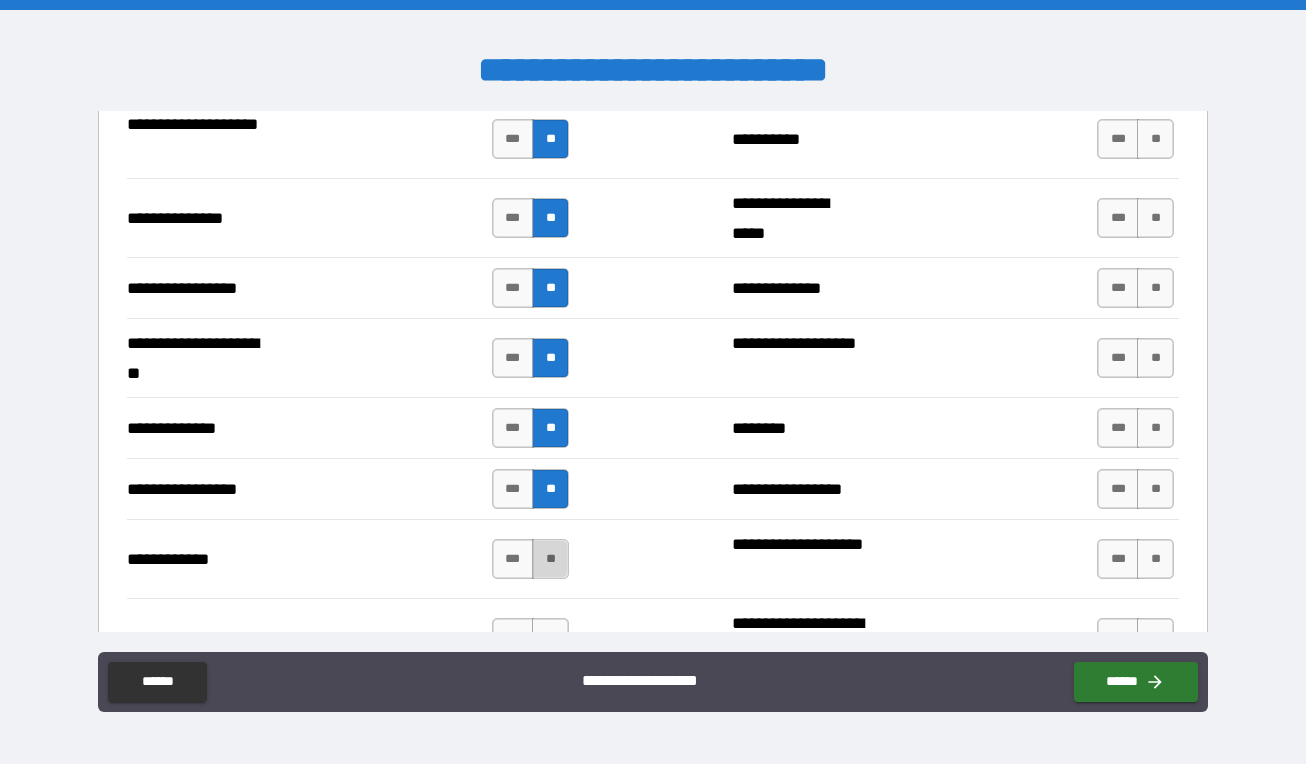 click on "**" at bounding box center (550, 559) 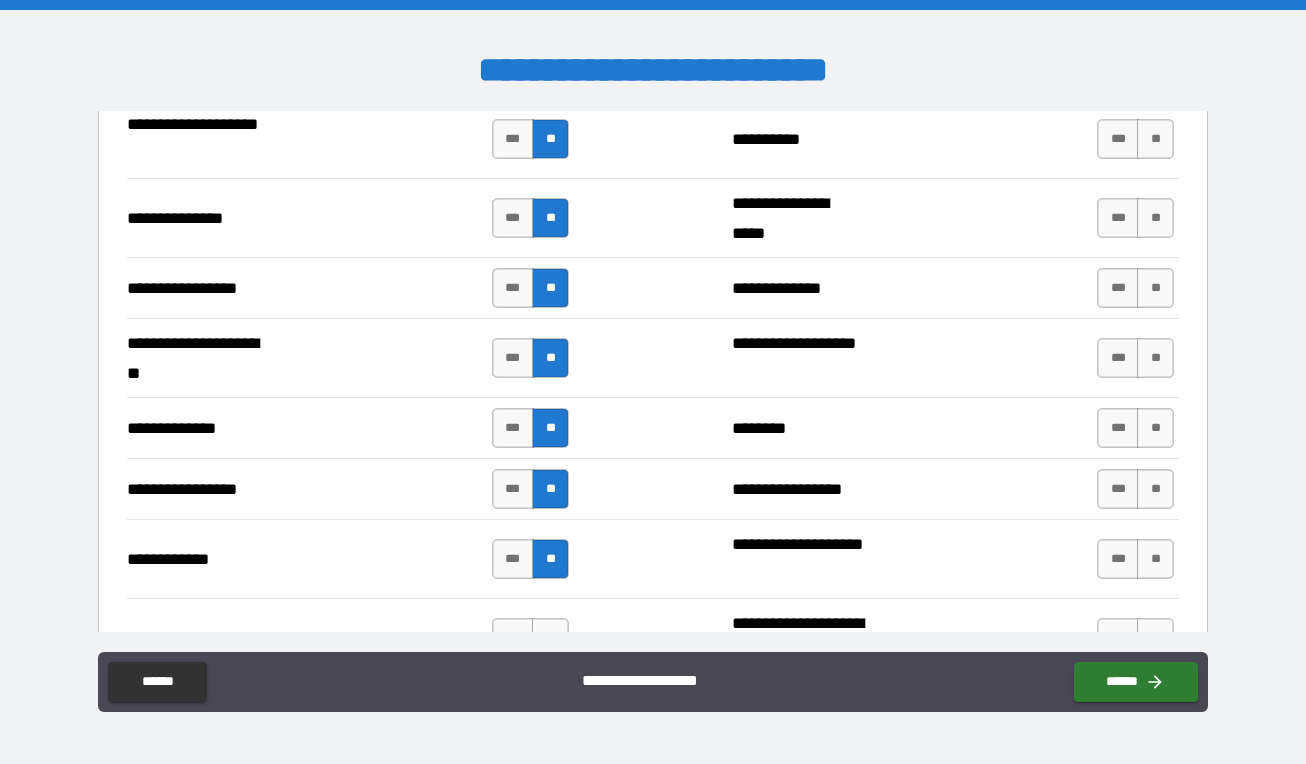 scroll, scrollTop: 2728, scrollLeft: 0, axis: vertical 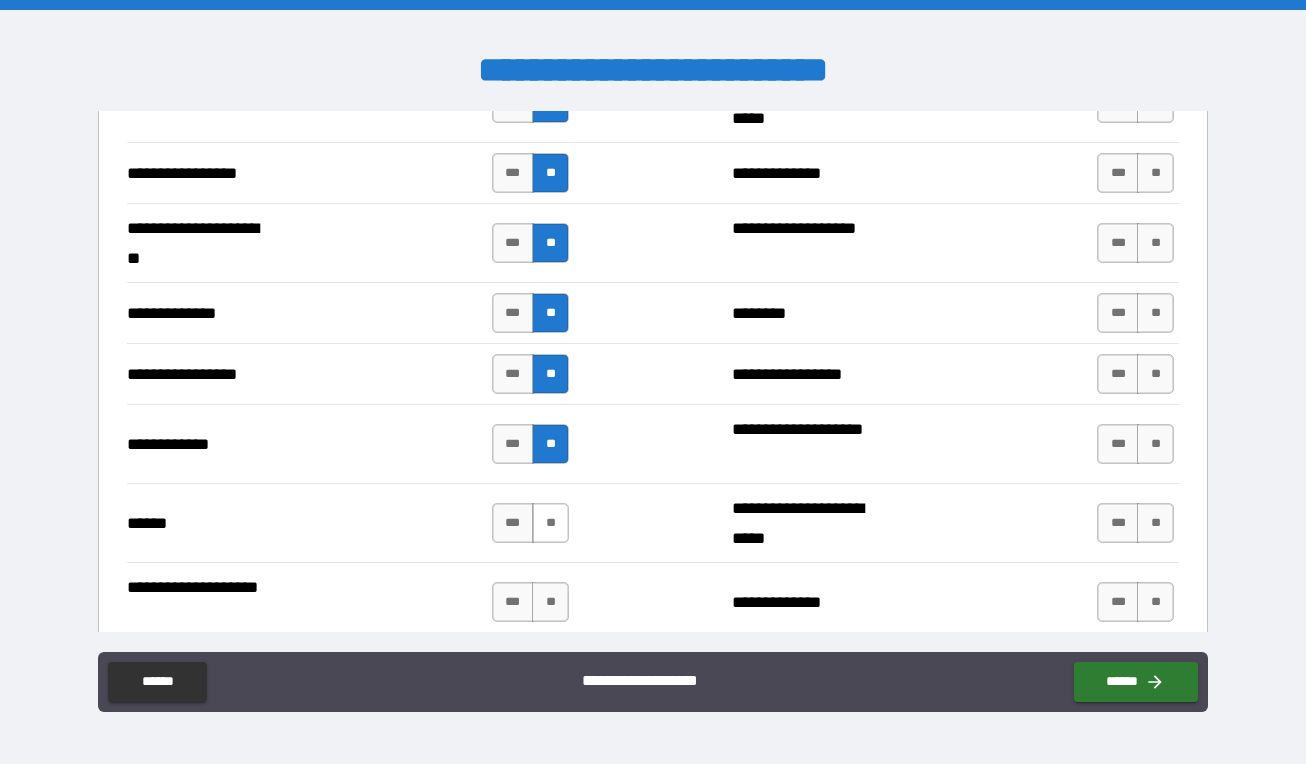 click on "**" at bounding box center (550, 523) 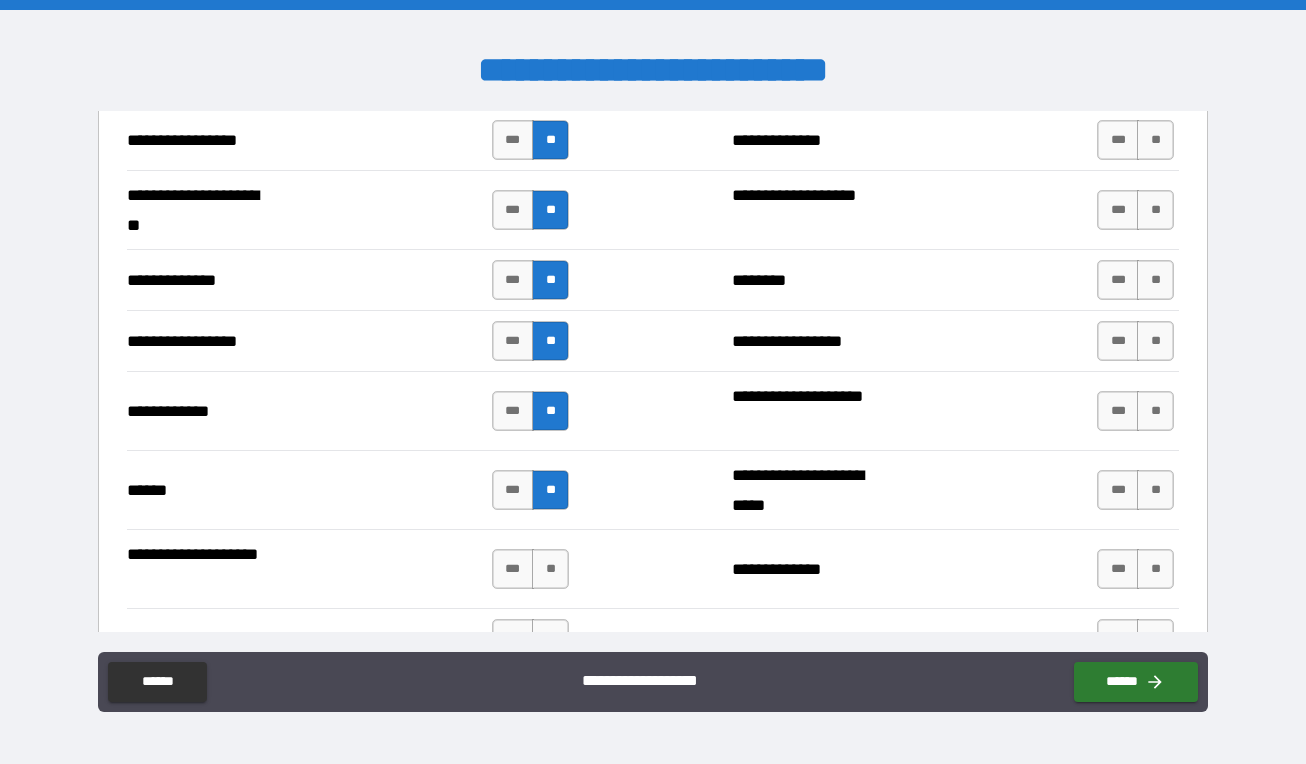 scroll, scrollTop: 2824, scrollLeft: 0, axis: vertical 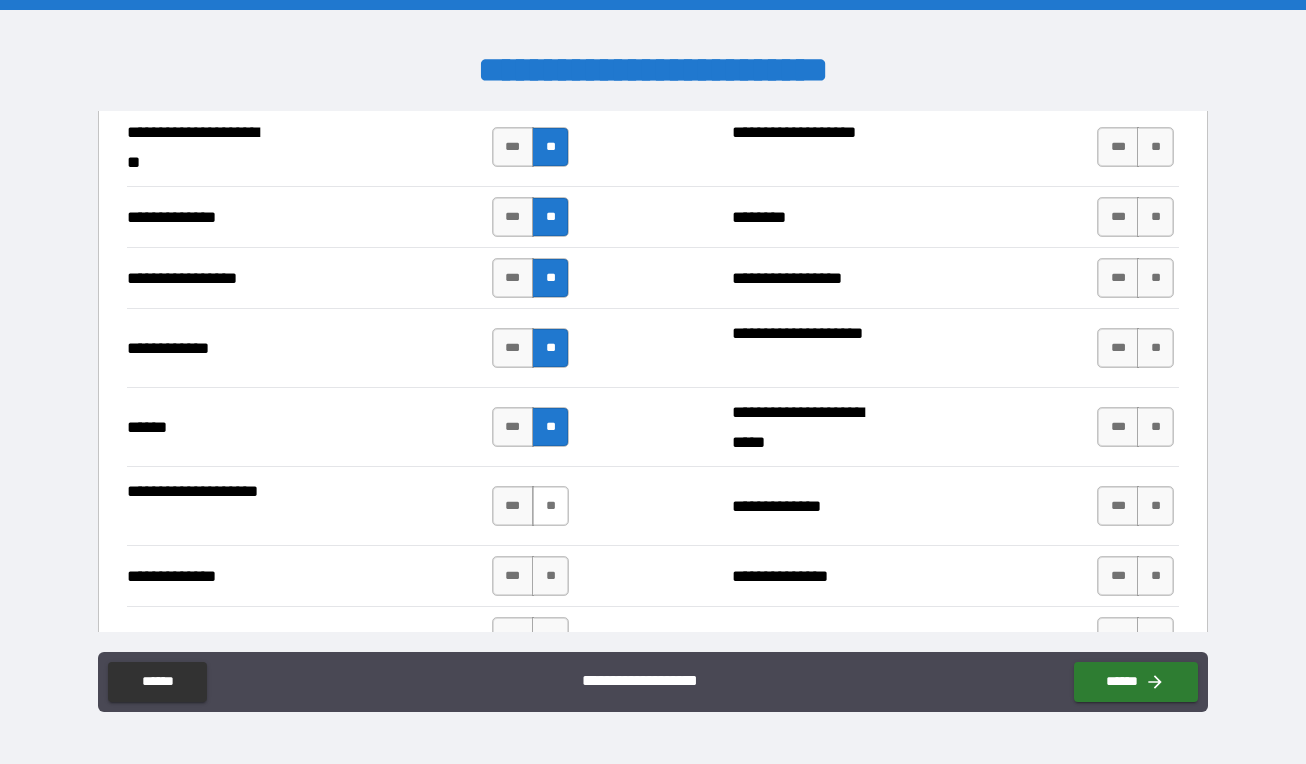 click on "**" at bounding box center [550, 506] 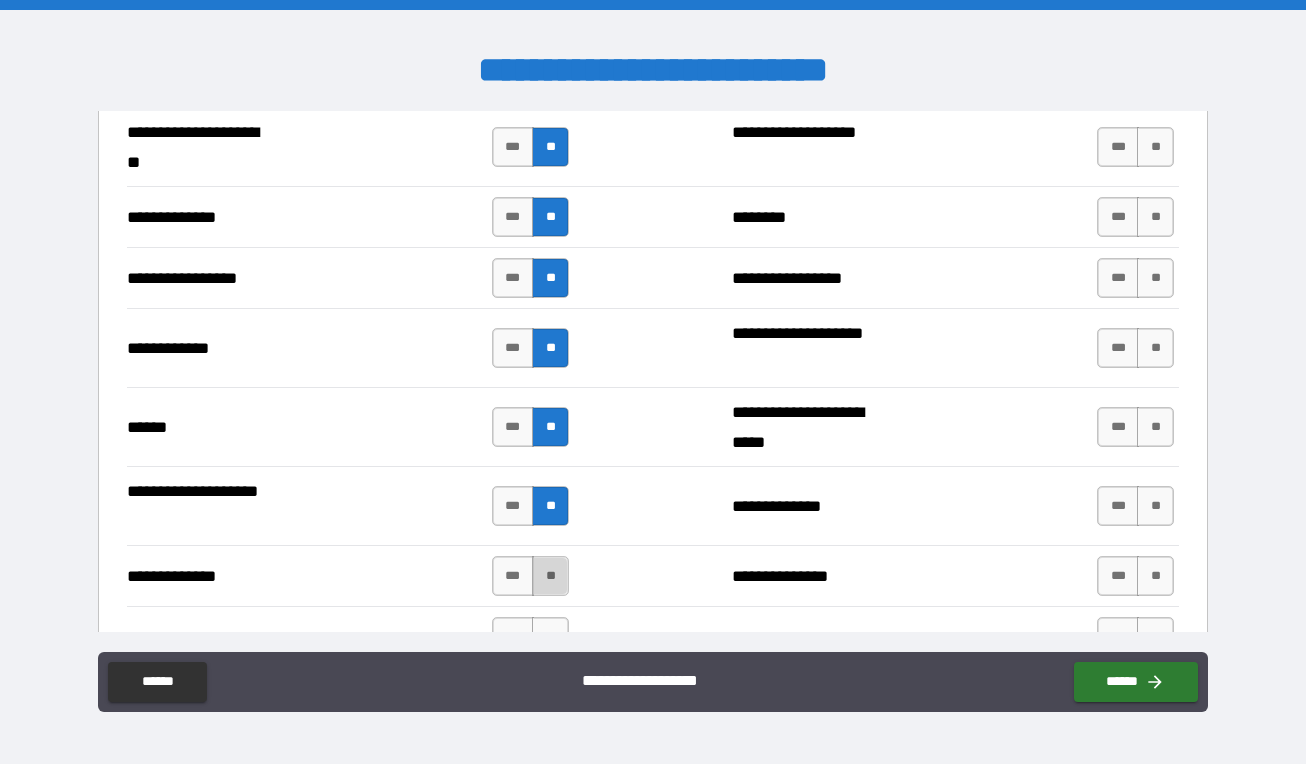 click on "**" at bounding box center (550, 576) 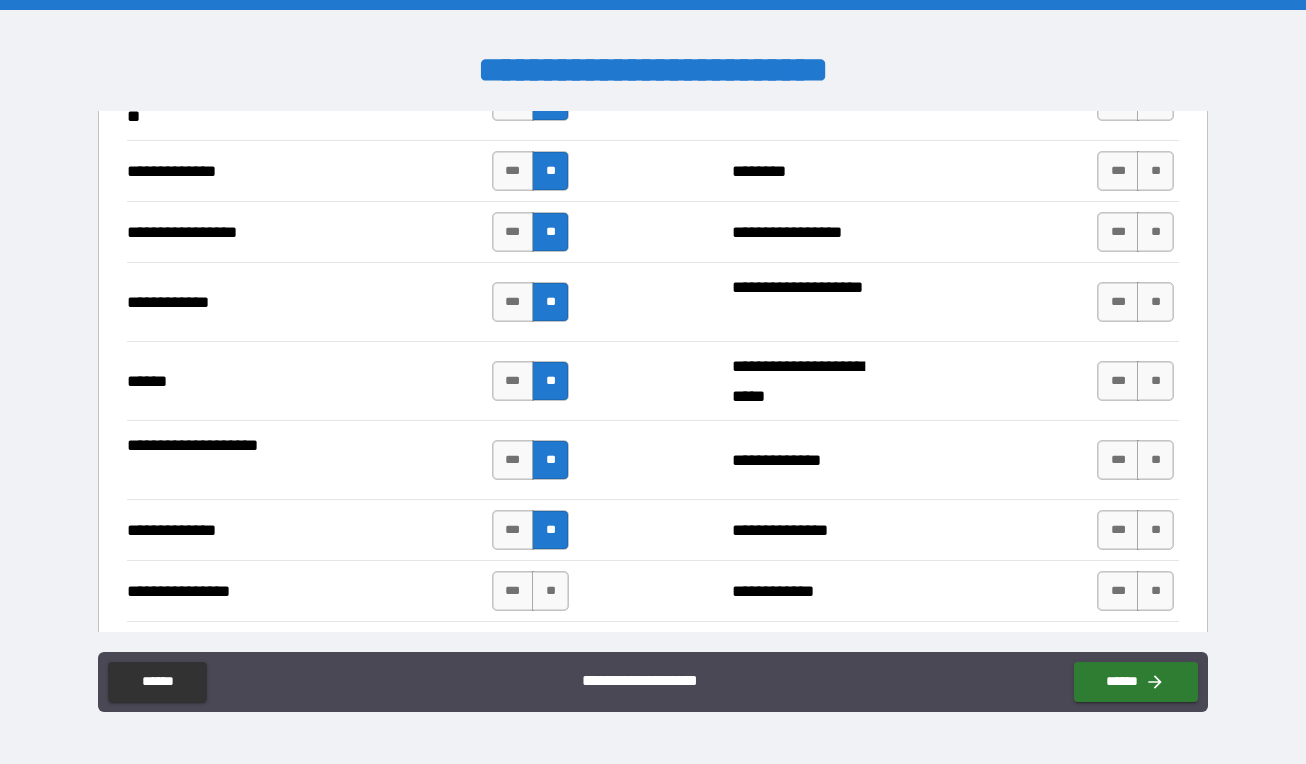 scroll, scrollTop: 2921, scrollLeft: 0, axis: vertical 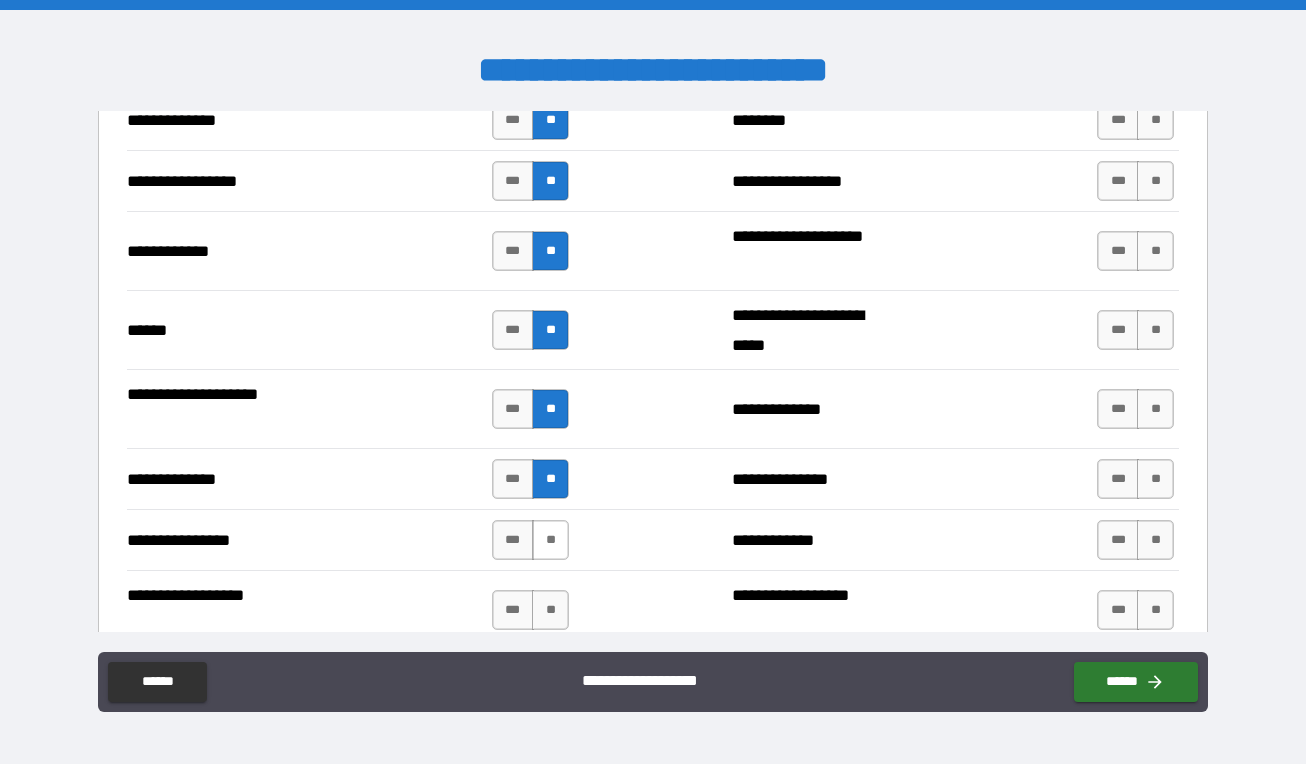 click on "**" at bounding box center [550, 540] 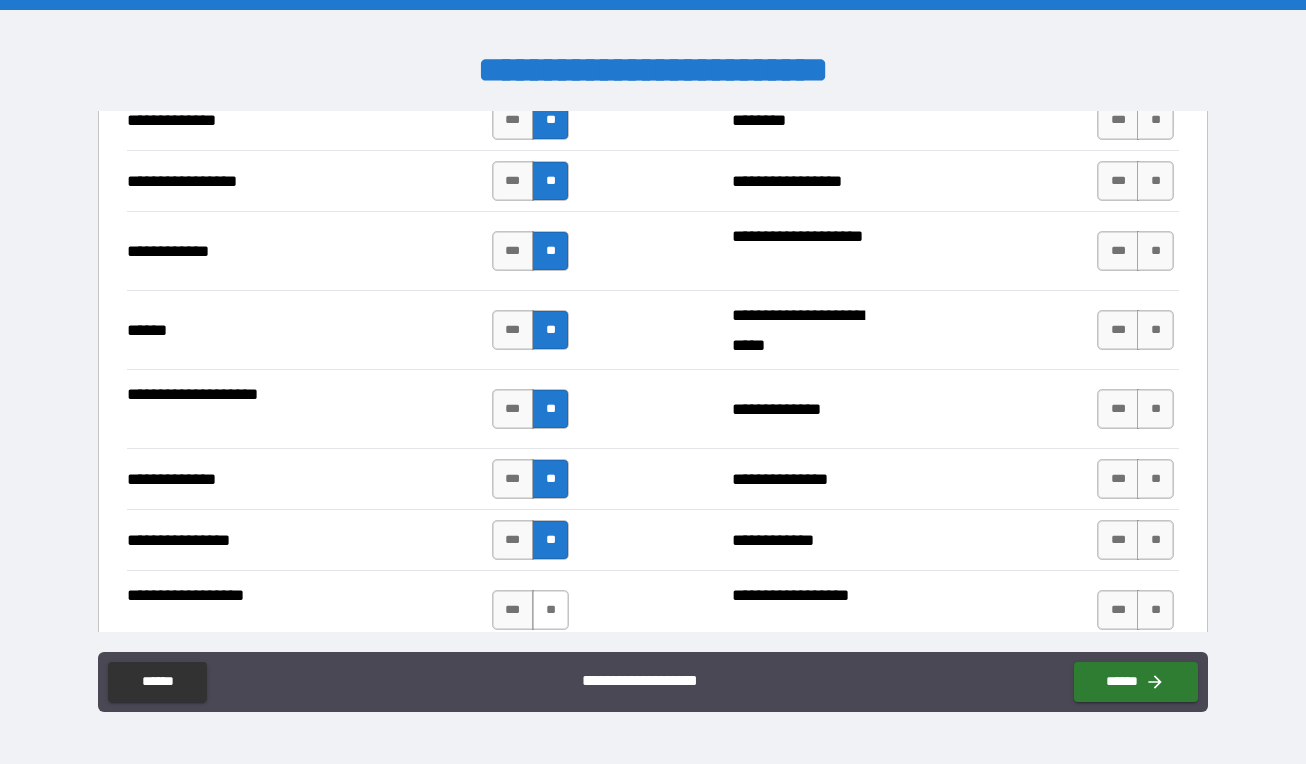 click on "**" at bounding box center [550, 610] 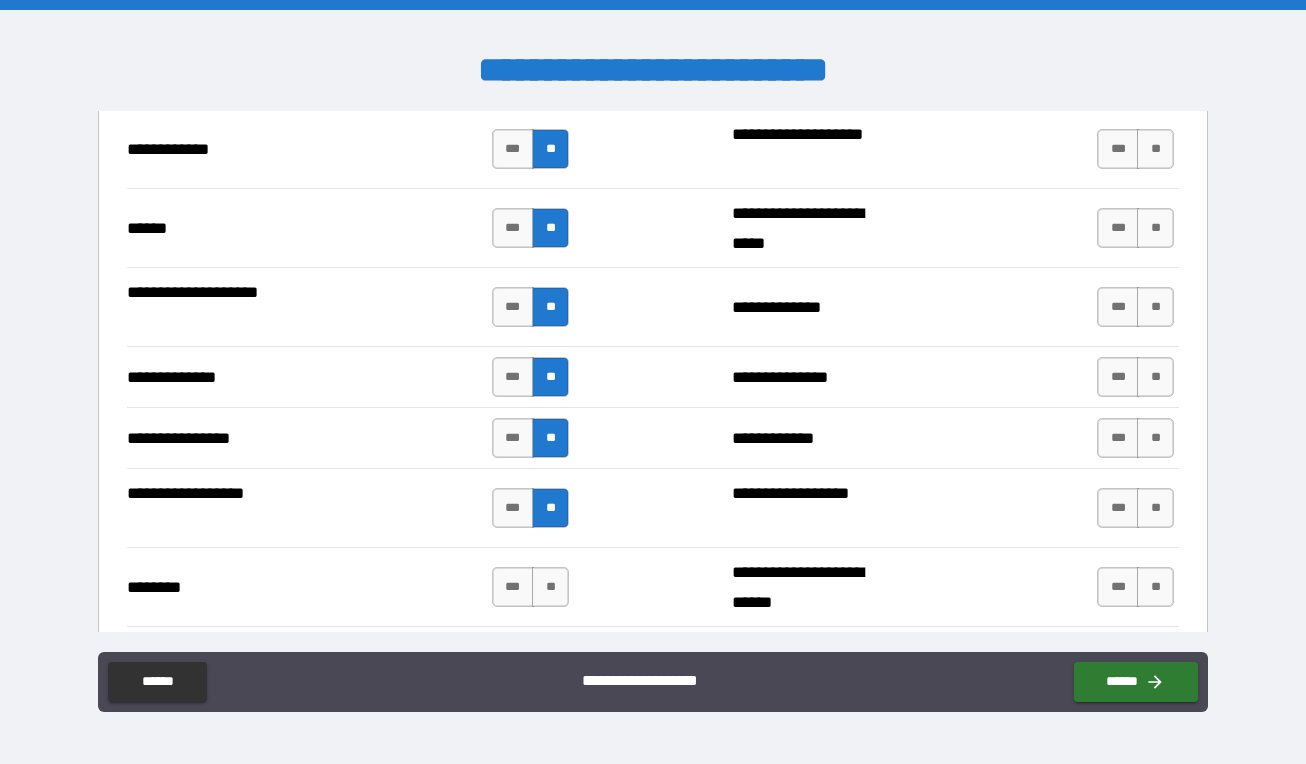 scroll, scrollTop: 3056, scrollLeft: 0, axis: vertical 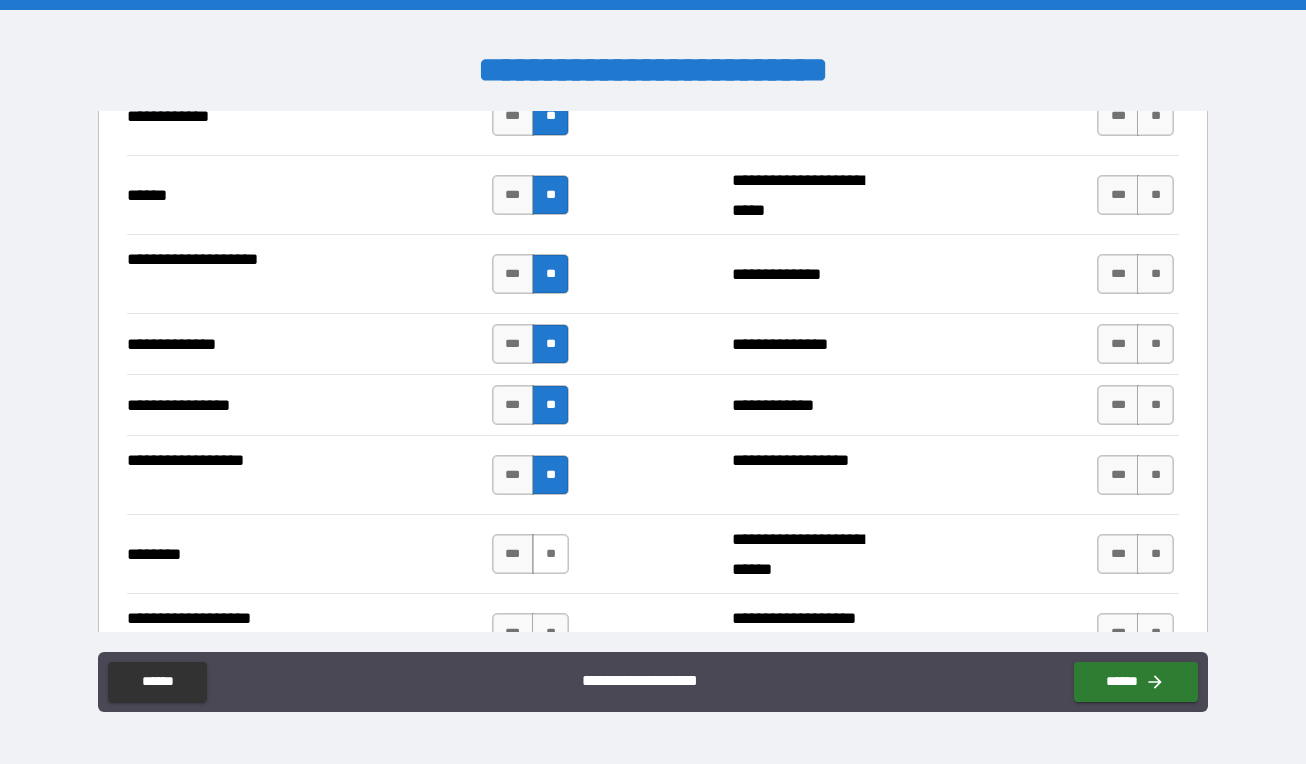 click on "**" at bounding box center [550, 554] 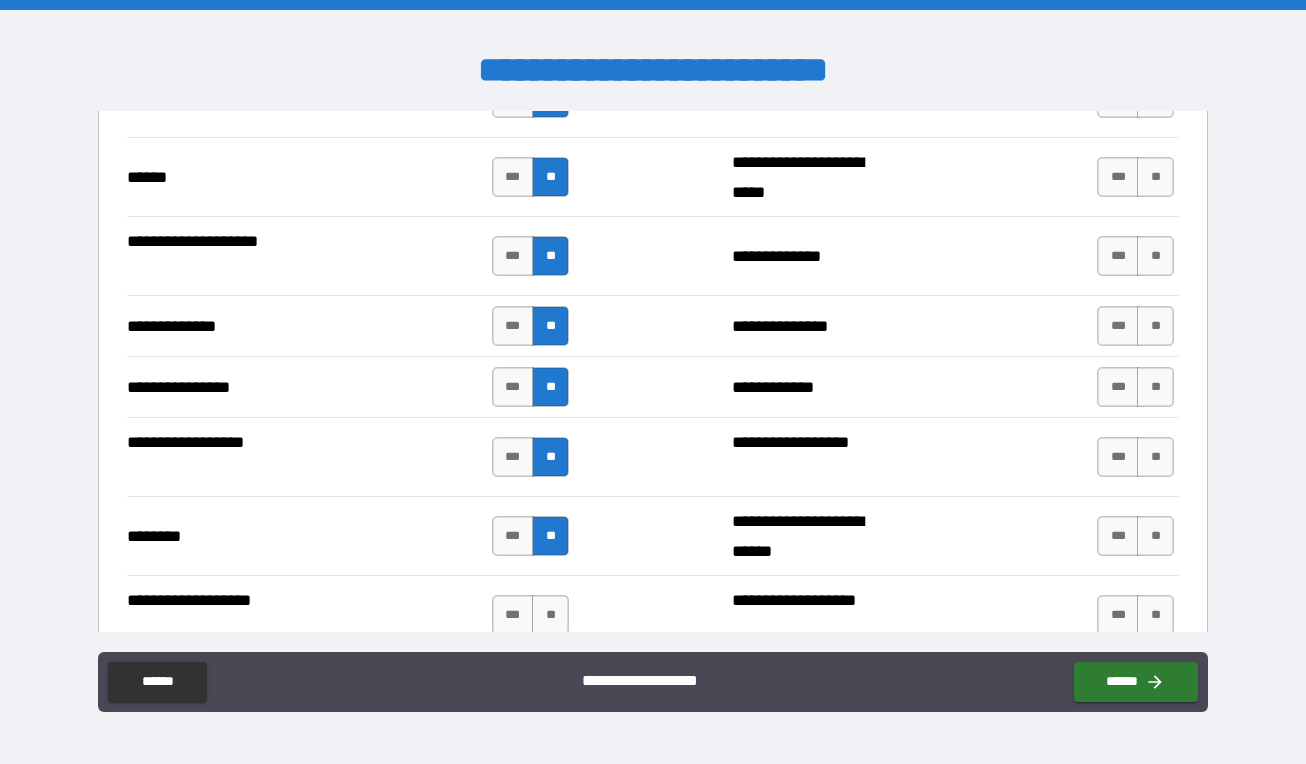 scroll, scrollTop: 3118, scrollLeft: 0, axis: vertical 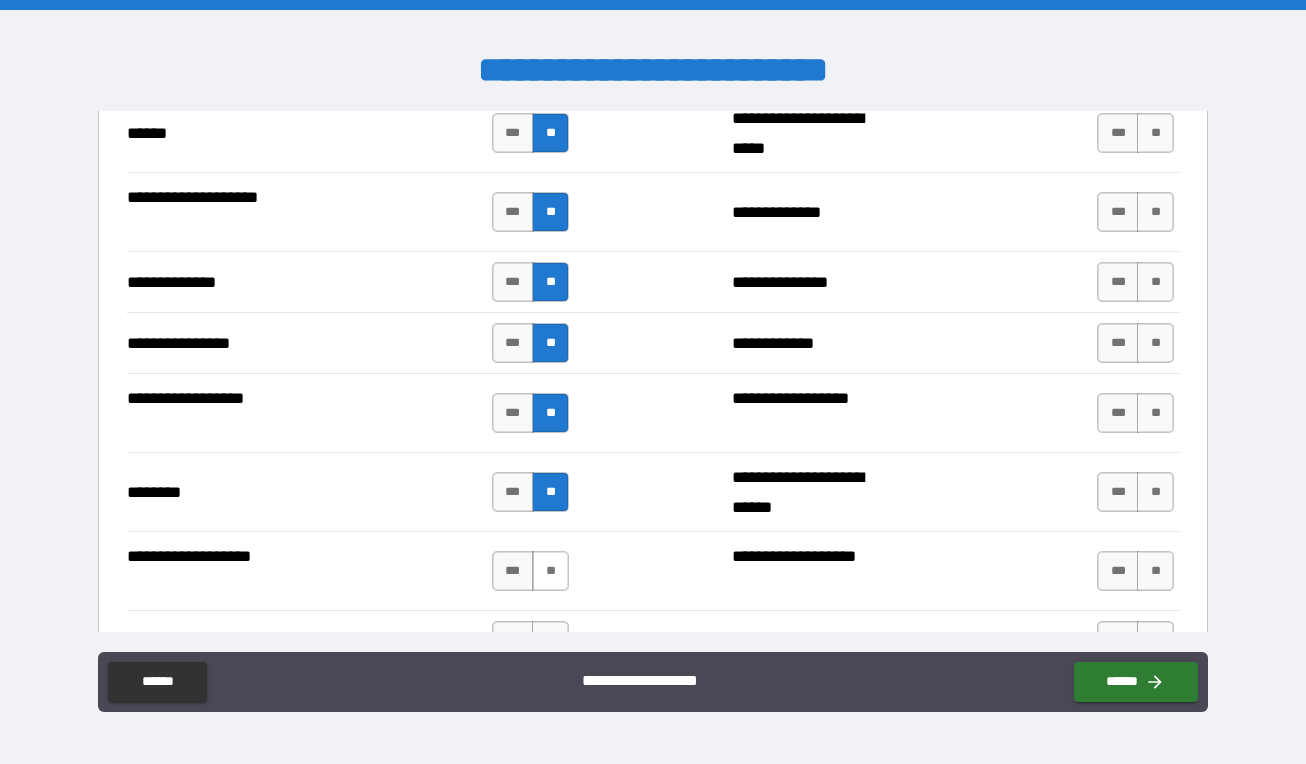 click on "**" at bounding box center [550, 571] 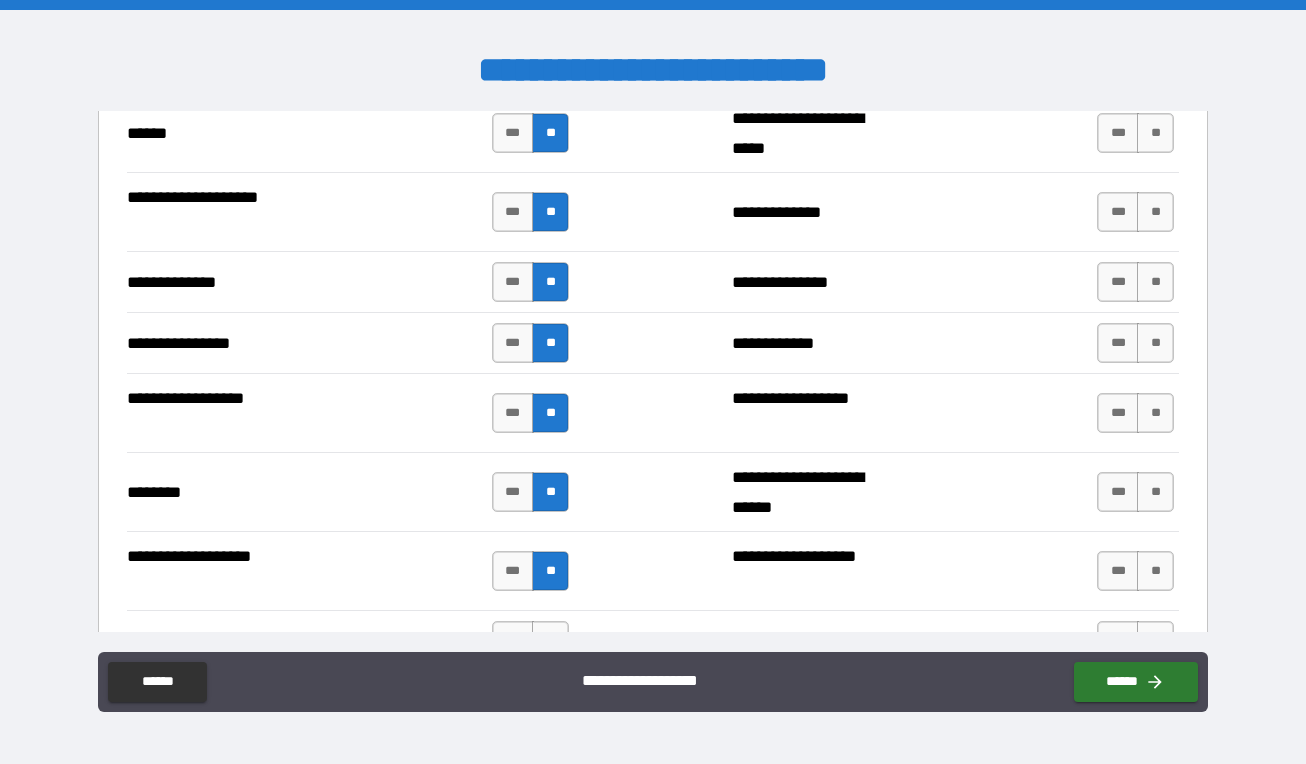 scroll, scrollTop: 3266, scrollLeft: 0, axis: vertical 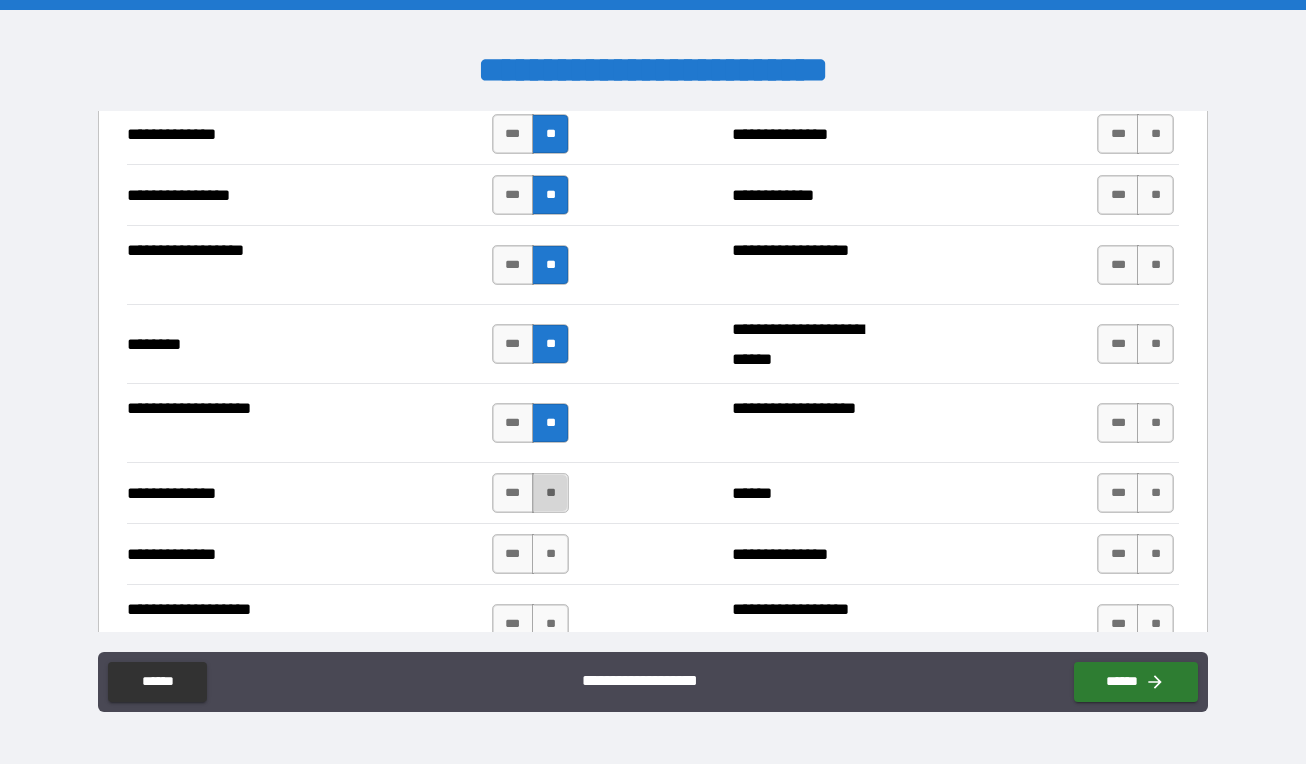 click on "**" at bounding box center [550, 493] 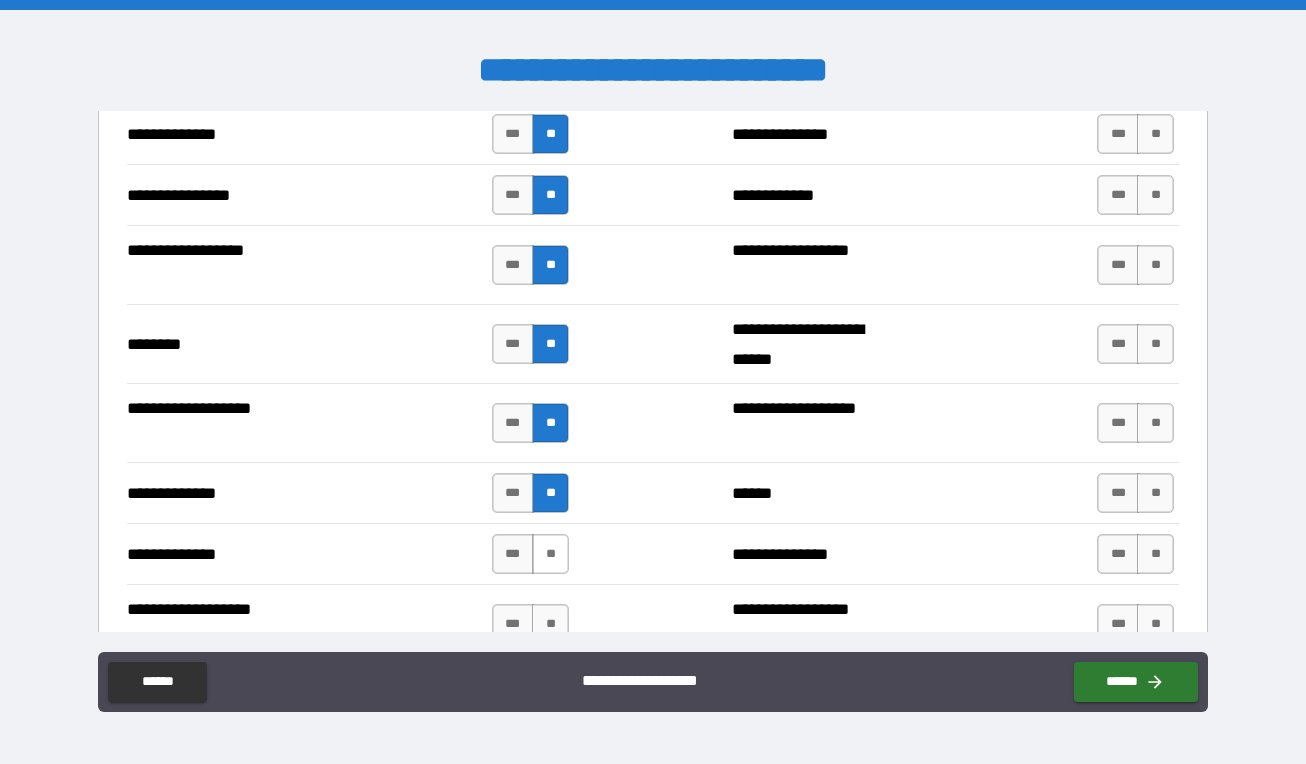 click on "**" at bounding box center [550, 554] 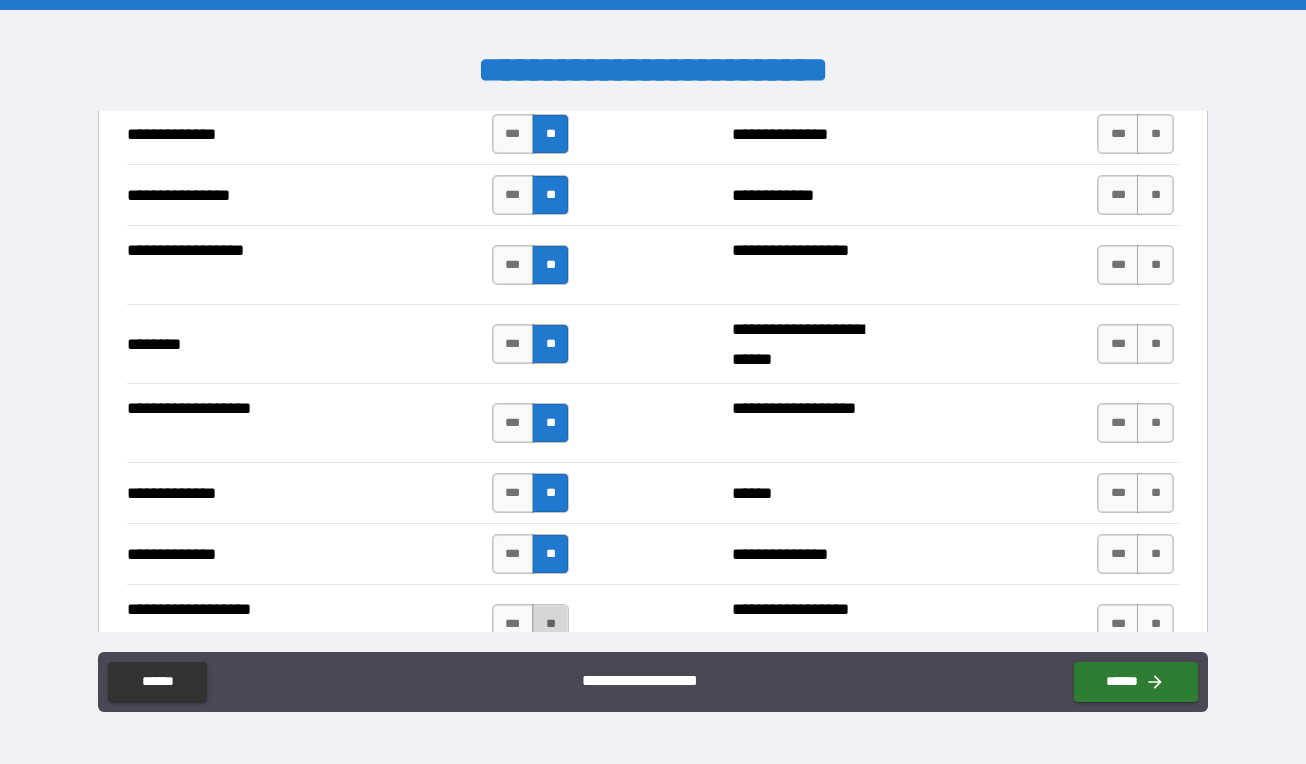 click on "**" at bounding box center (550, 624) 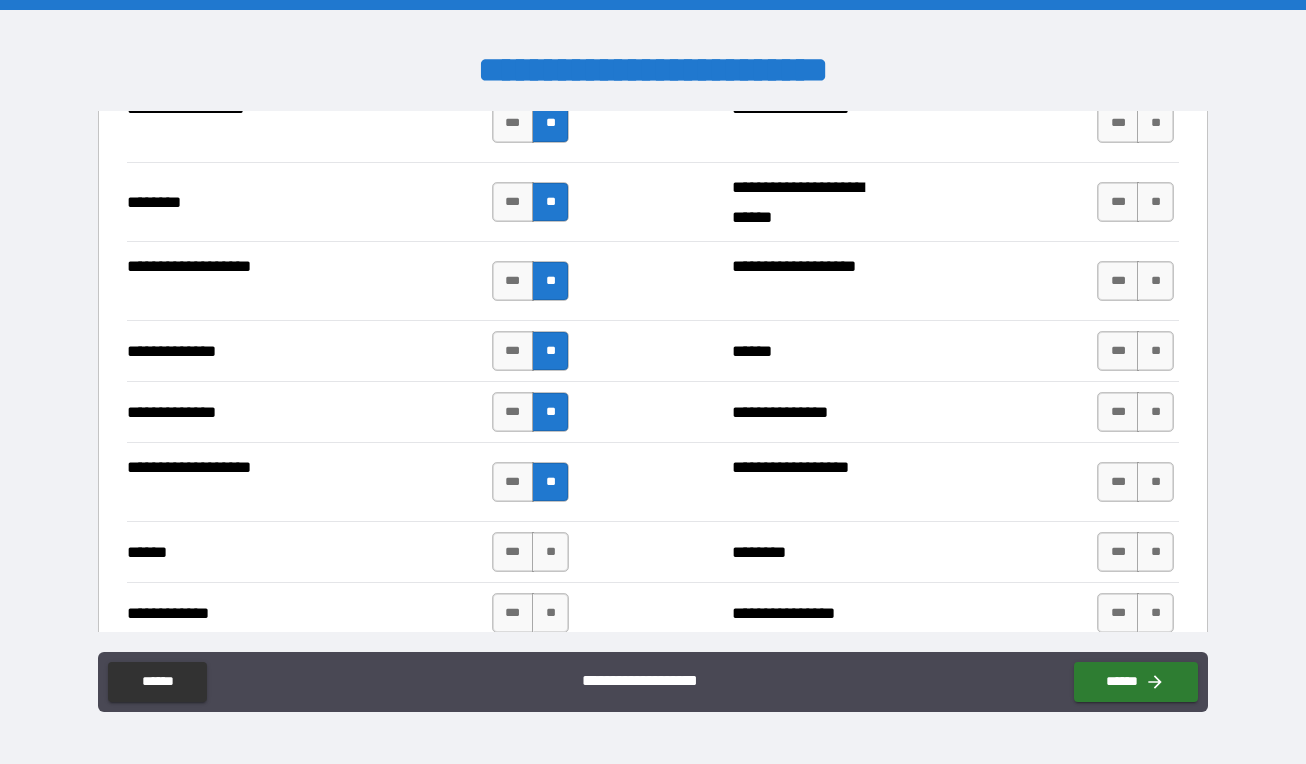 scroll, scrollTop: 3441, scrollLeft: 0, axis: vertical 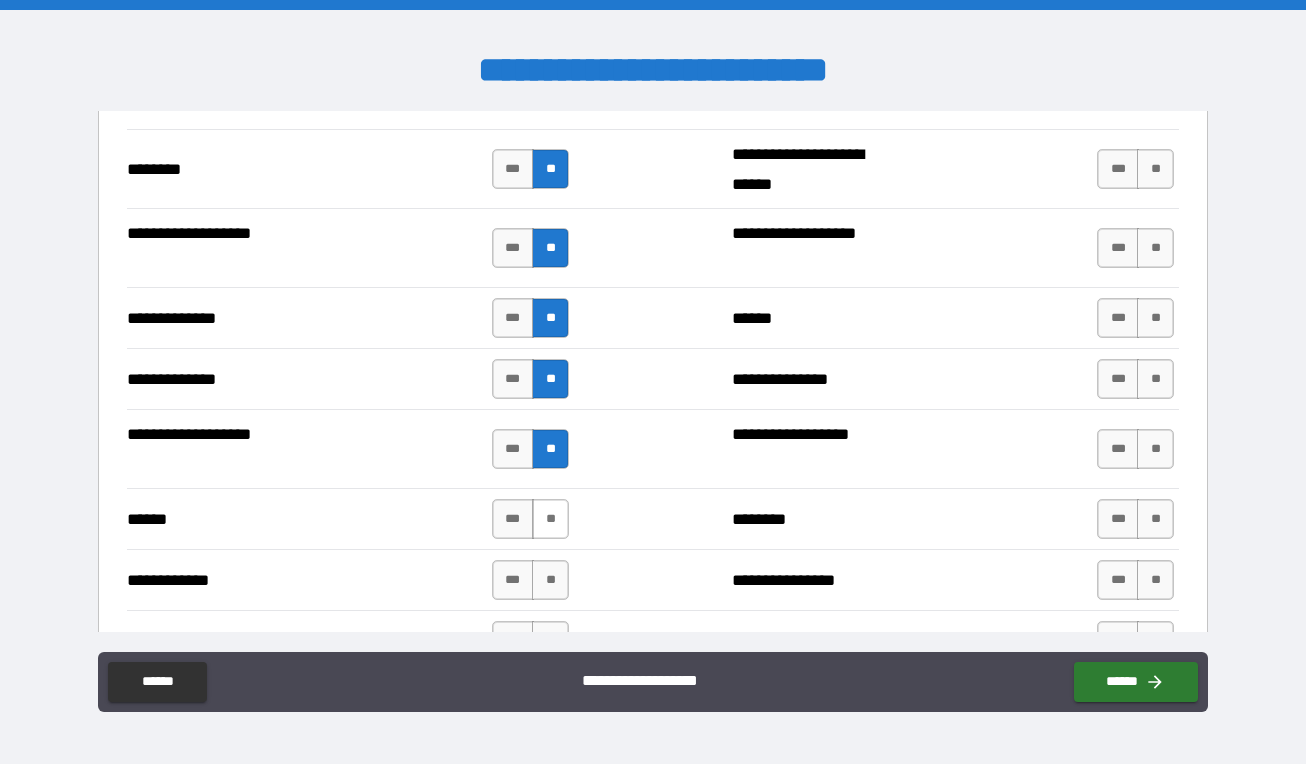 click on "**" at bounding box center (550, 519) 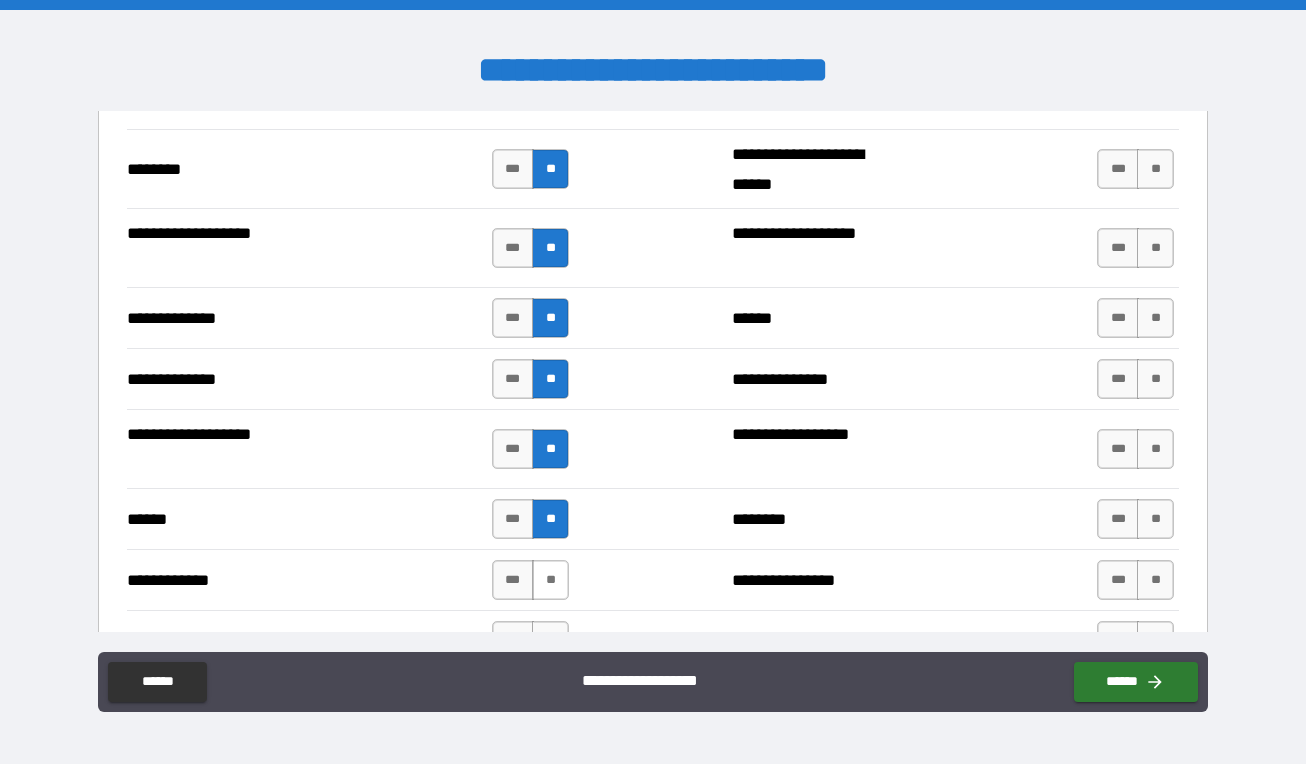 click on "**" at bounding box center (550, 580) 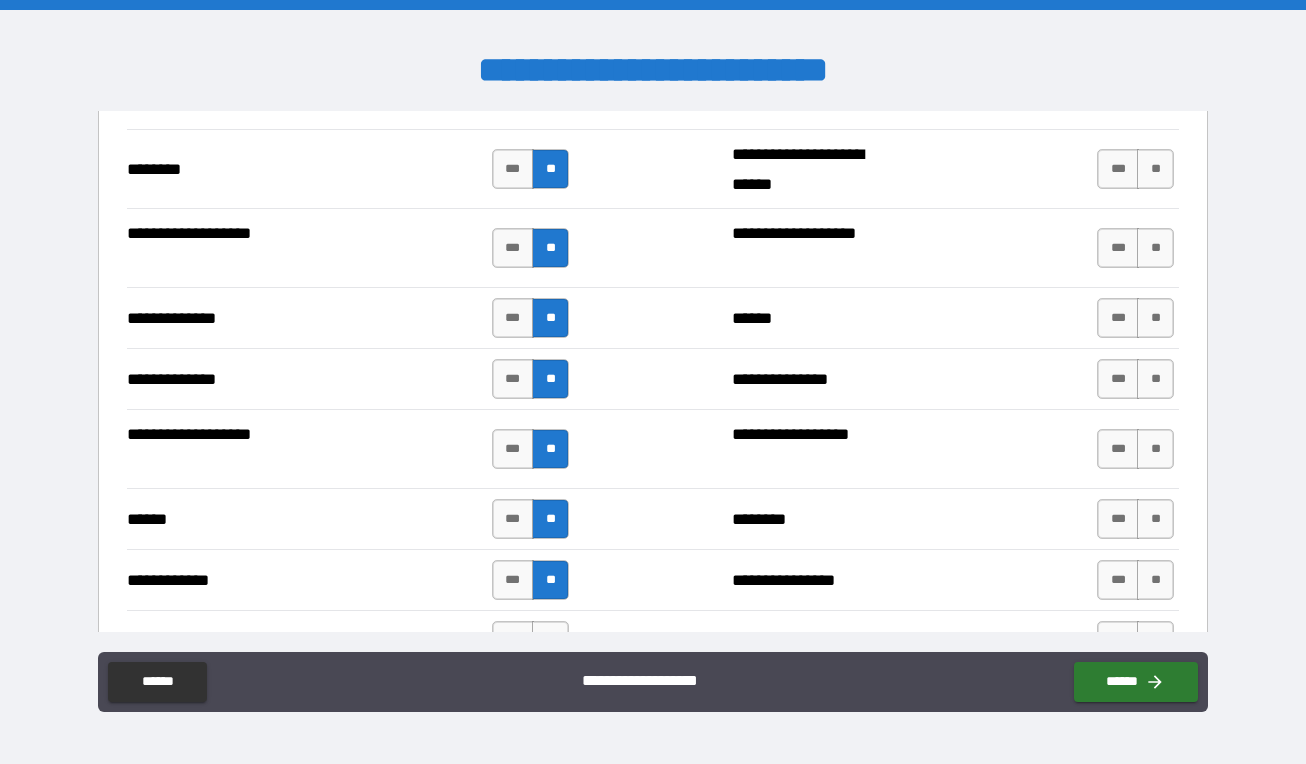 scroll, scrollTop: 3583, scrollLeft: 0, axis: vertical 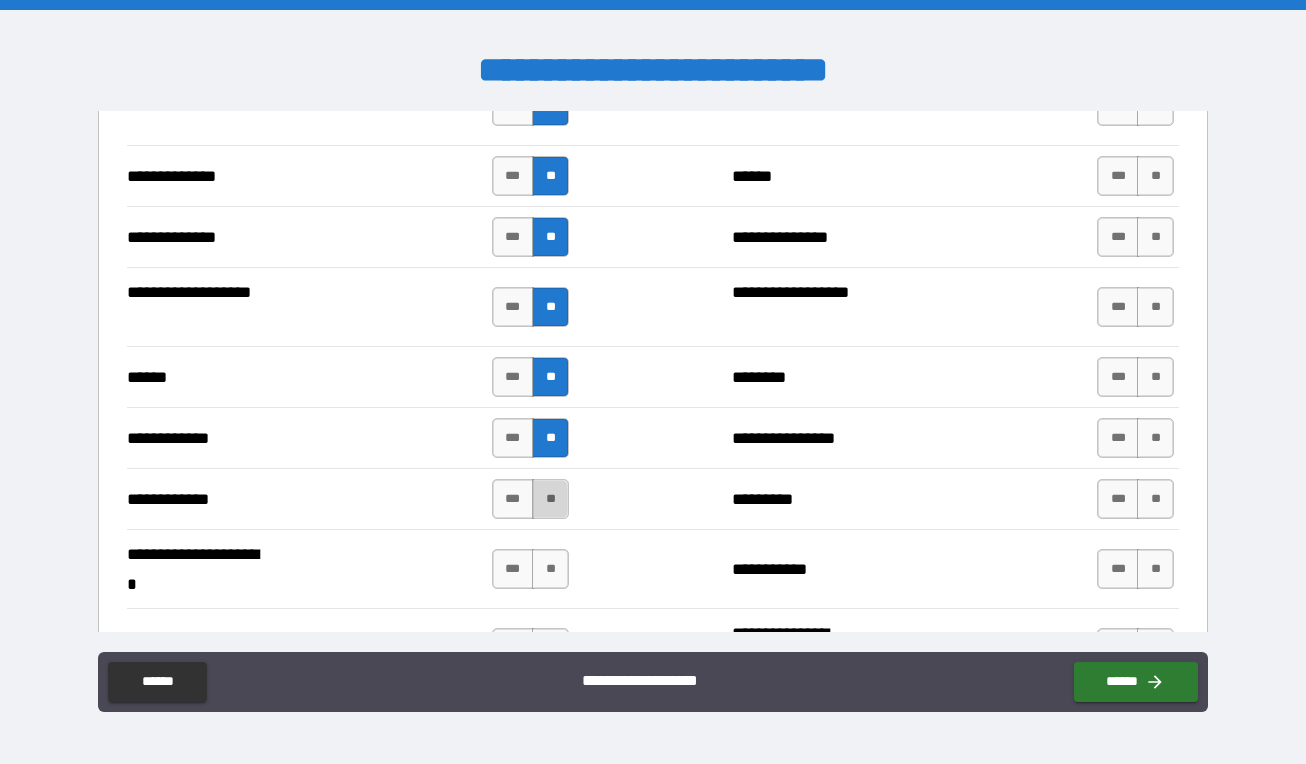 click on "**" at bounding box center (550, 499) 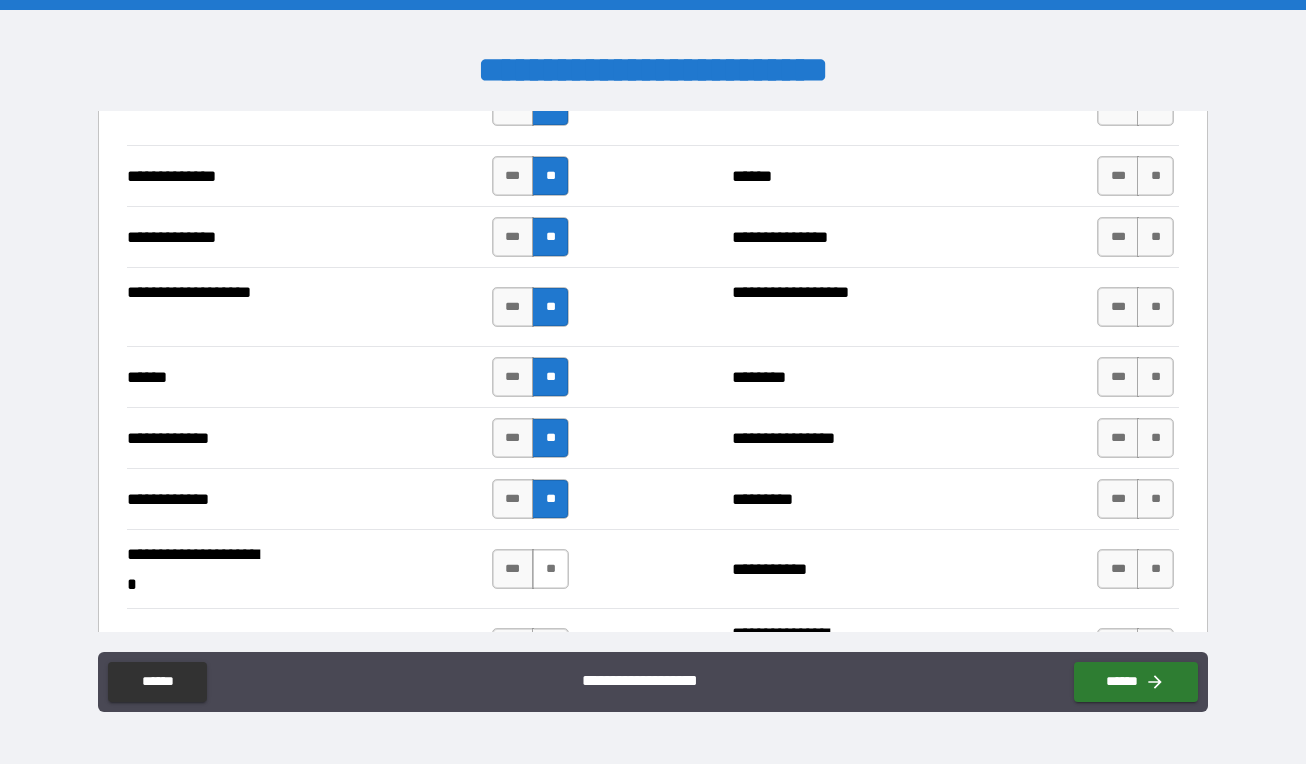 click on "**" at bounding box center [550, 569] 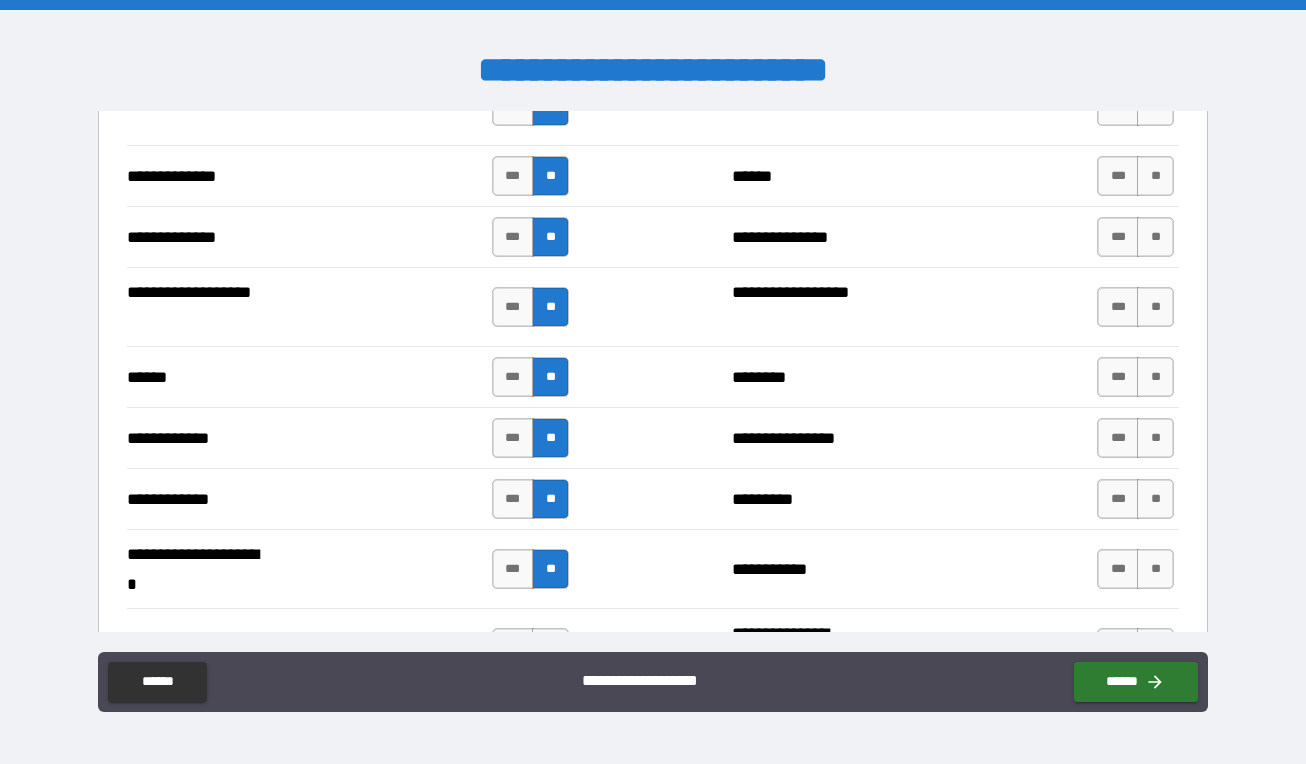 scroll, scrollTop: 3712, scrollLeft: 0, axis: vertical 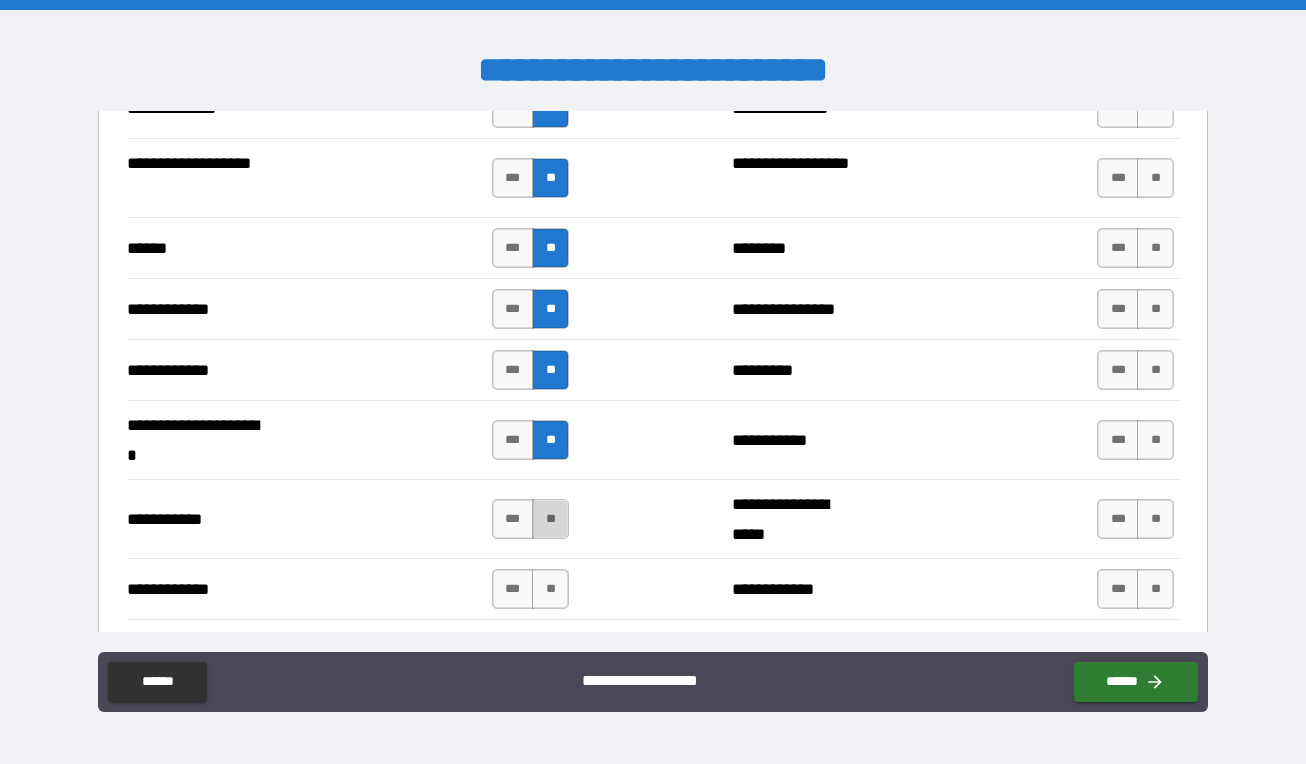 click on "**" at bounding box center (550, 519) 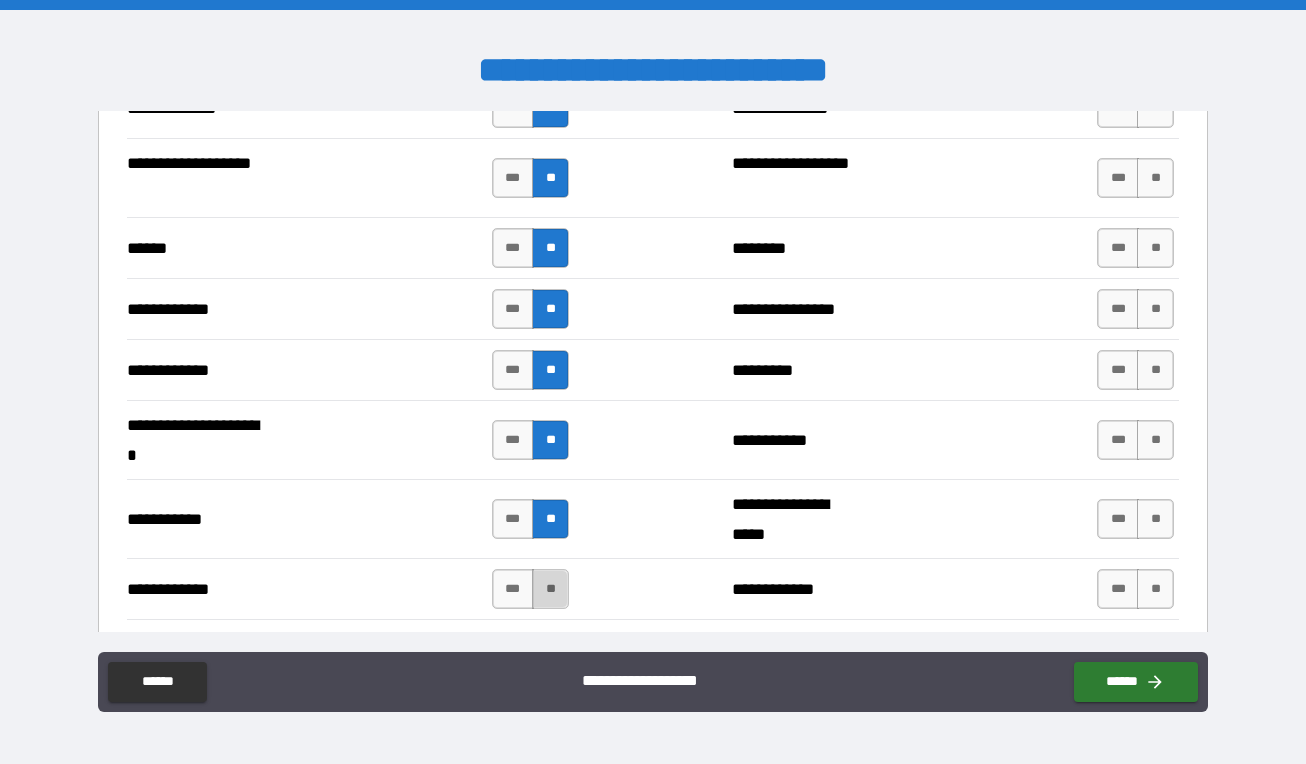 click on "**" at bounding box center [550, 589] 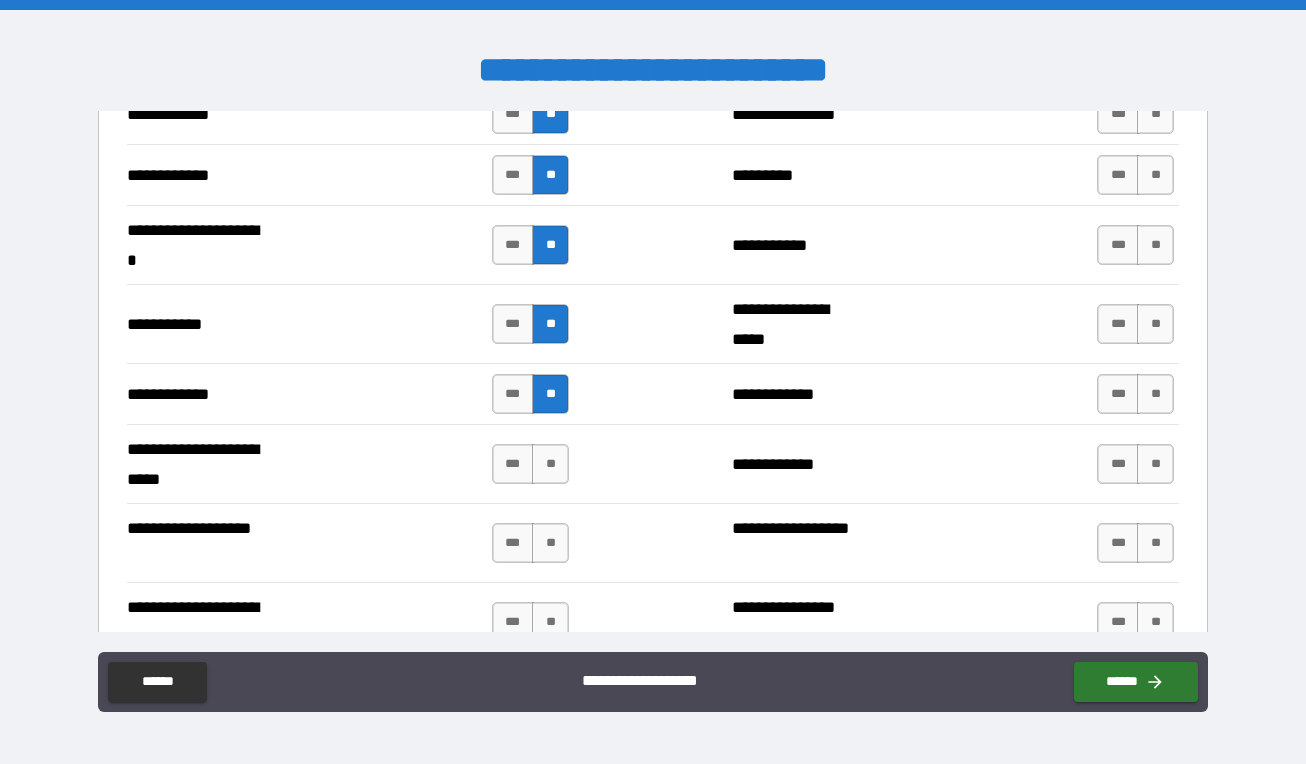 scroll, scrollTop: 4063, scrollLeft: 0, axis: vertical 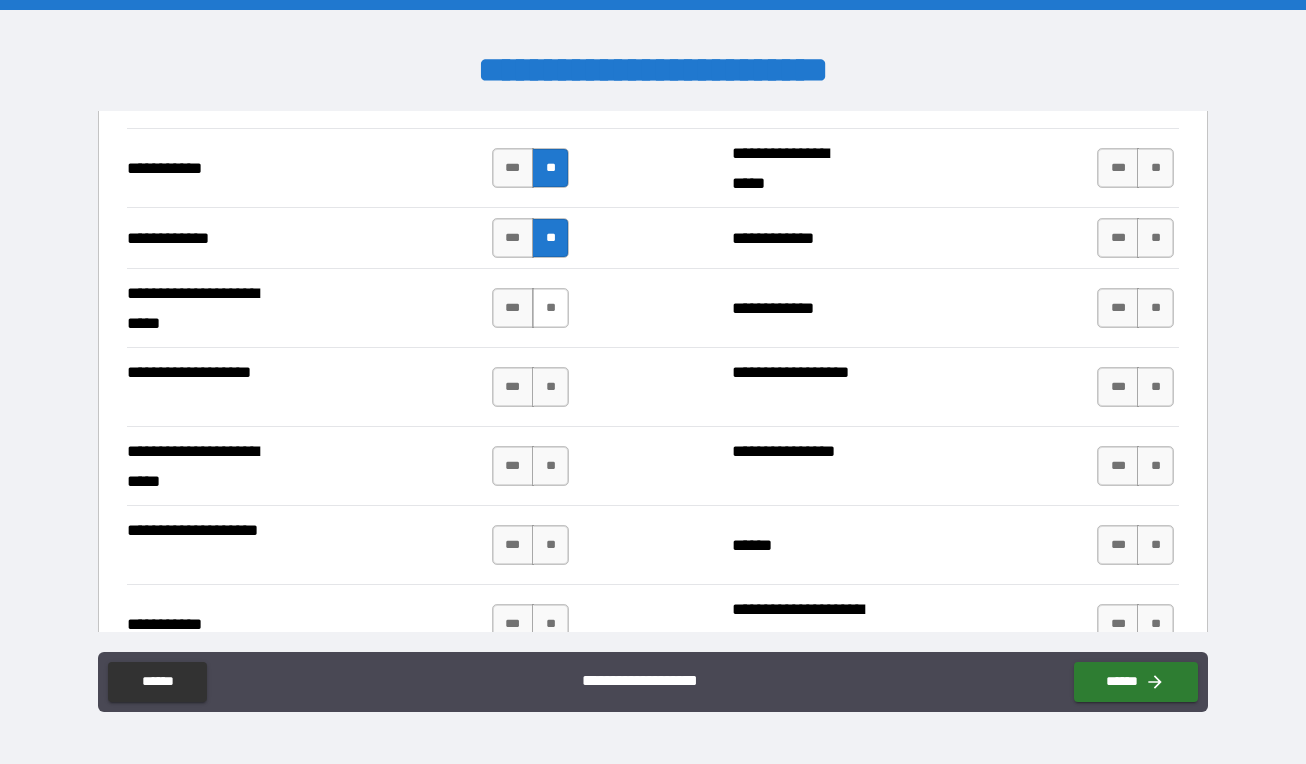 click on "**" at bounding box center (550, 308) 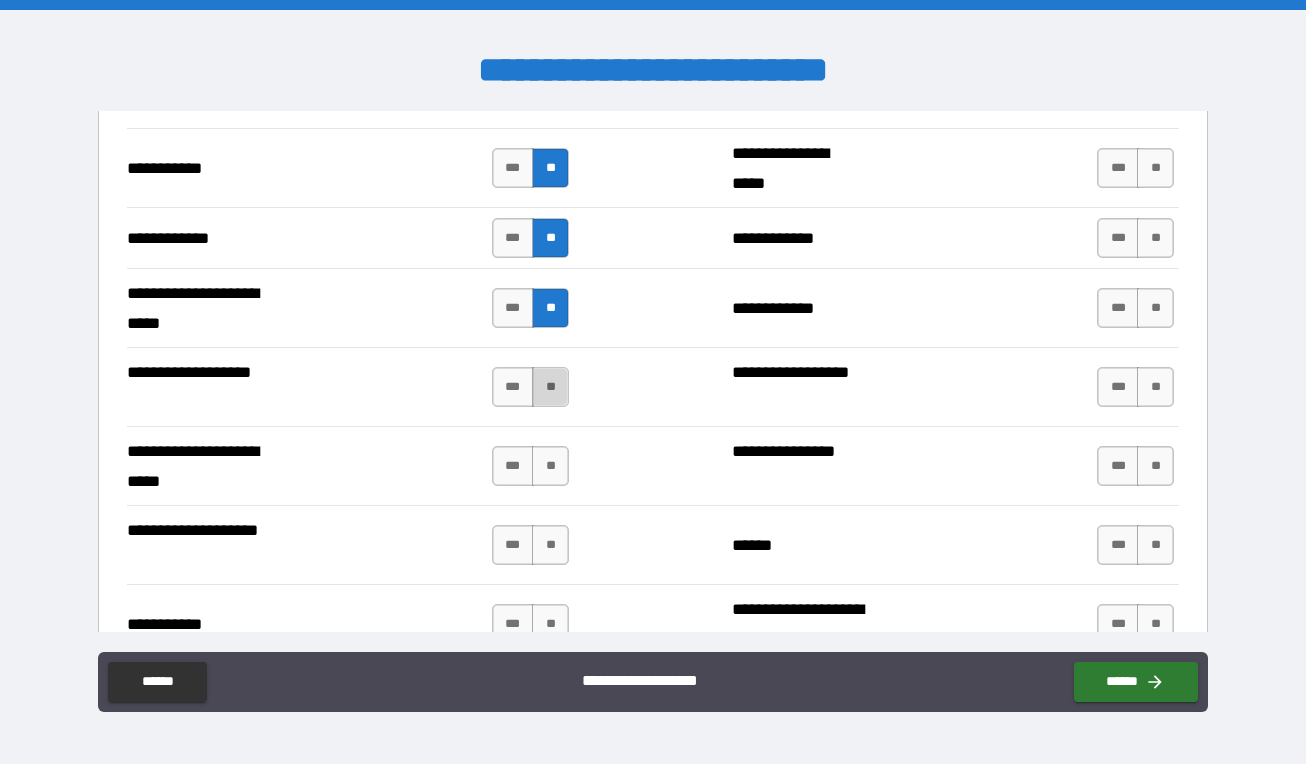 click on "**" at bounding box center (550, 387) 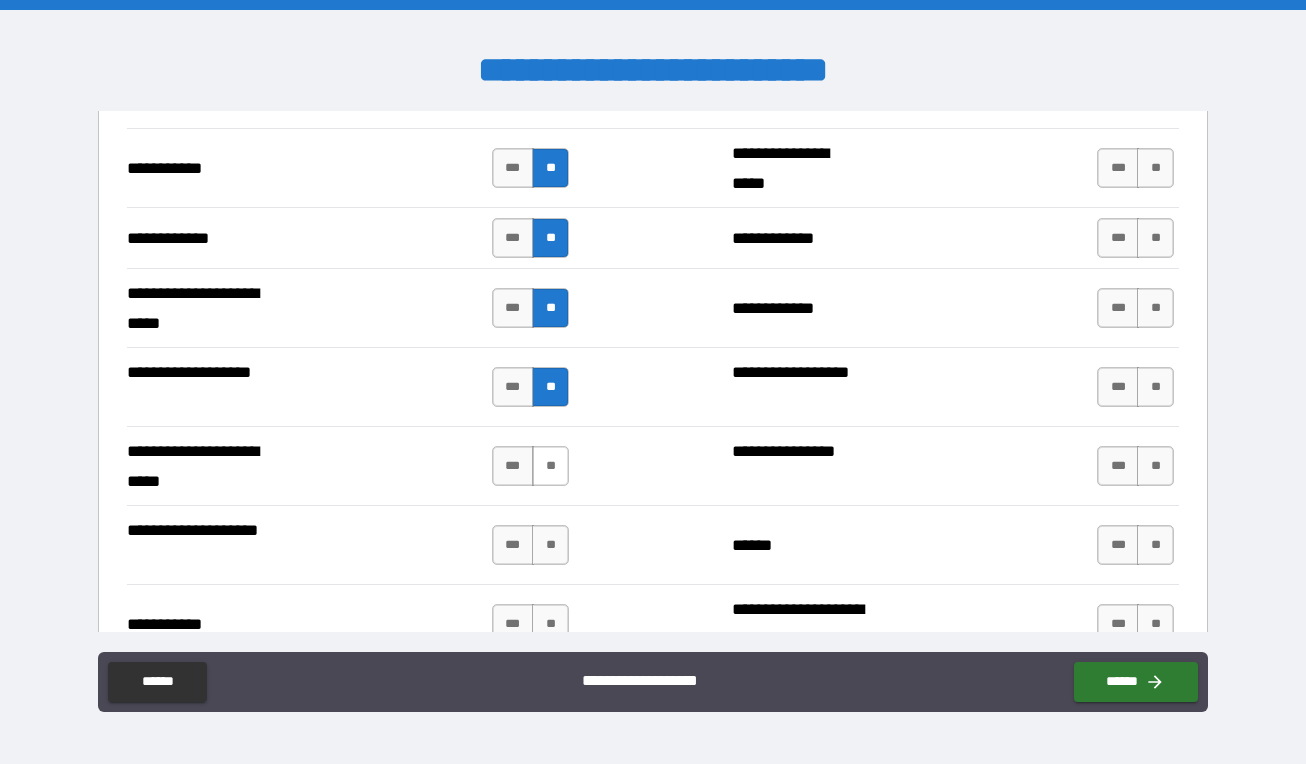 click on "**" at bounding box center [550, 466] 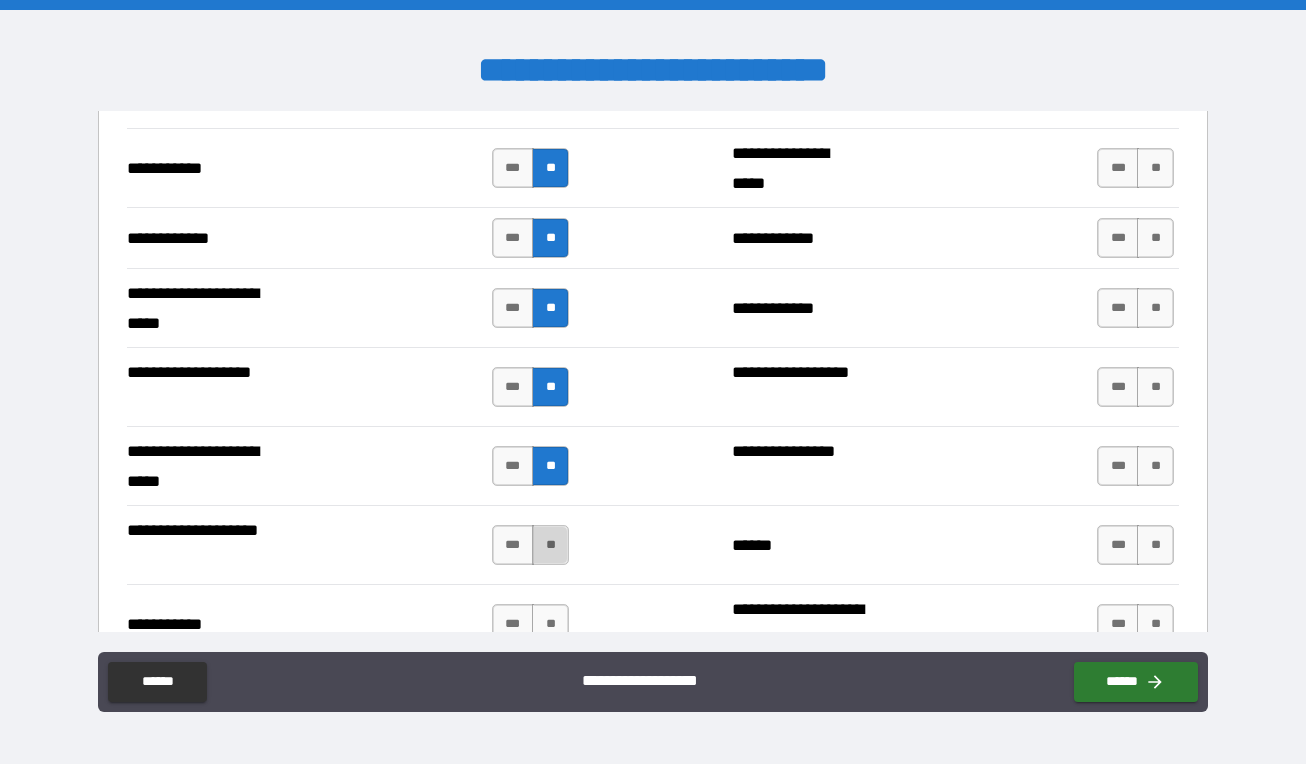click on "**" at bounding box center [550, 545] 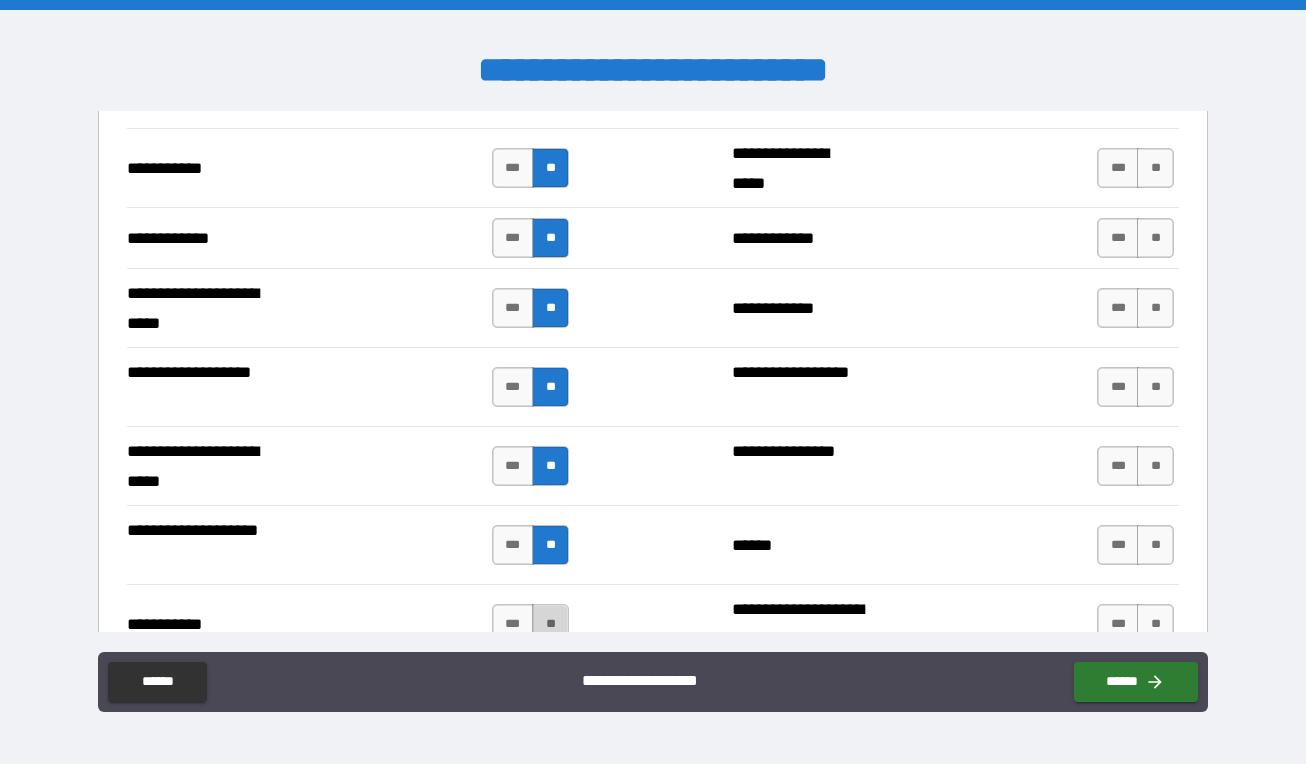 click on "**" at bounding box center [550, 624] 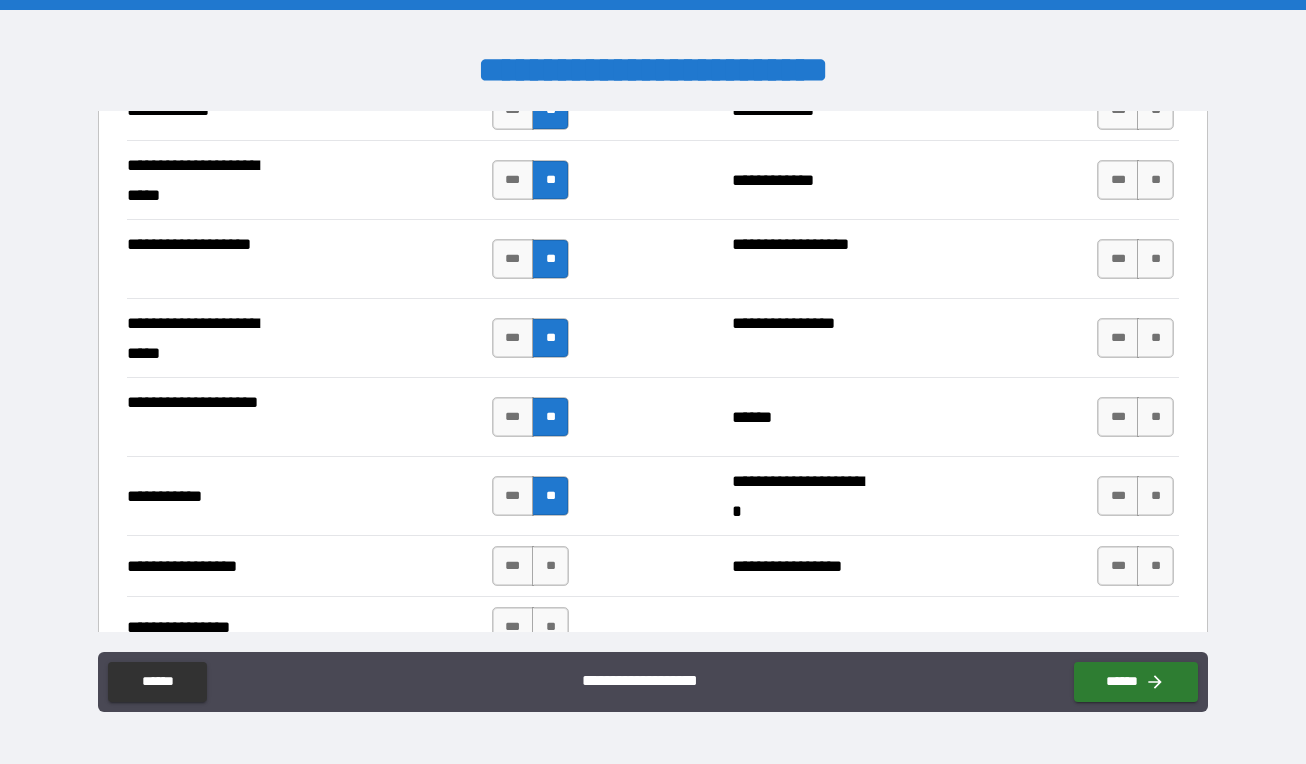 scroll, scrollTop: 4366, scrollLeft: 0, axis: vertical 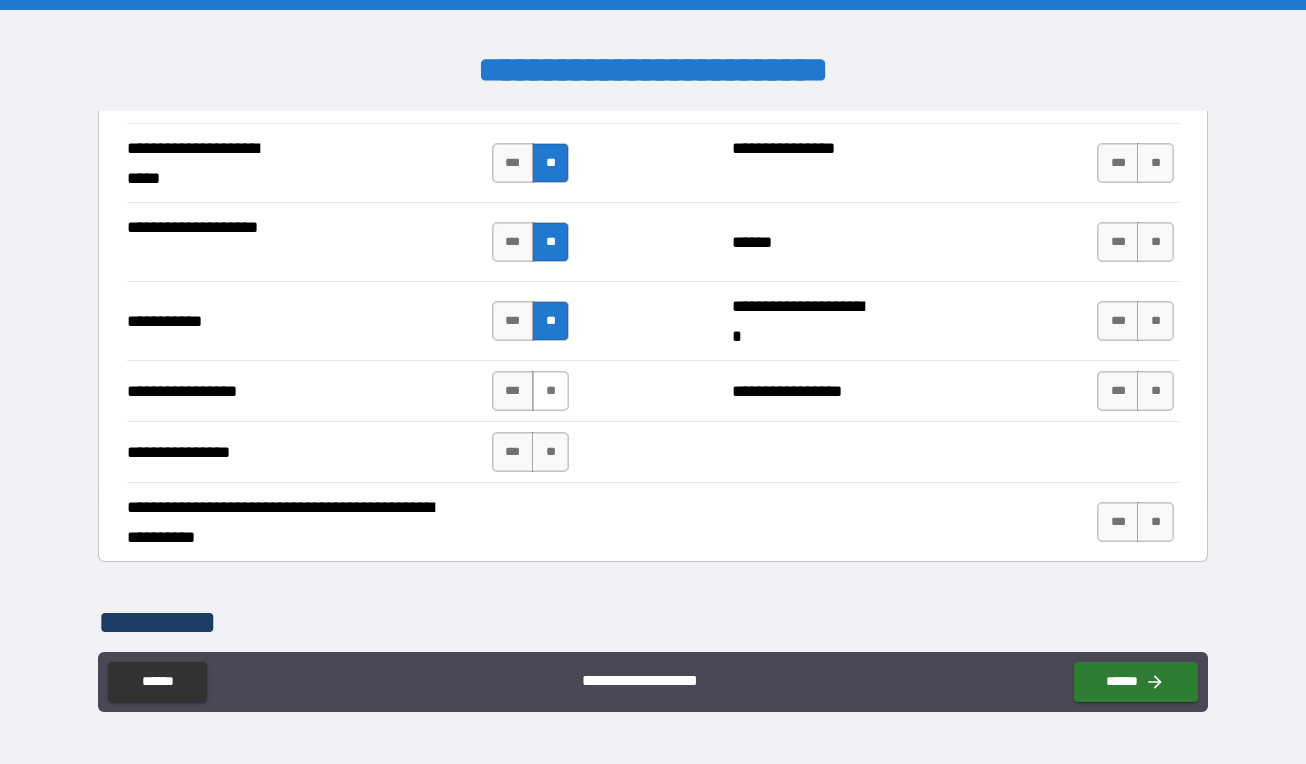 click on "**" at bounding box center (550, 391) 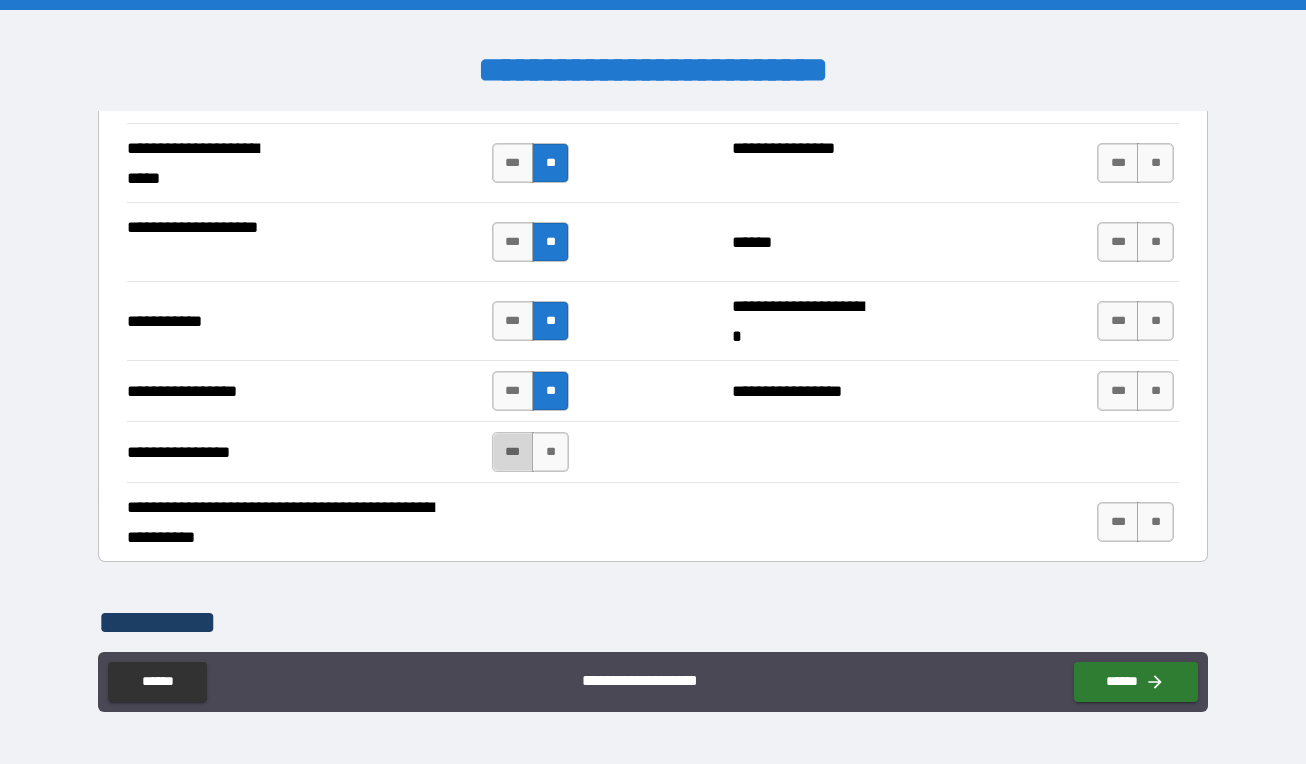 click on "***" at bounding box center [513, 452] 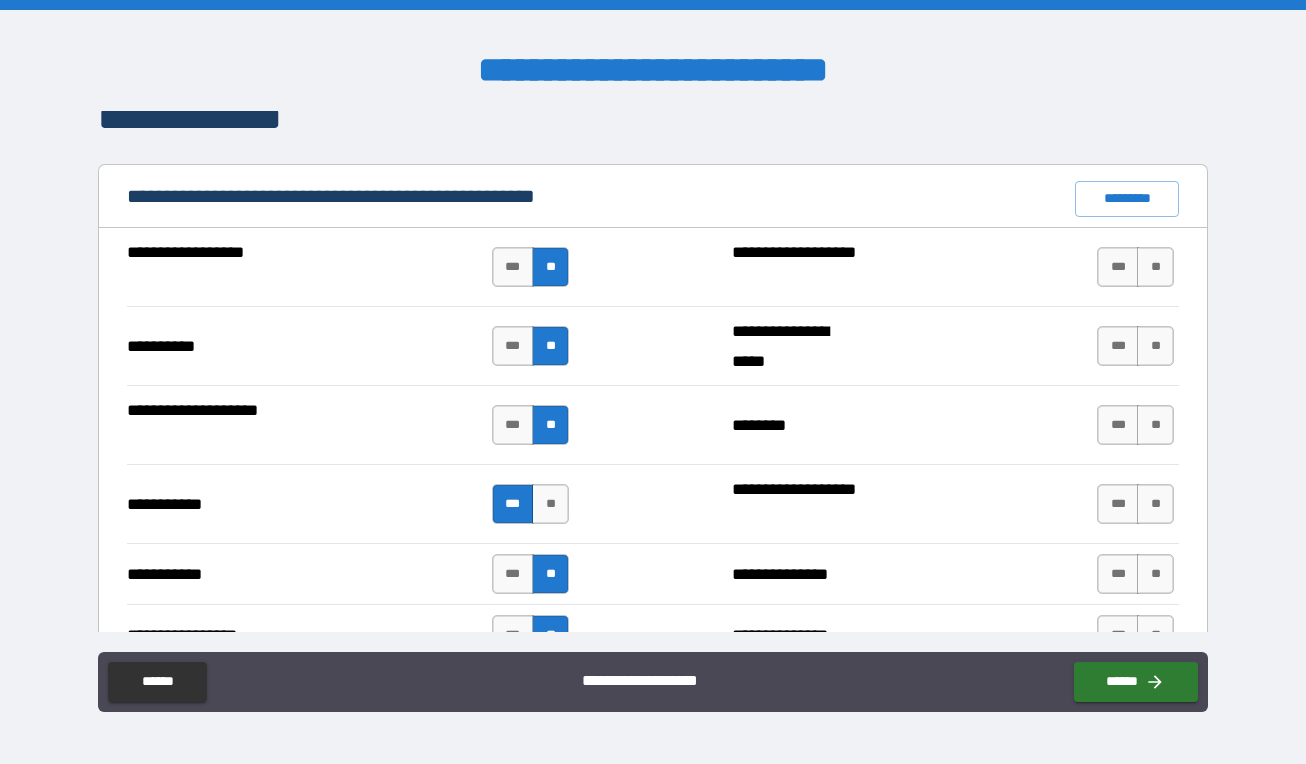 scroll, scrollTop: 1837, scrollLeft: 0, axis: vertical 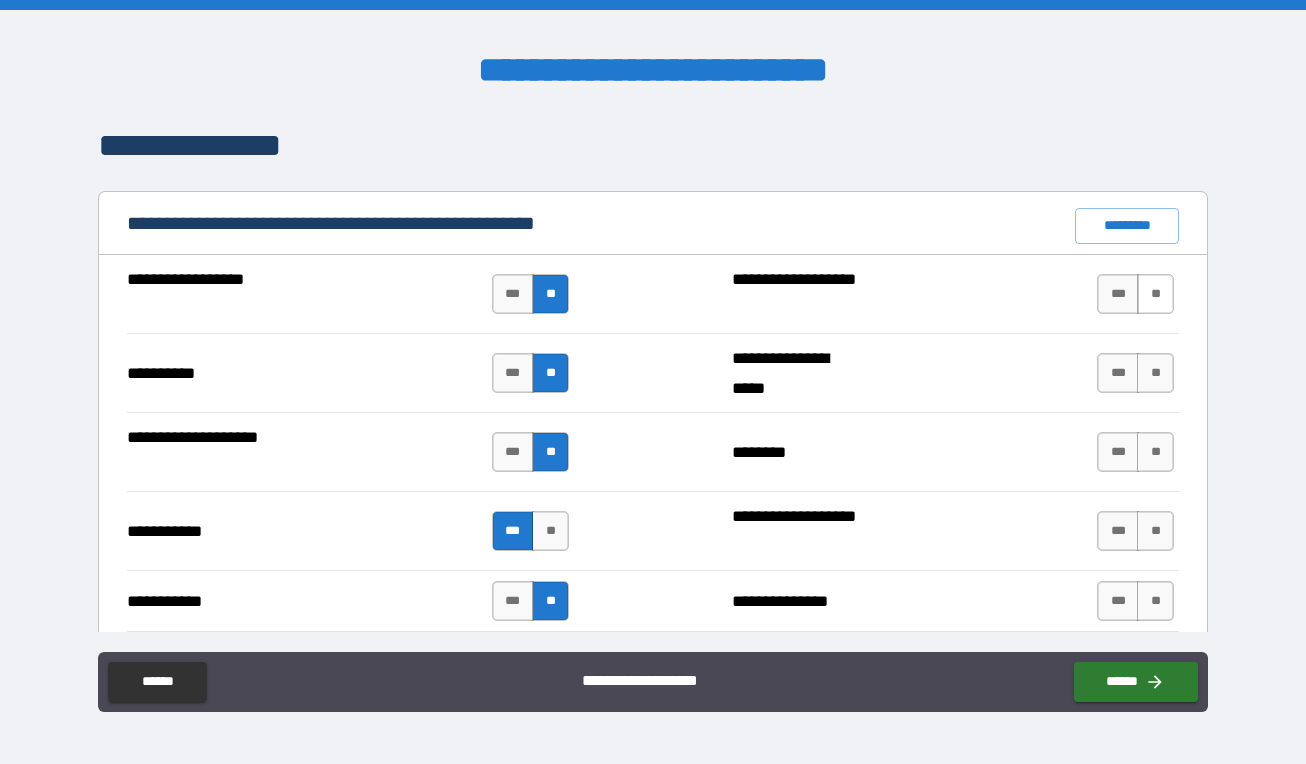 click on "**" at bounding box center [1155, 294] 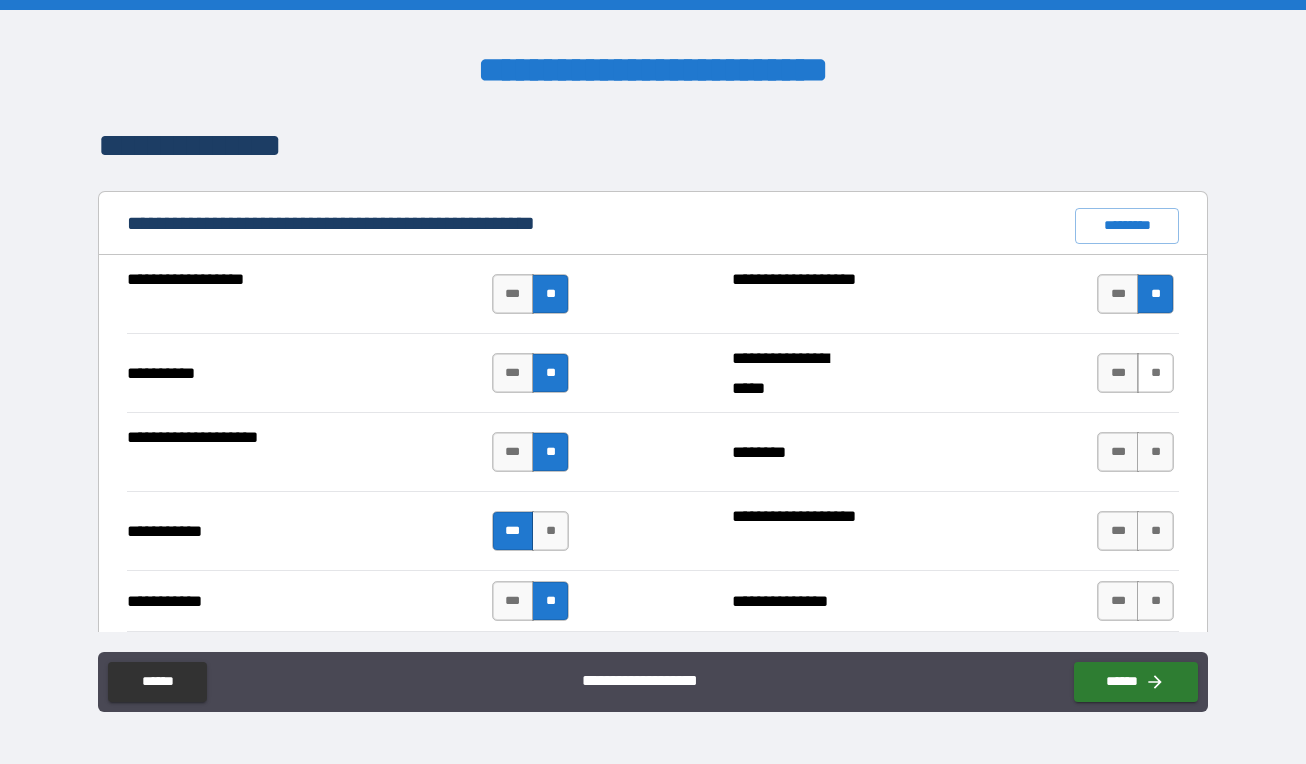 click on "**" at bounding box center (1155, 373) 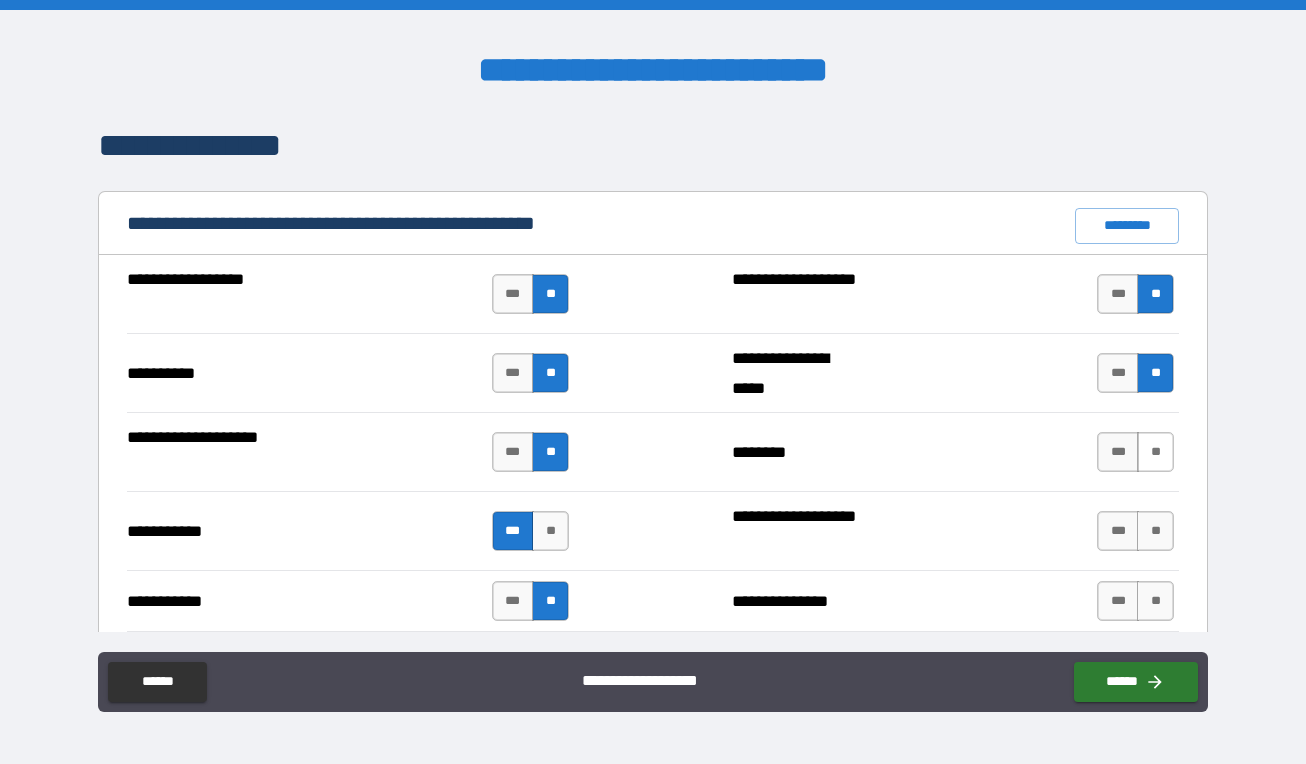 click on "**" at bounding box center [1155, 452] 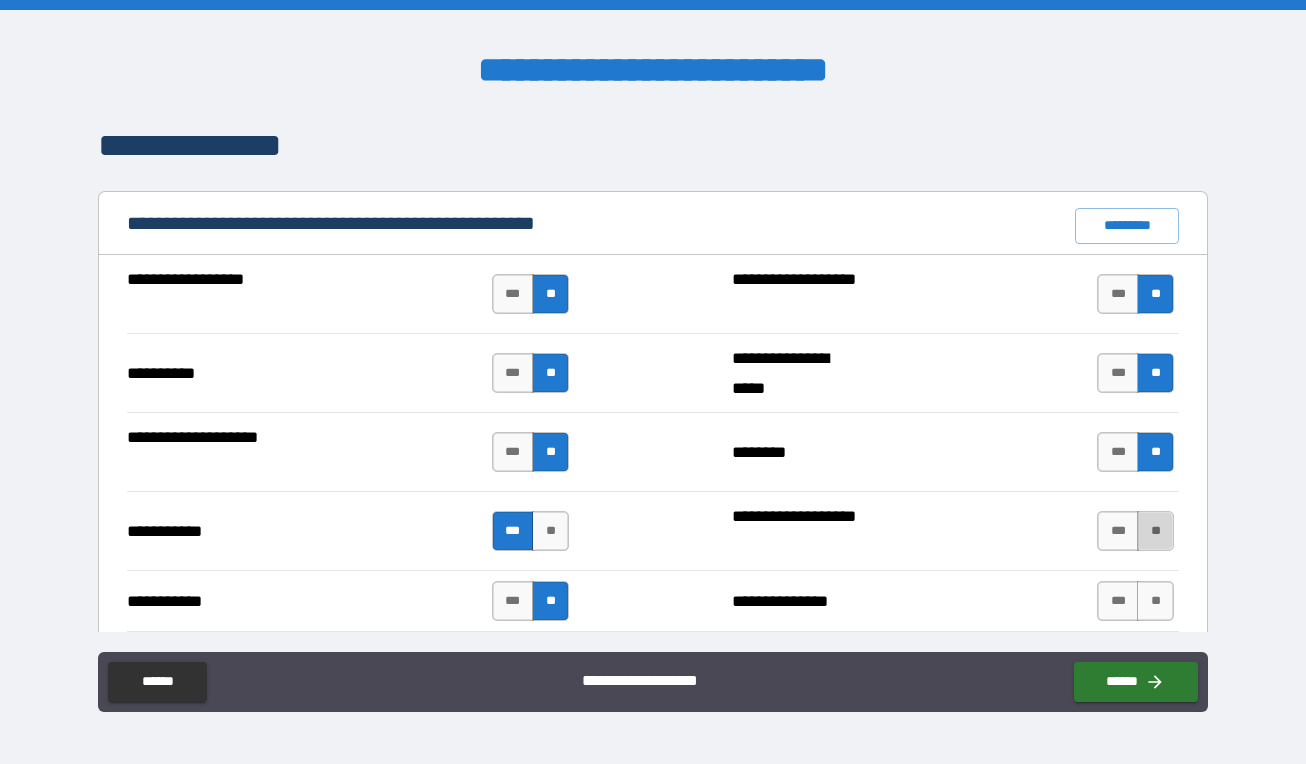 click on "**" at bounding box center [1155, 531] 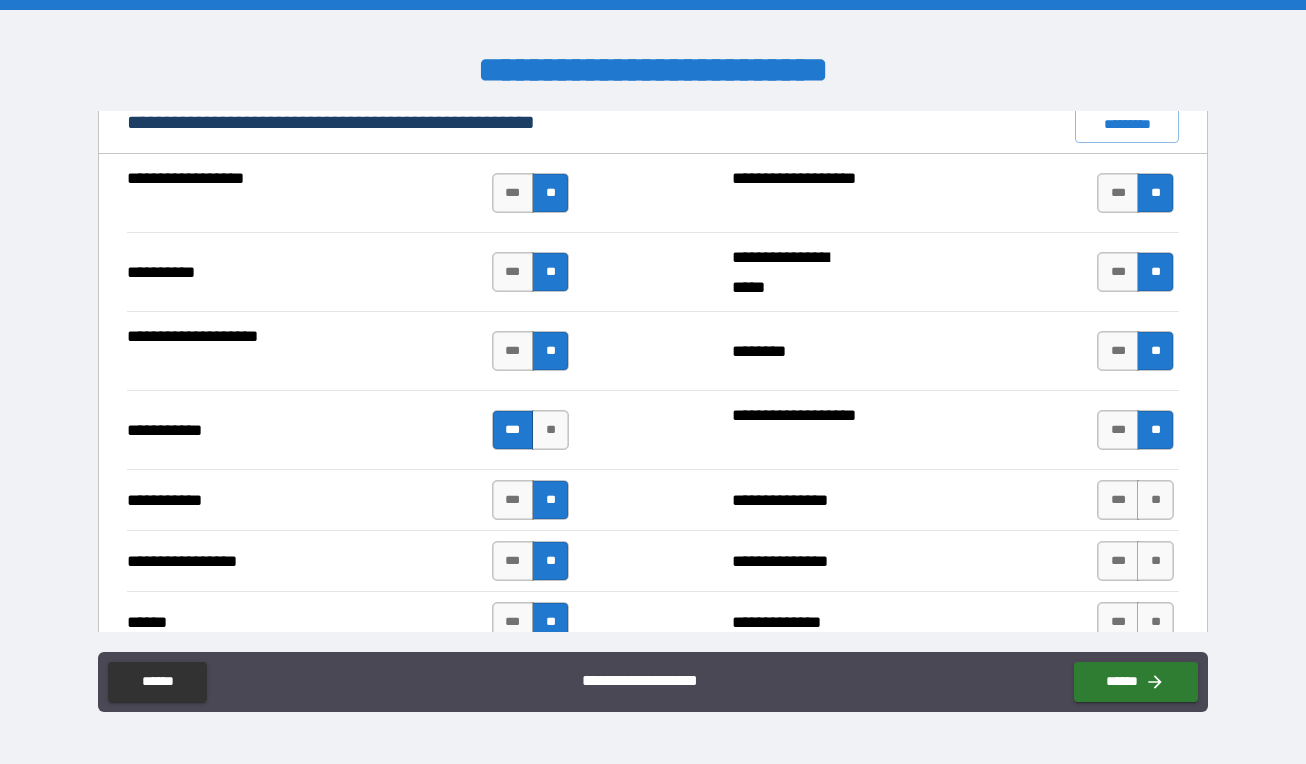 scroll, scrollTop: 2052, scrollLeft: 0, axis: vertical 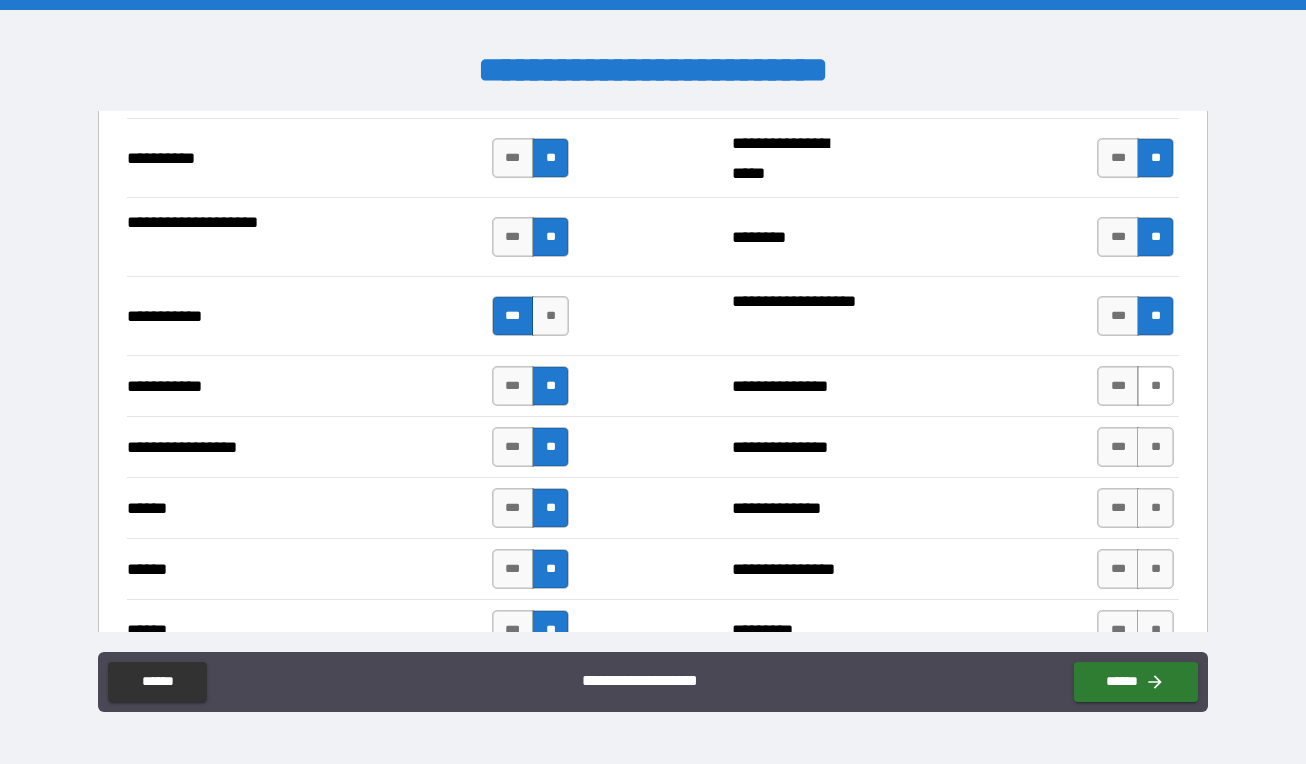 click on "**" at bounding box center [1155, 386] 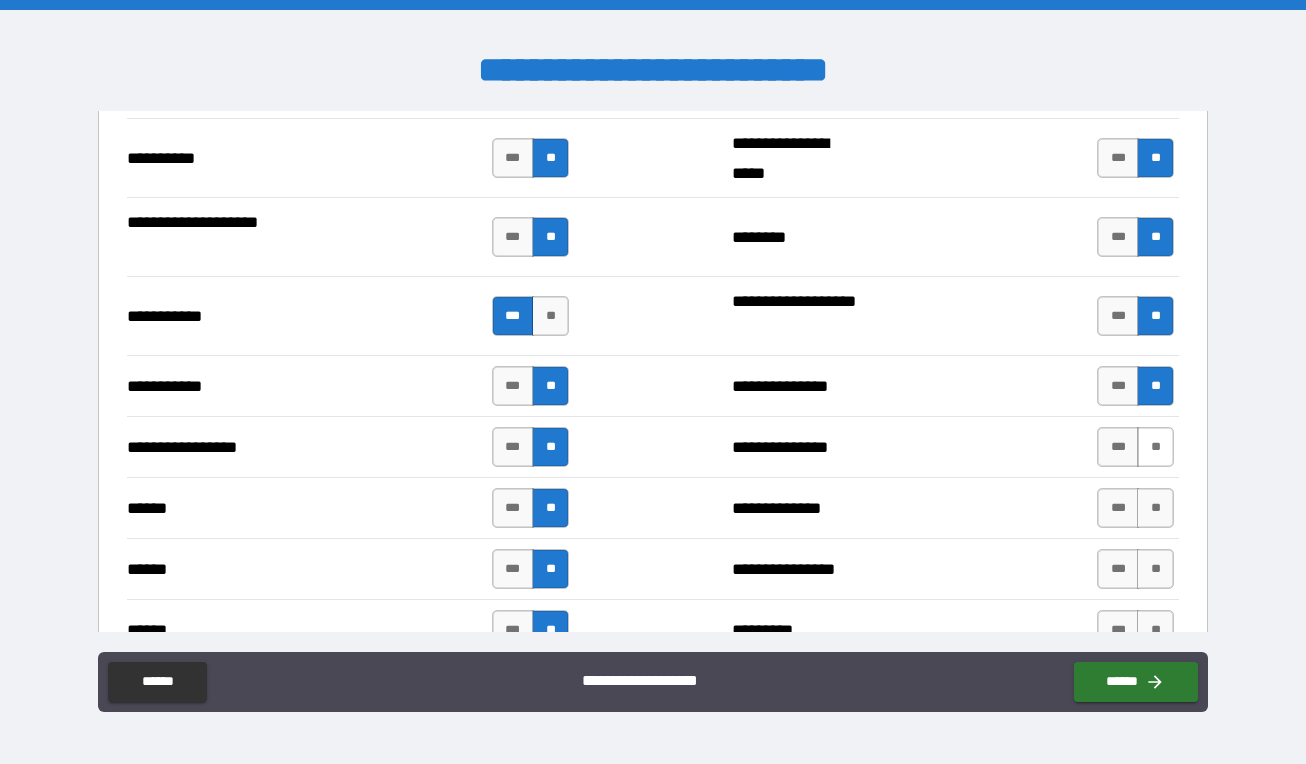 click on "**" at bounding box center (1155, 447) 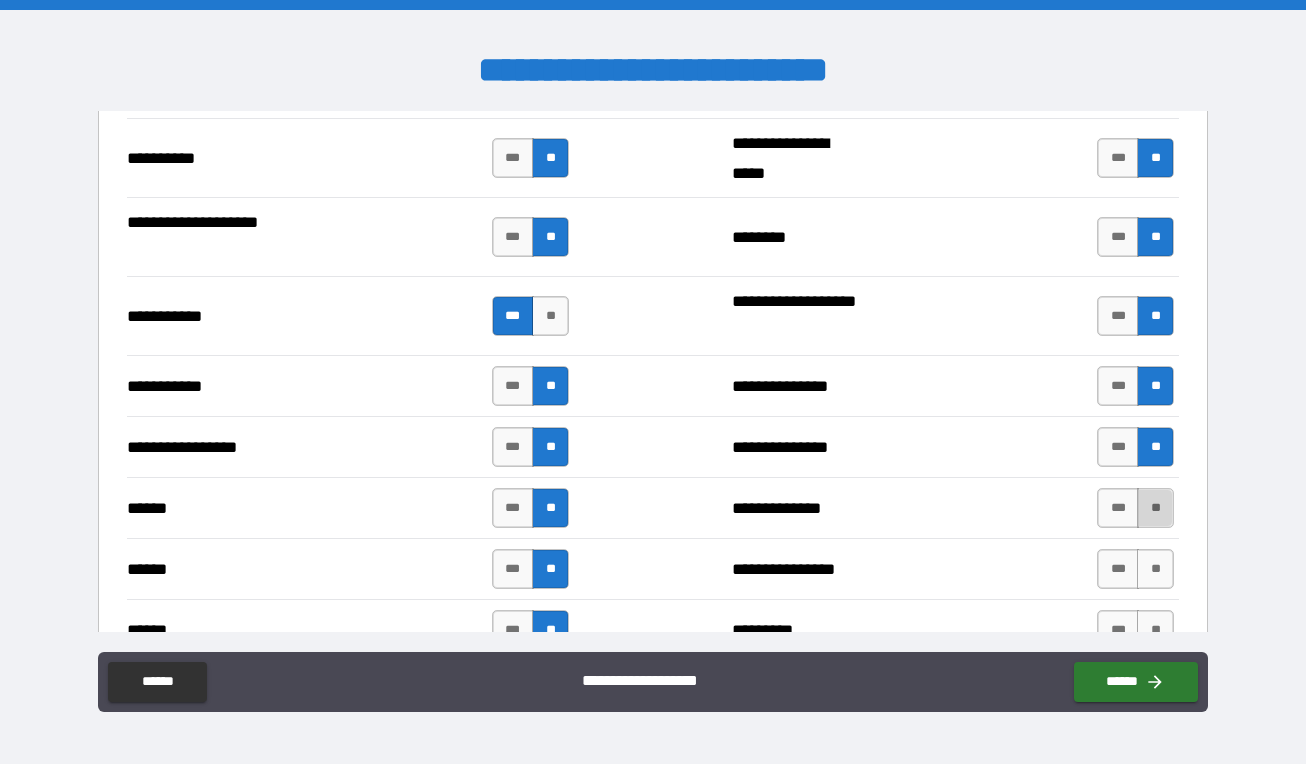 click on "**" at bounding box center (1155, 508) 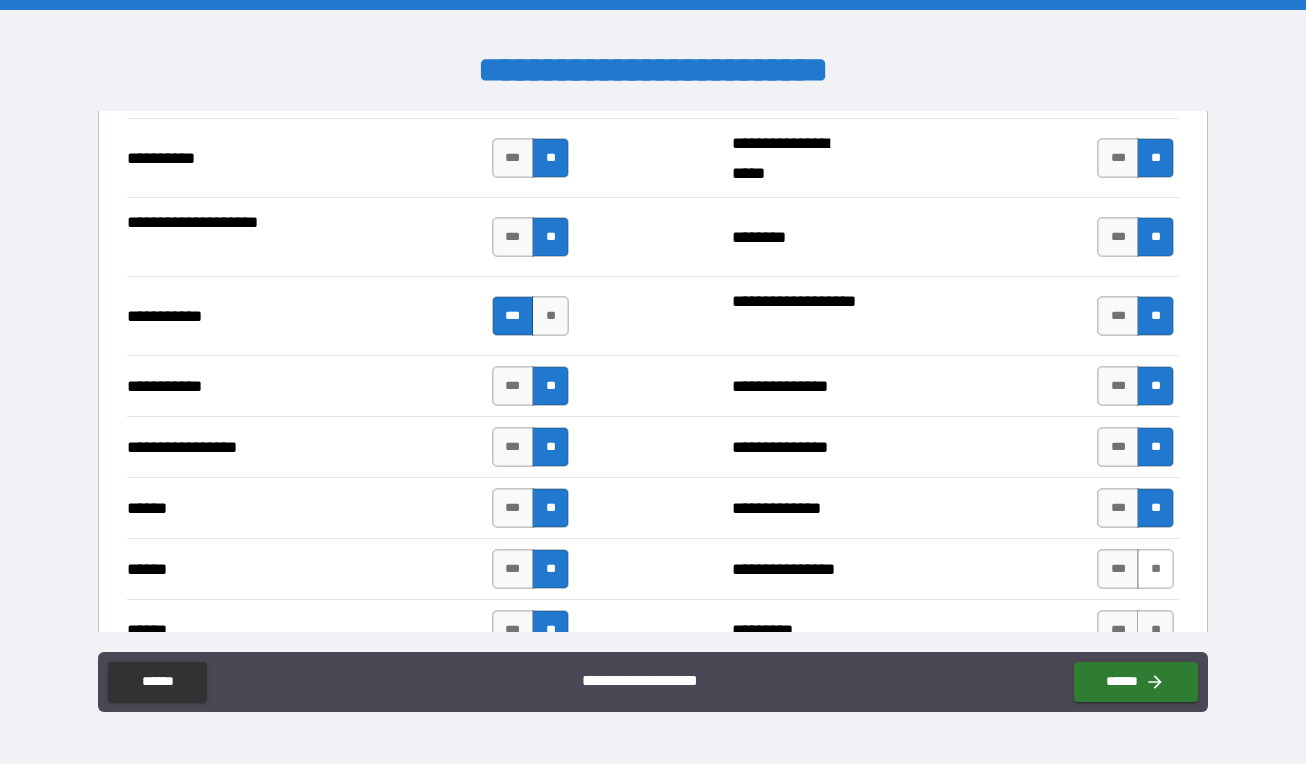 click on "**" at bounding box center [1155, 569] 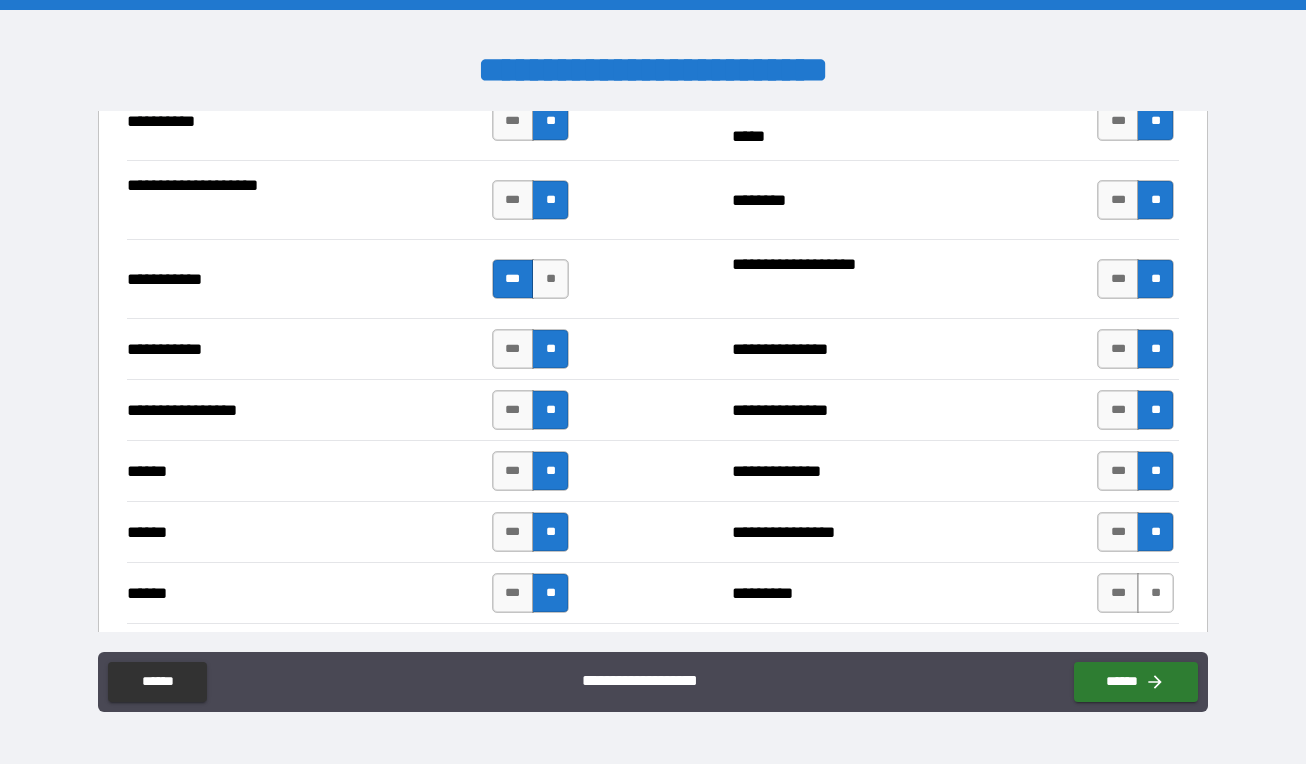 scroll, scrollTop: 2114, scrollLeft: 0, axis: vertical 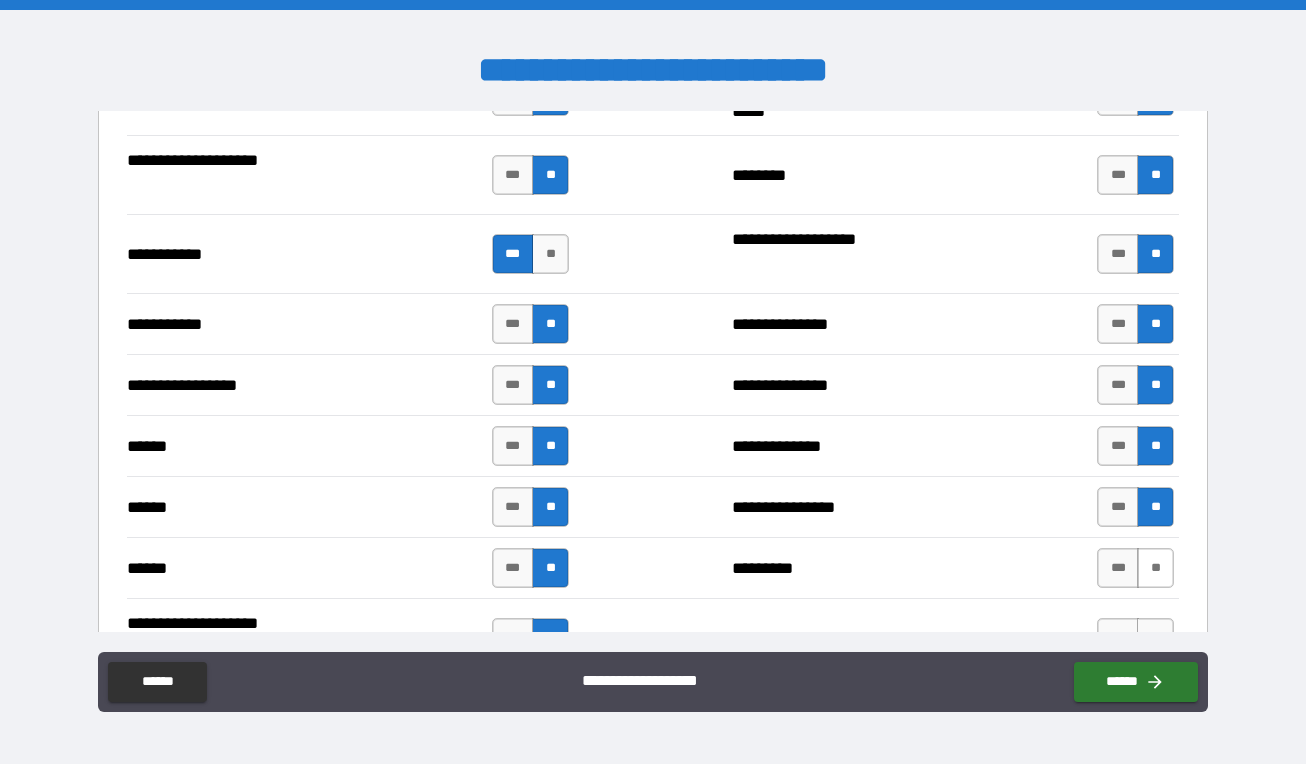 click on "**" at bounding box center (1155, 568) 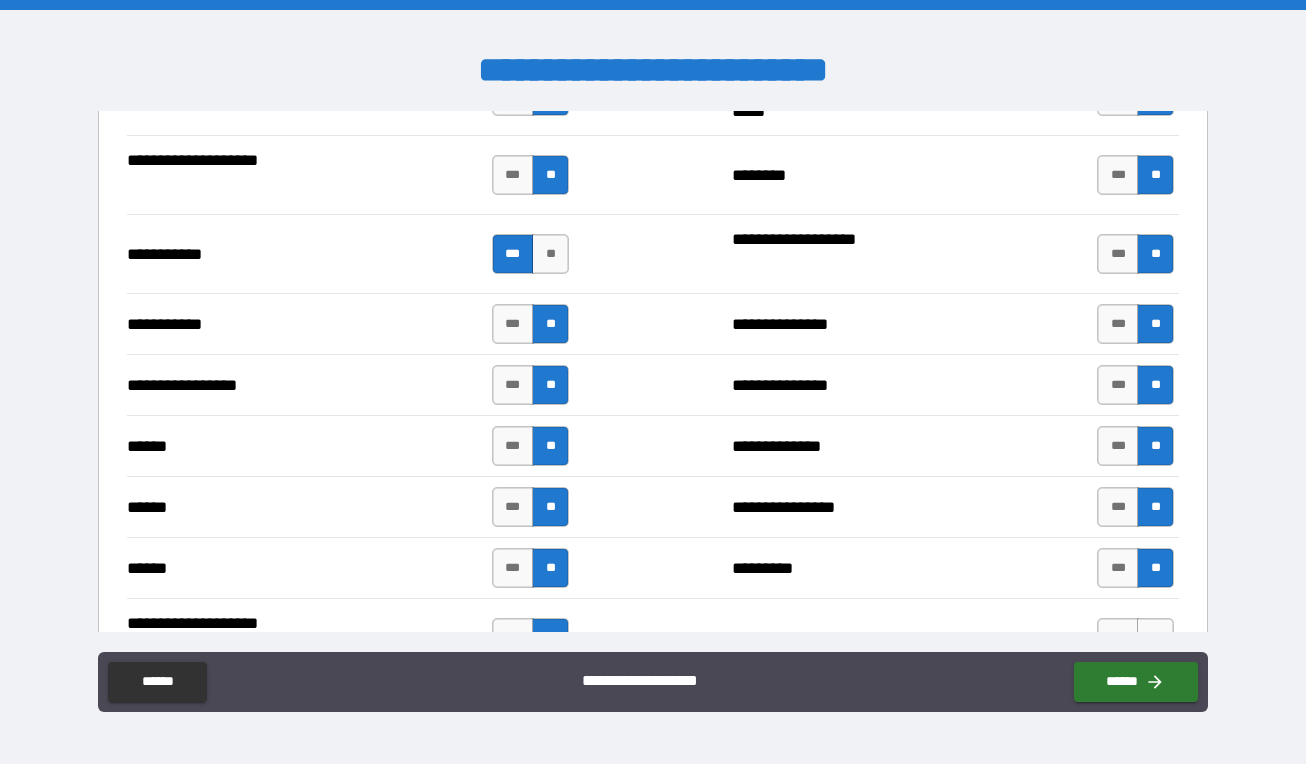 scroll, scrollTop: 2269, scrollLeft: 0, axis: vertical 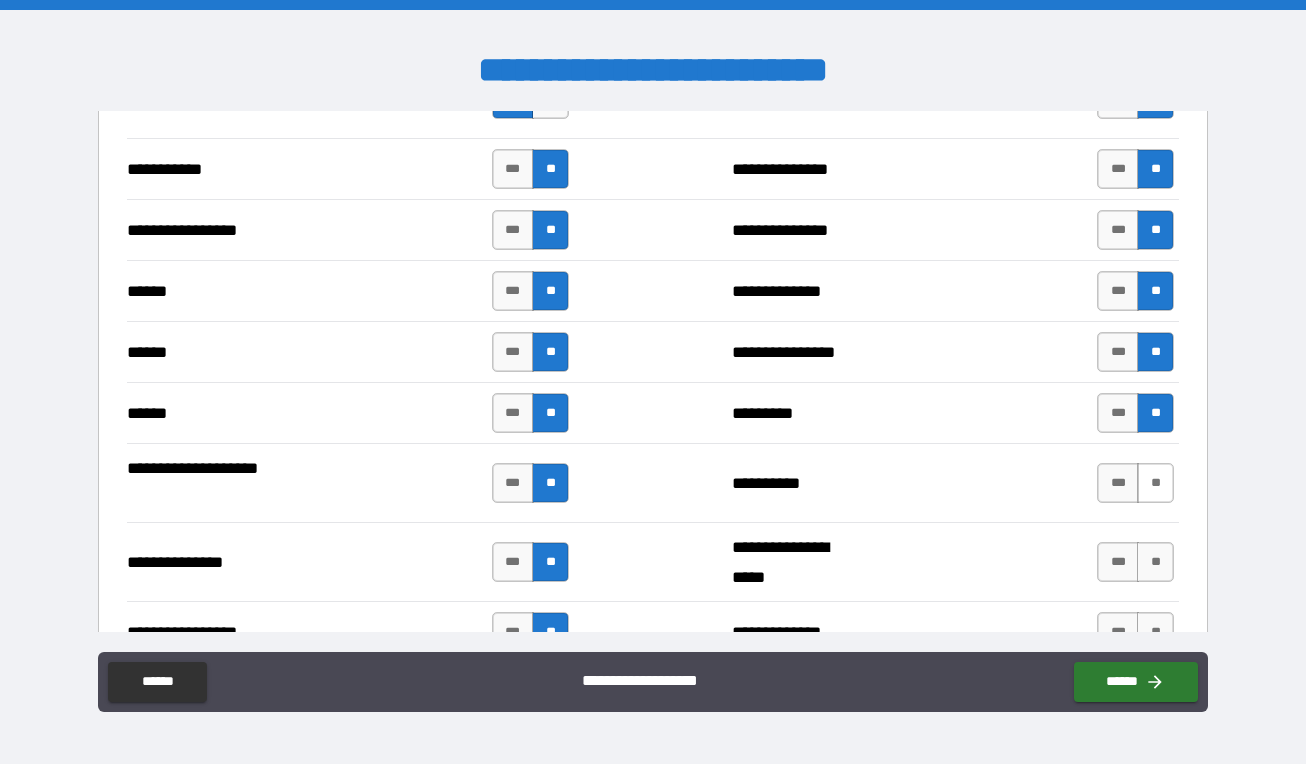 click on "**" at bounding box center [1155, 483] 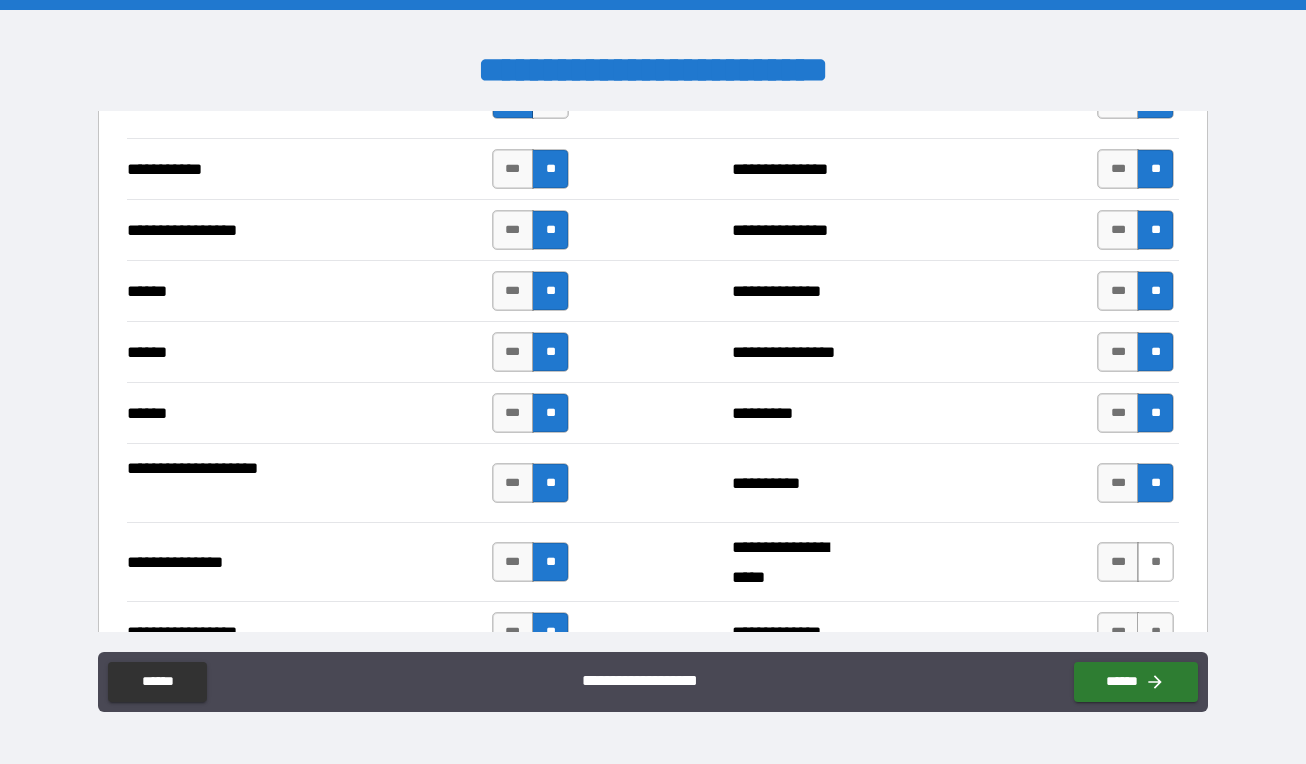 click on "**" at bounding box center (1155, 562) 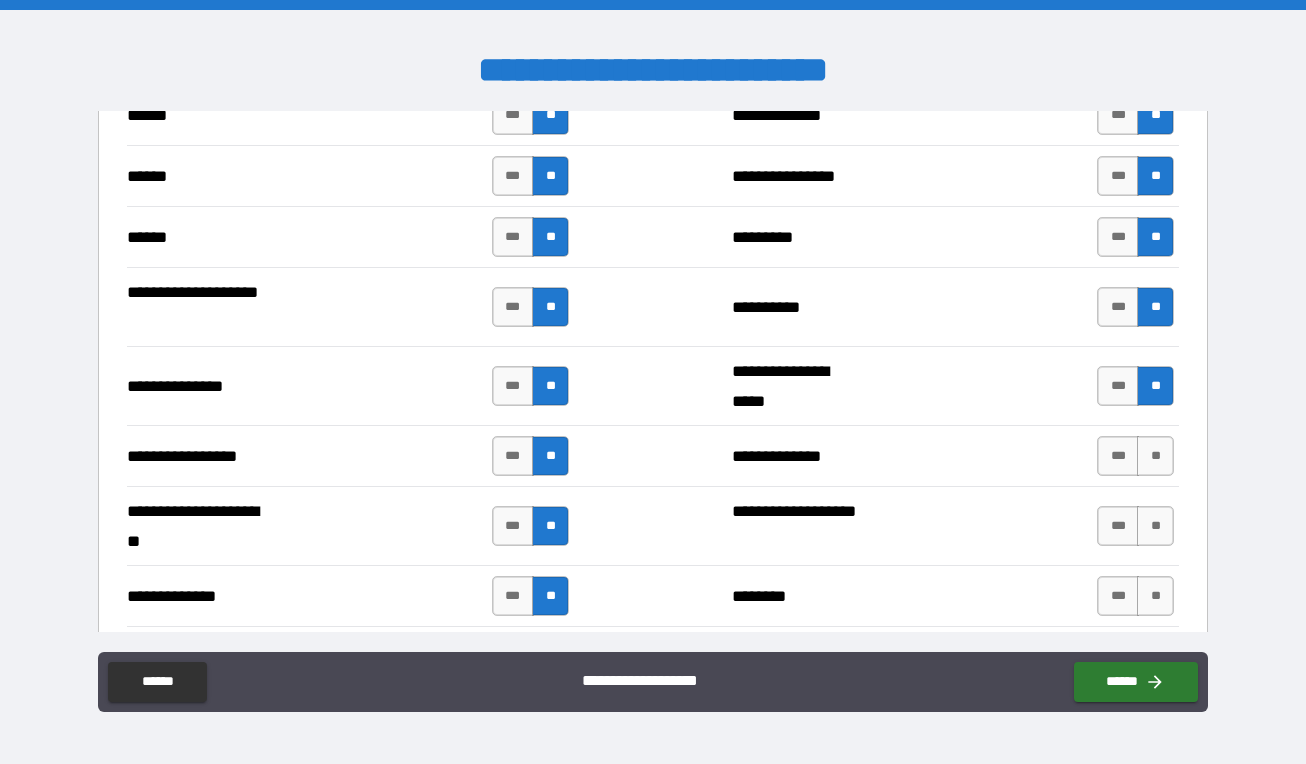 scroll, scrollTop: 2564, scrollLeft: 0, axis: vertical 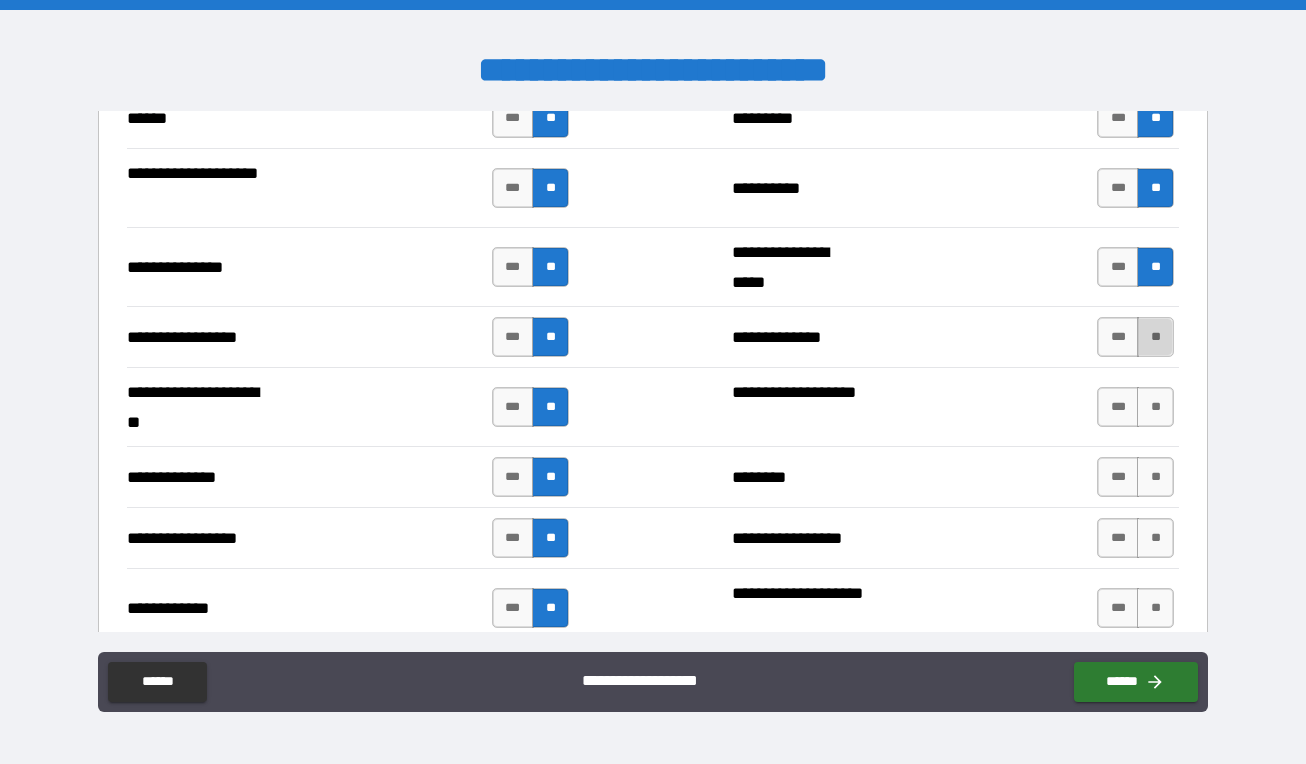 click on "**" at bounding box center [1155, 337] 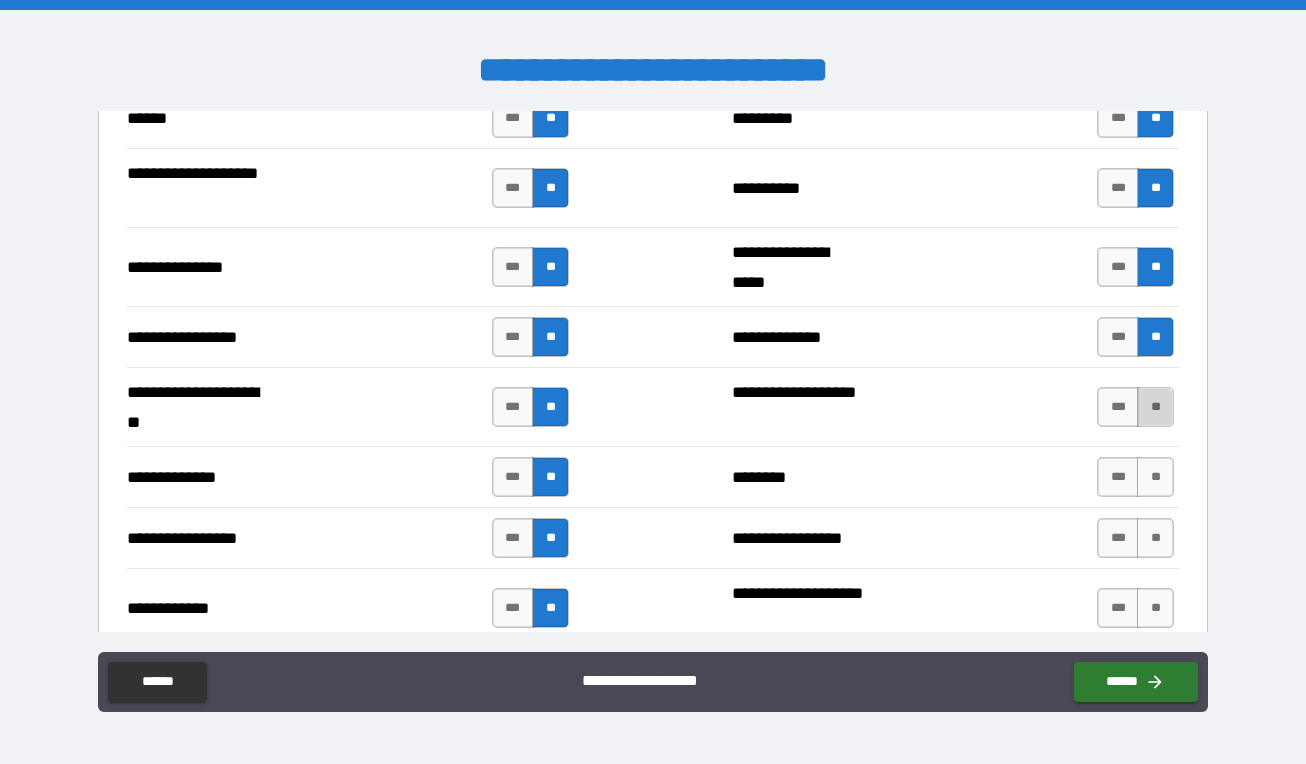 click on "**" at bounding box center [1155, 407] 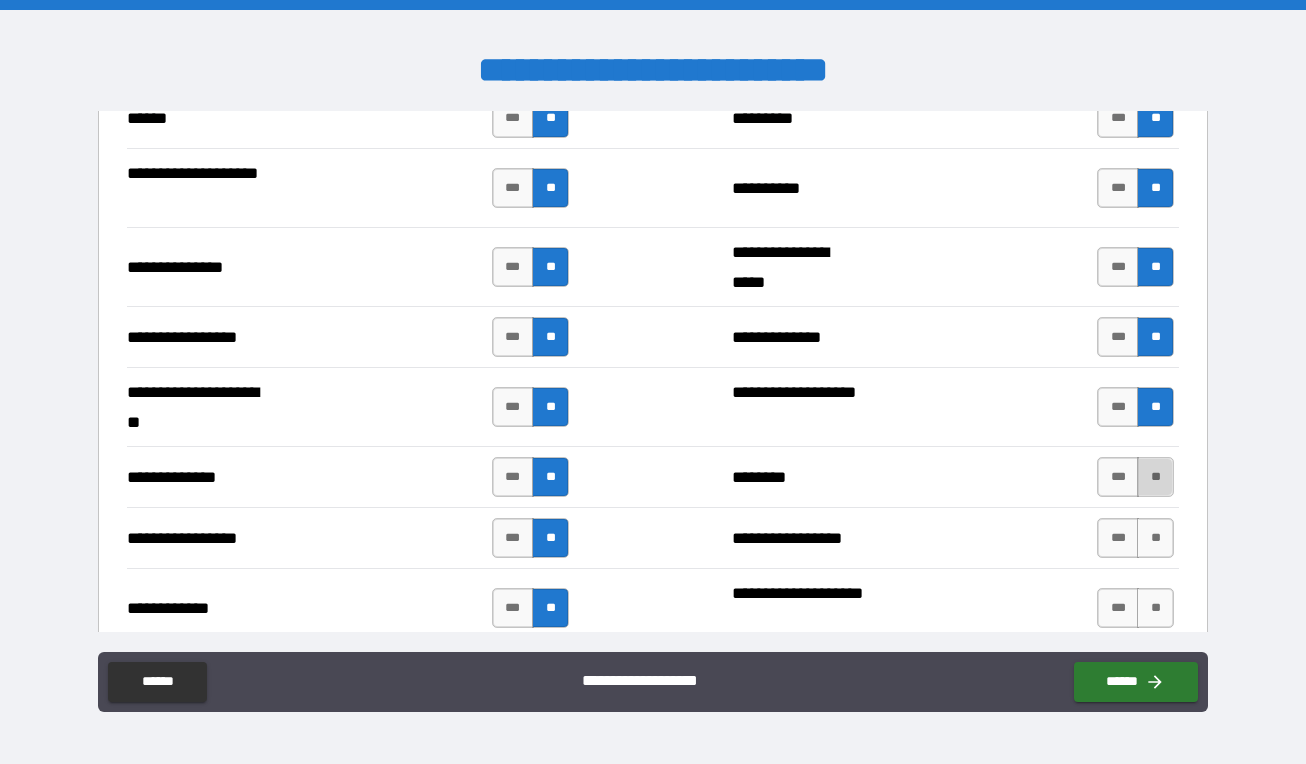 click on "**" at bounding box center [1155, 477] 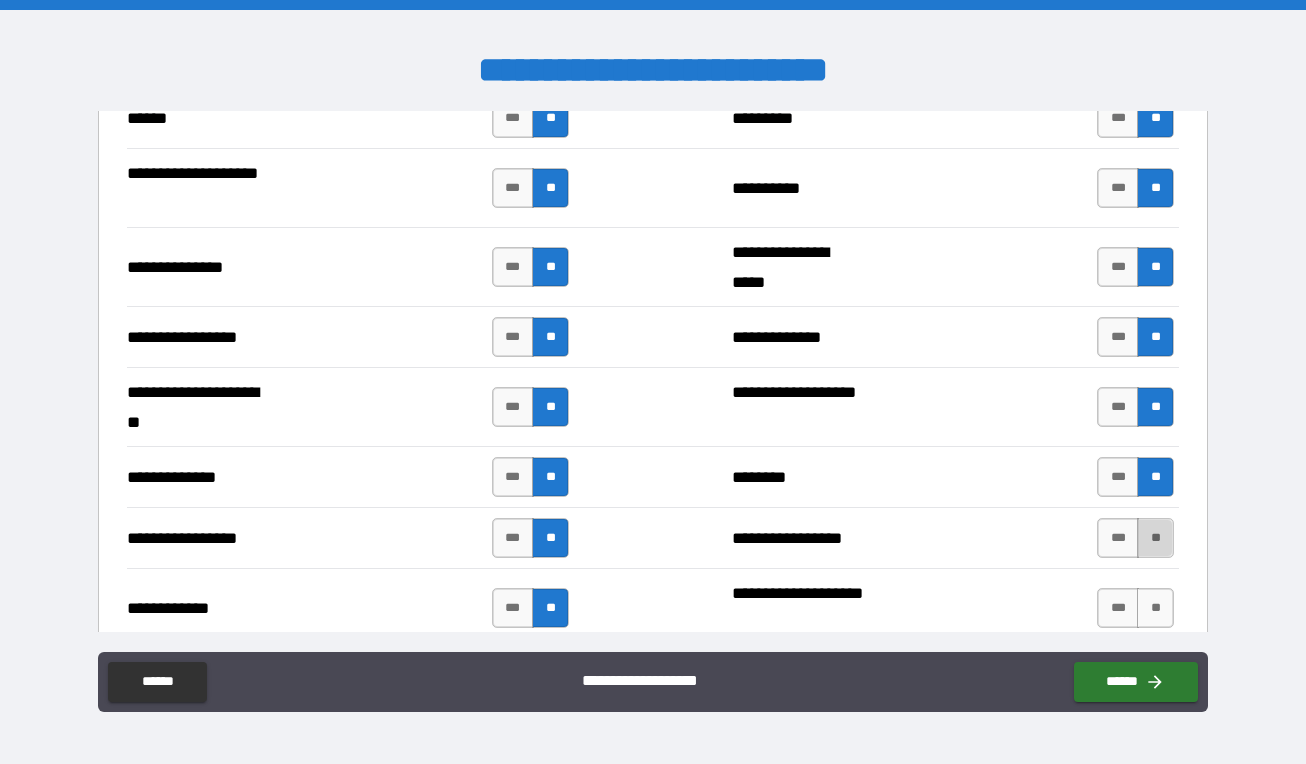 click on "**" at bounding box center (1155, 538) 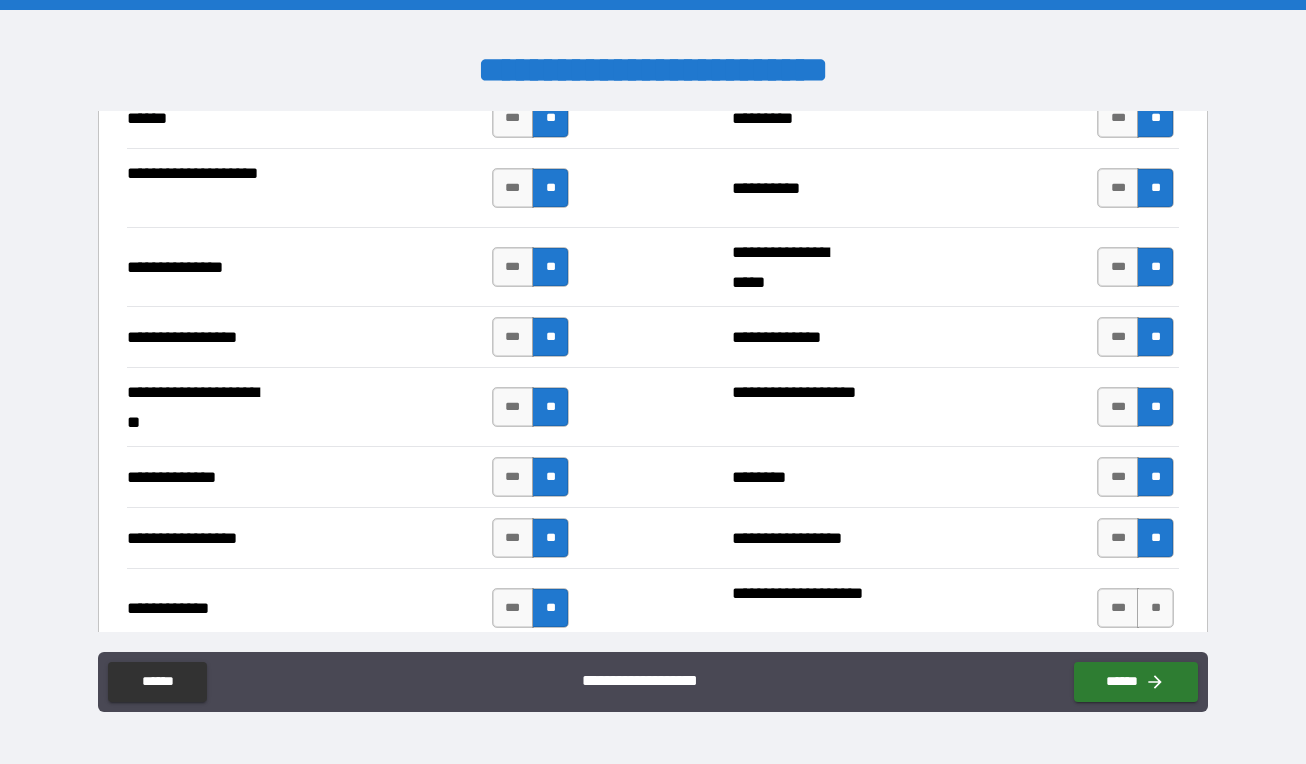 scroll, scrollTop: 2740, scrollLeft: 0, axis: vertical 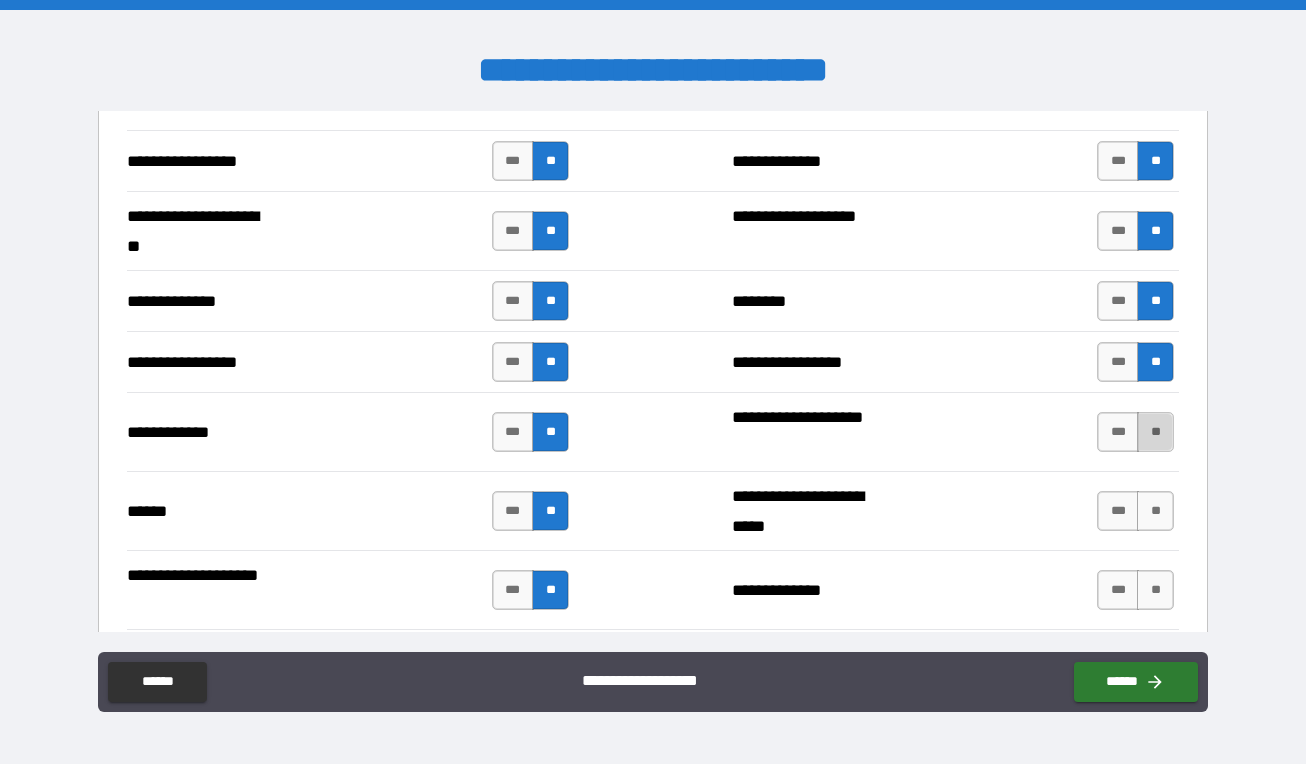 click on "**" at bounding box center [1155, 432] 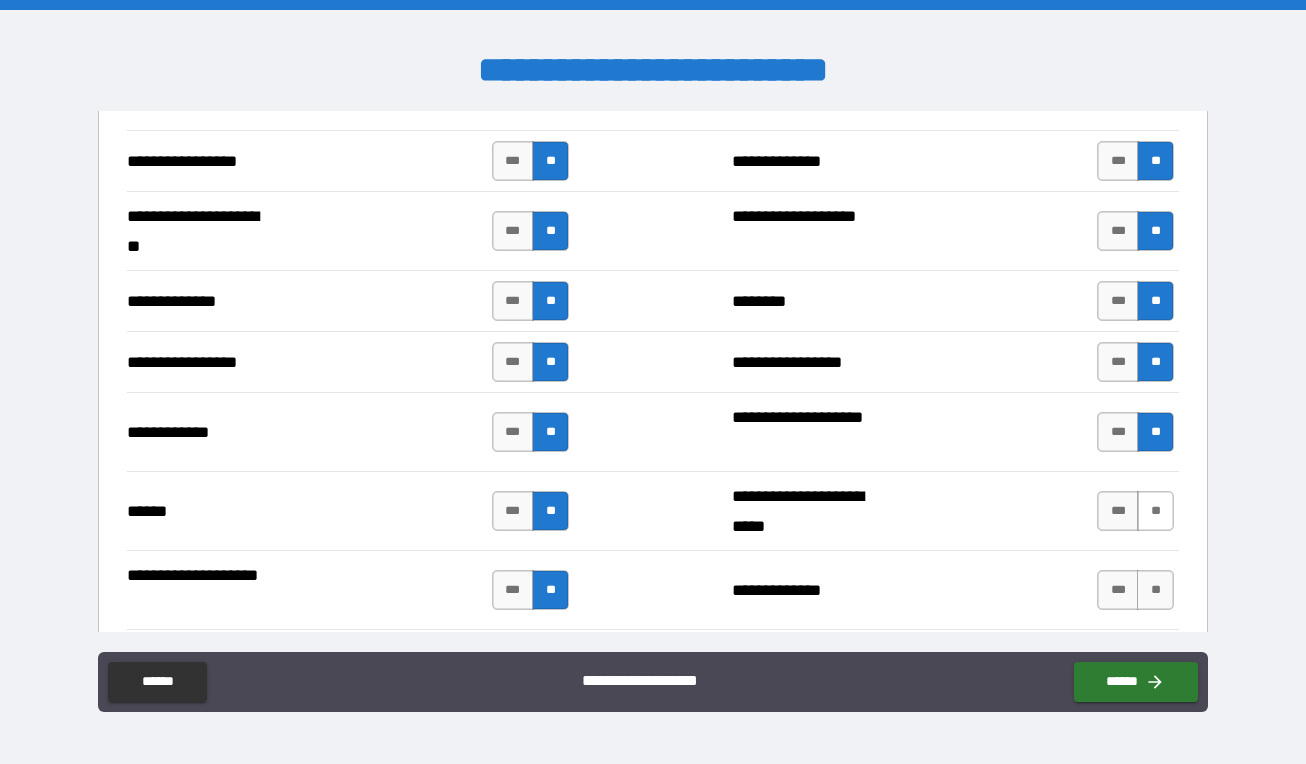 click on "**" at bounding box center (1155, 511) 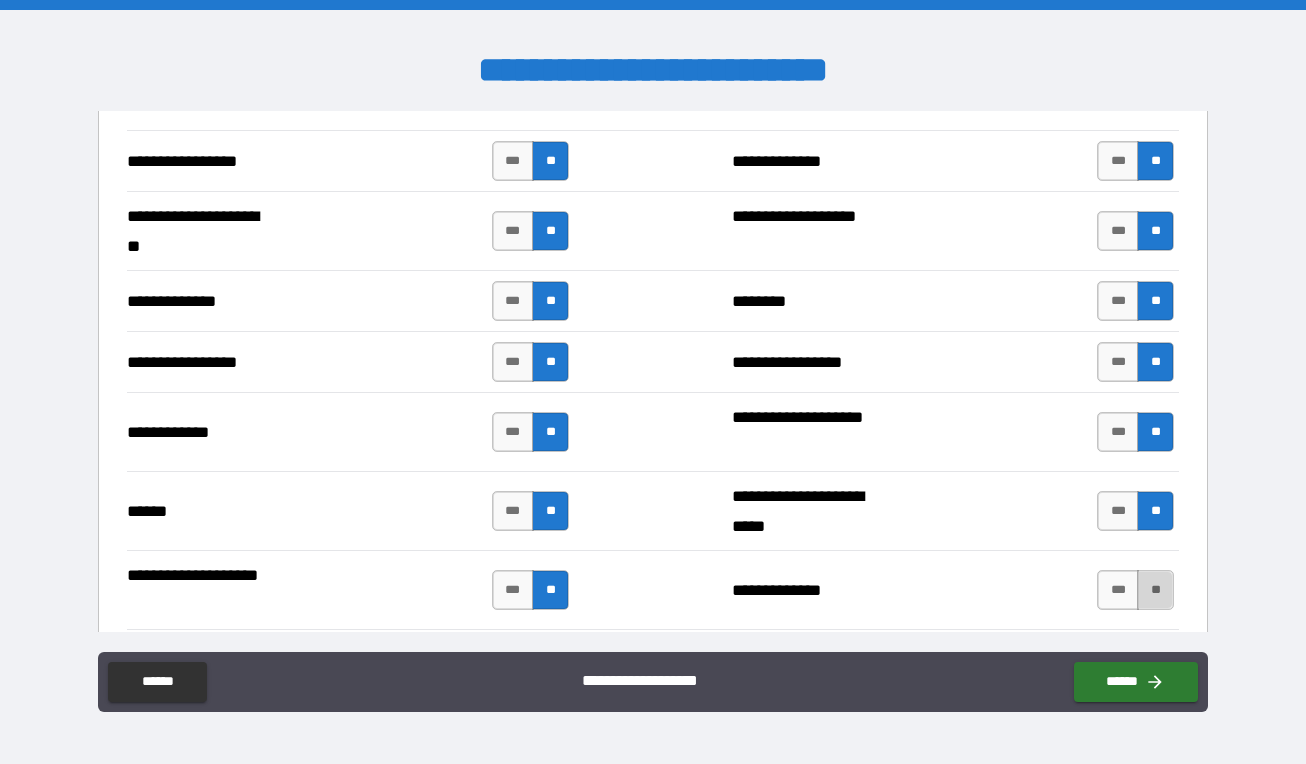 click on "**" at bounding box center (1155, 590) 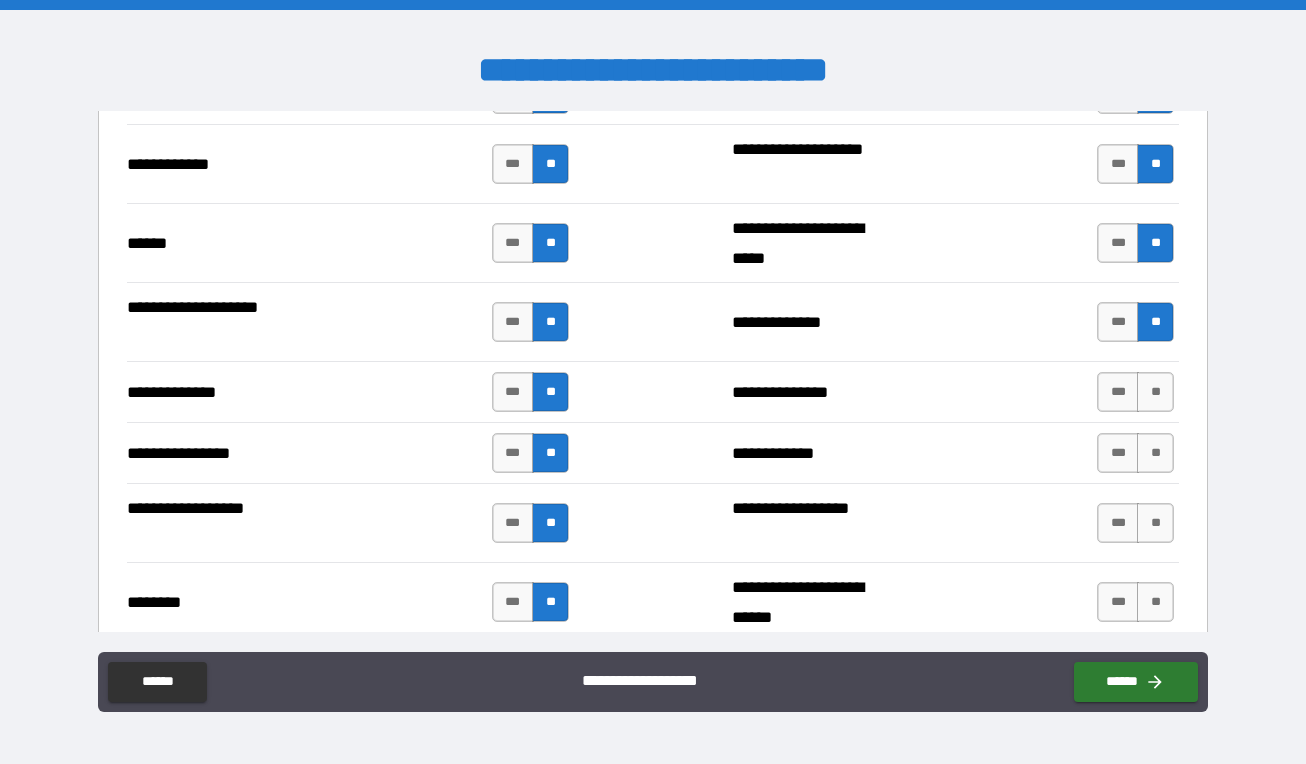 scroll, scrollTop: 3071, scrollLeft: 0, axis: vertical 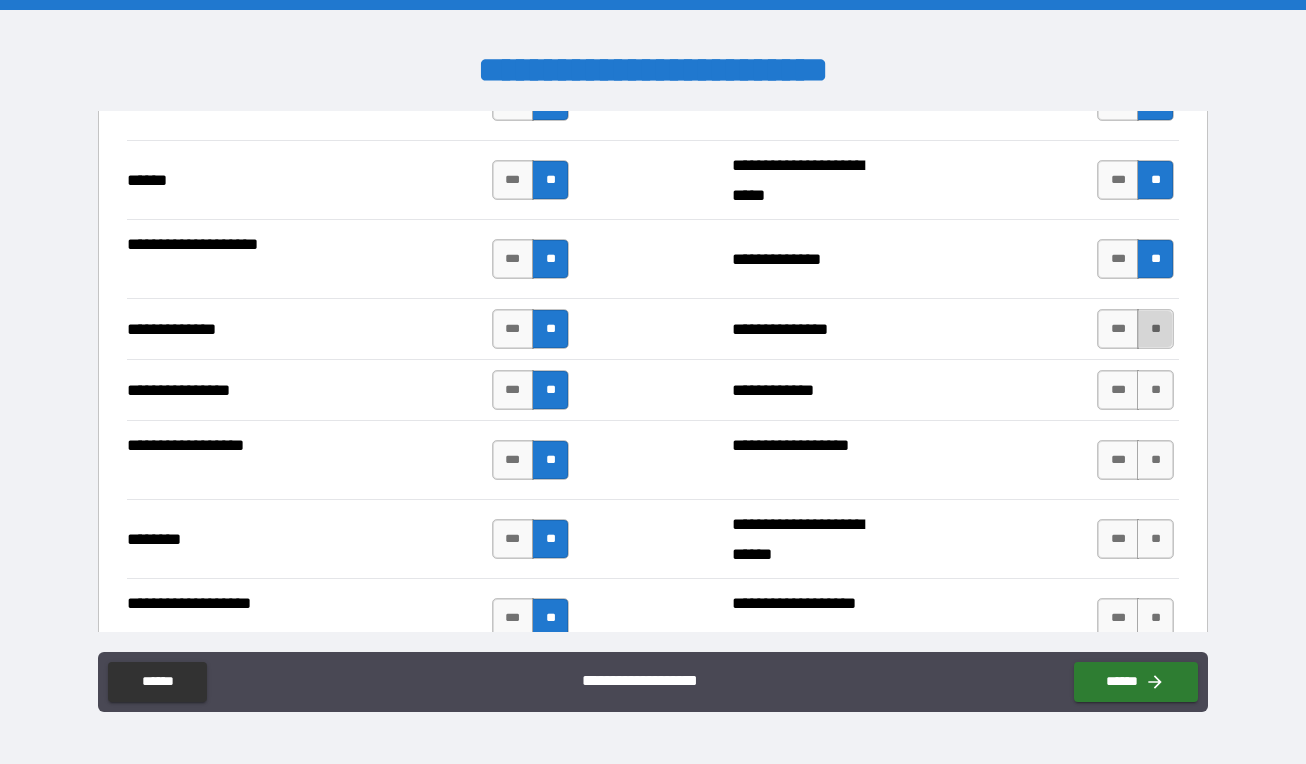 click on "**" at bounding box center (1155, 329) 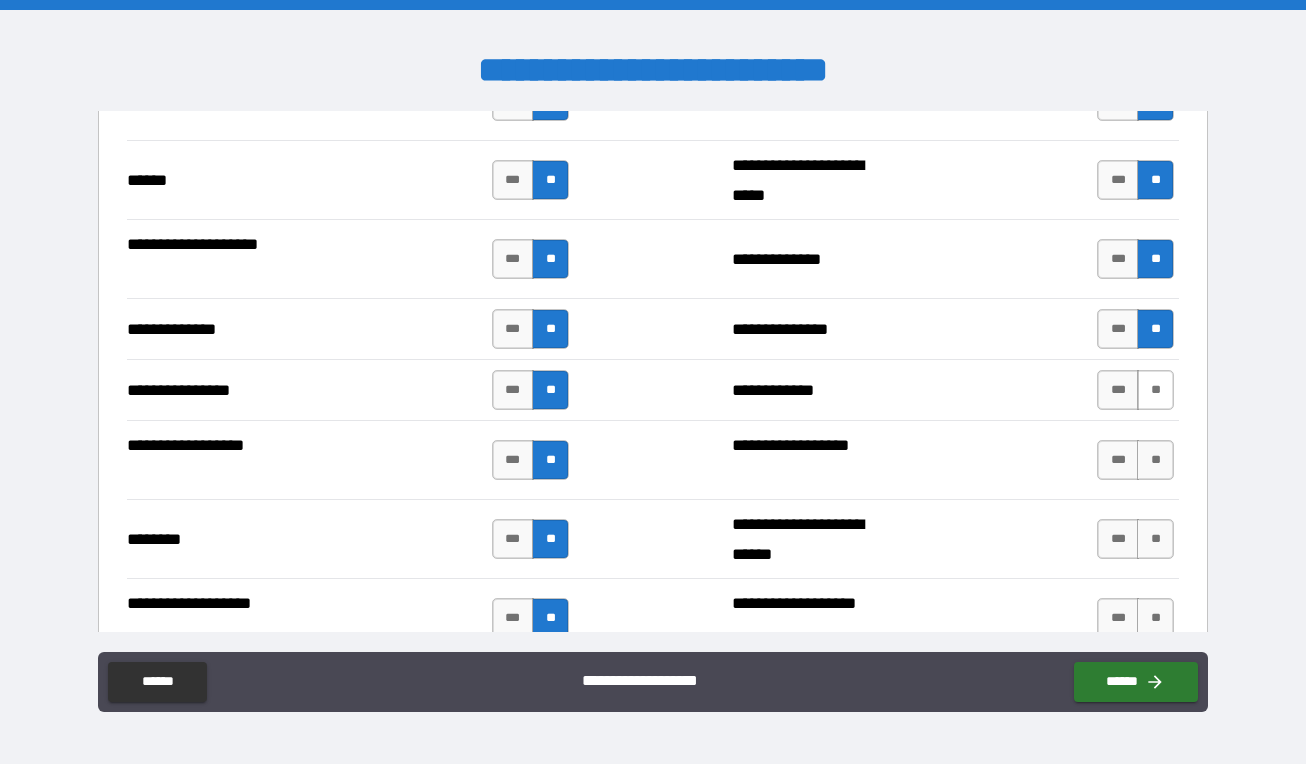 click on "**" at bounding box center [1155, 390] 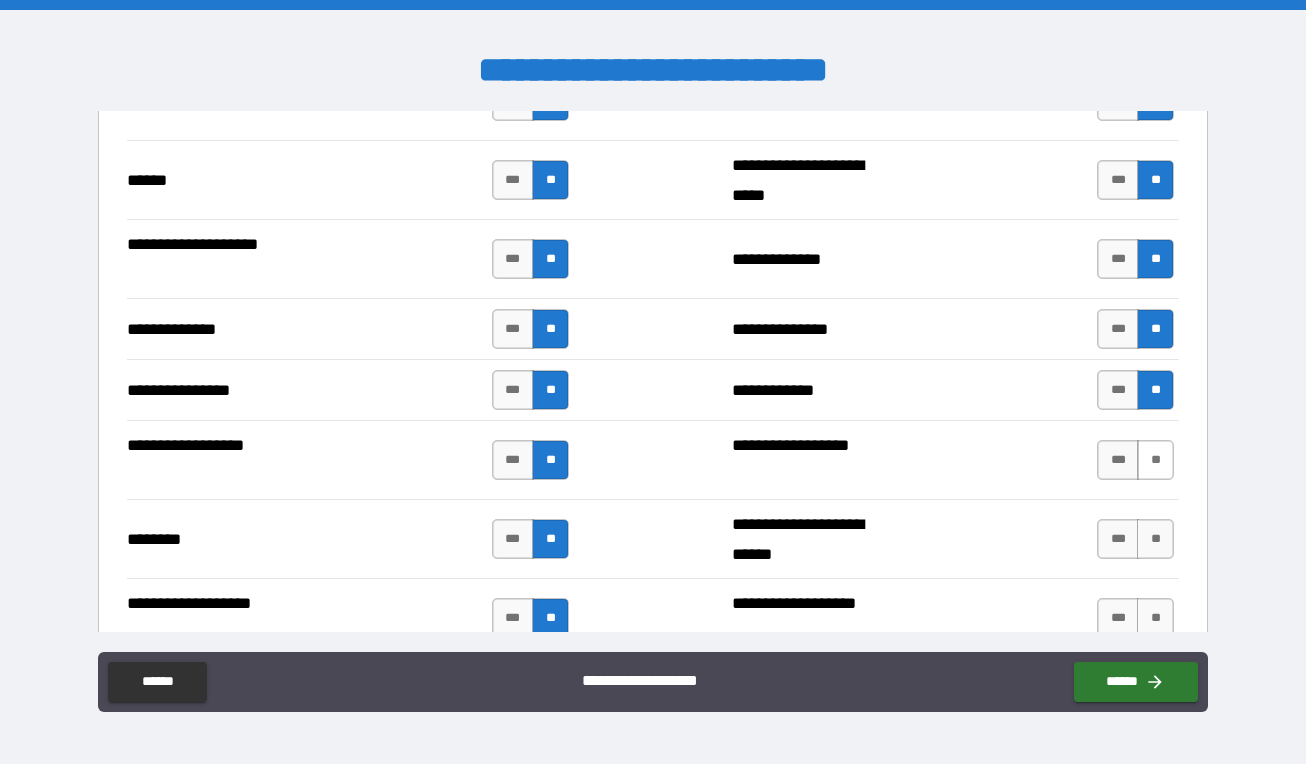 click on "**" at bounding box center [1155, 460] 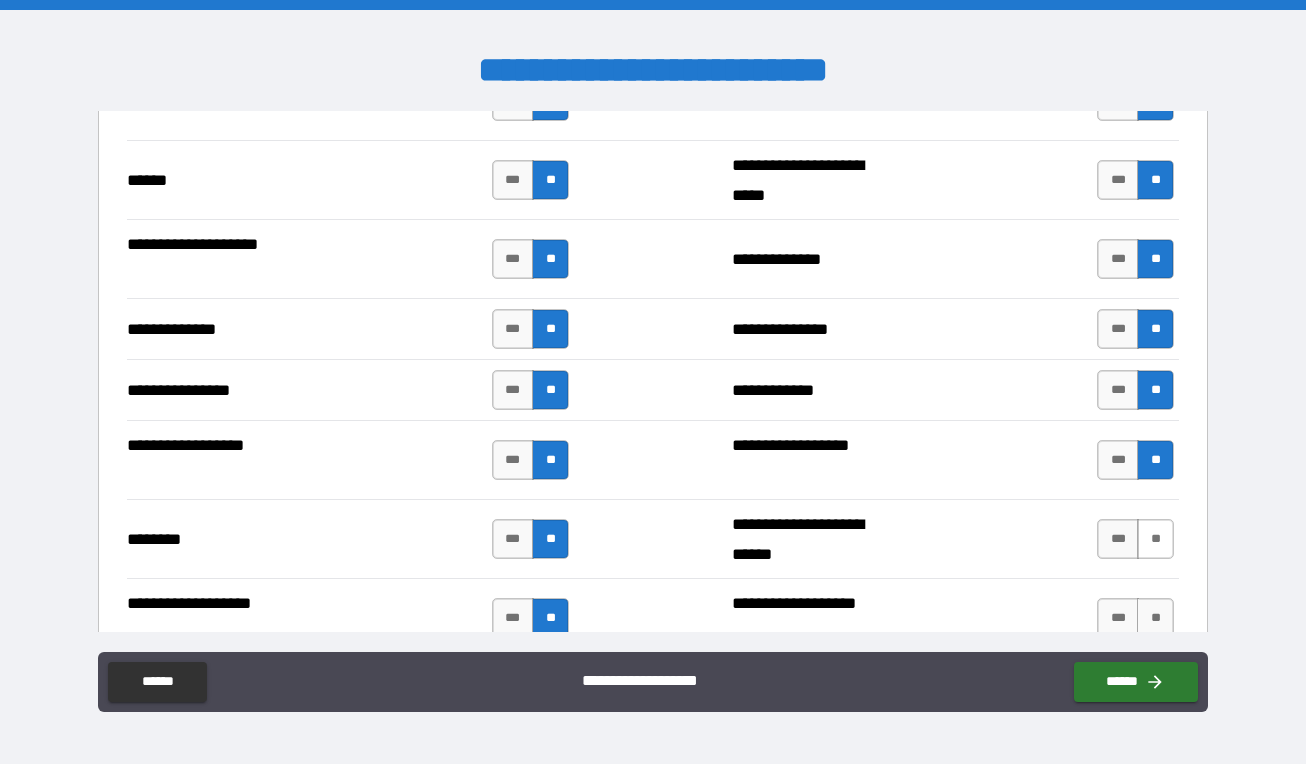 click on "**" at bounding box center [1155, 539] 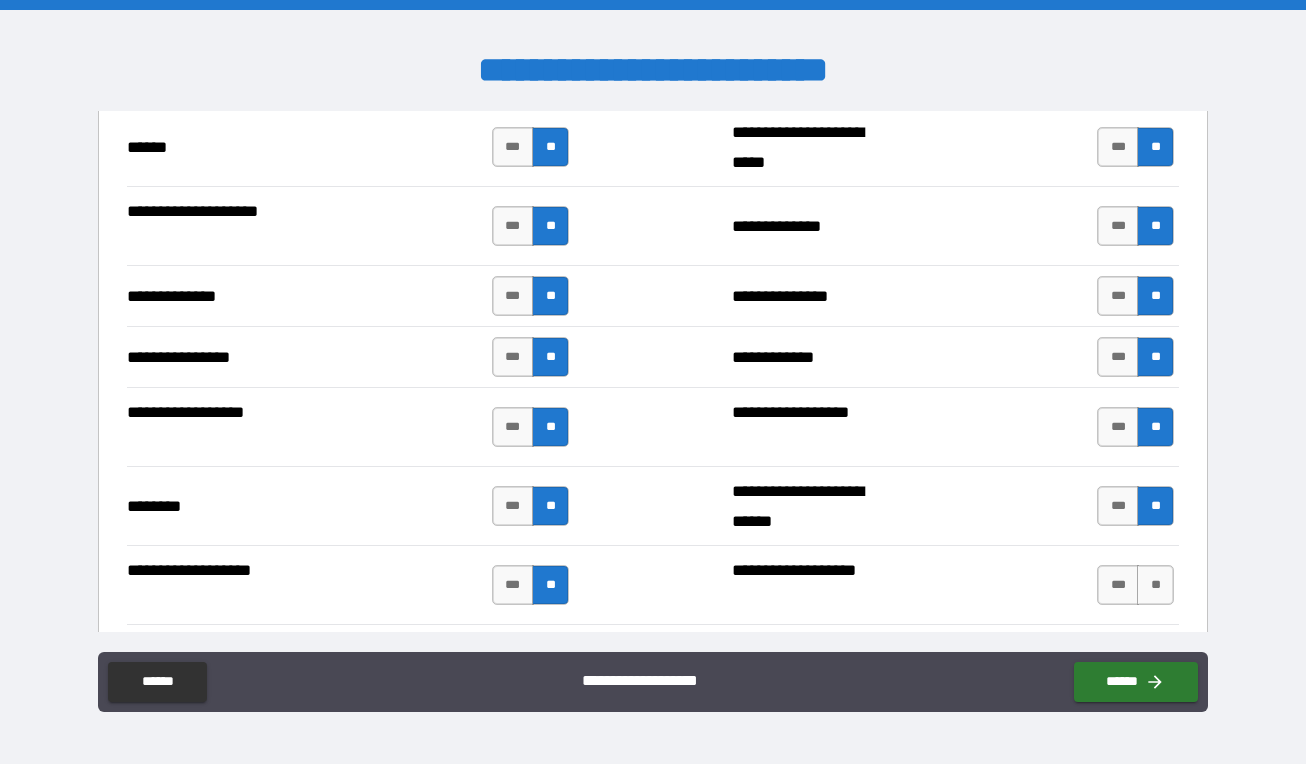 scroll, scrollTop: 3260, scrollLeft: 0, axis: vertical 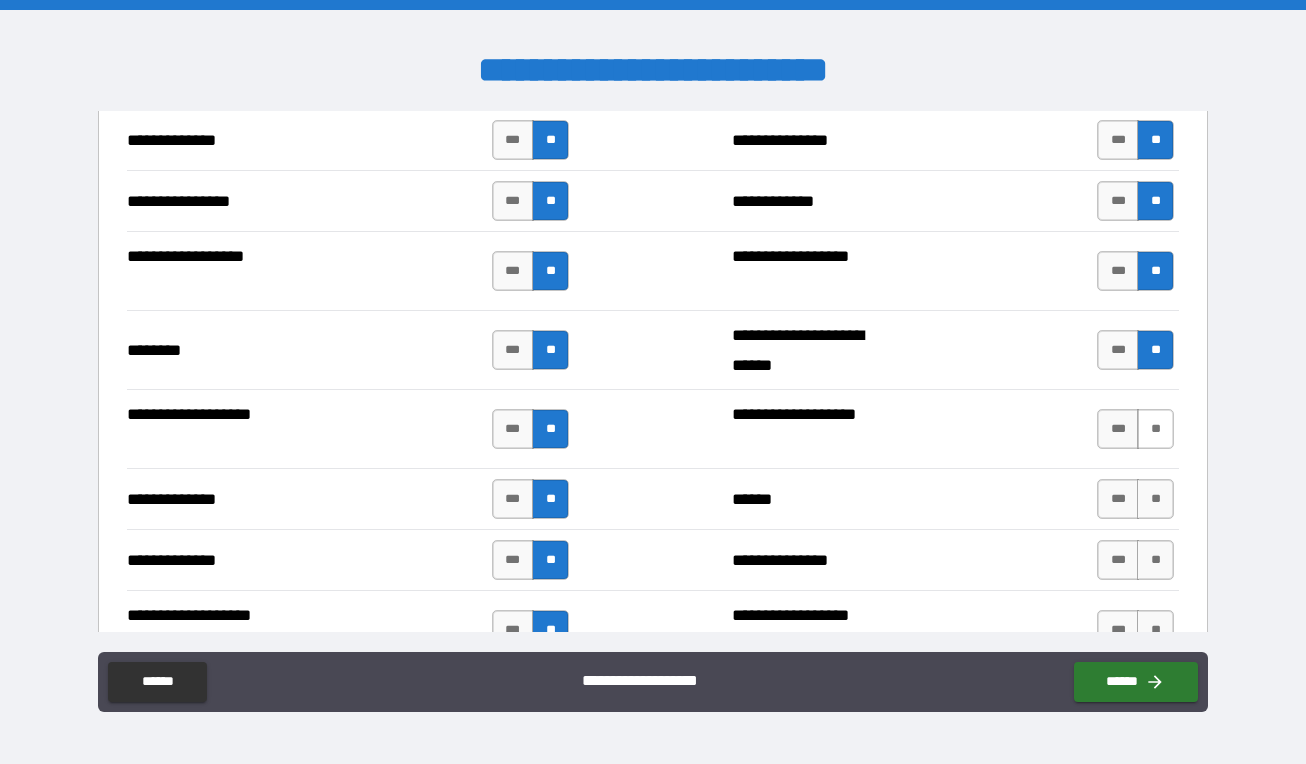 click on "**" at bounding box center [1155, 429] 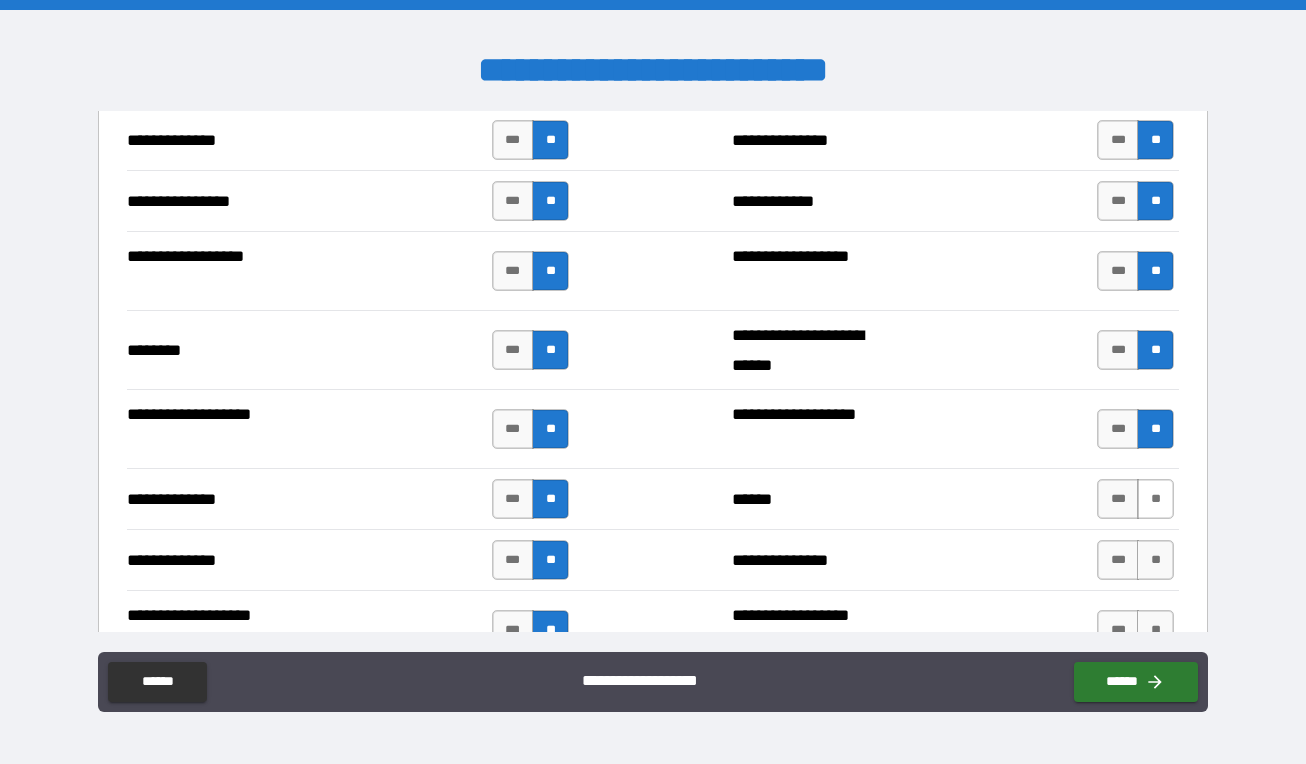 click on "**" at bounding box center (1155, 499) 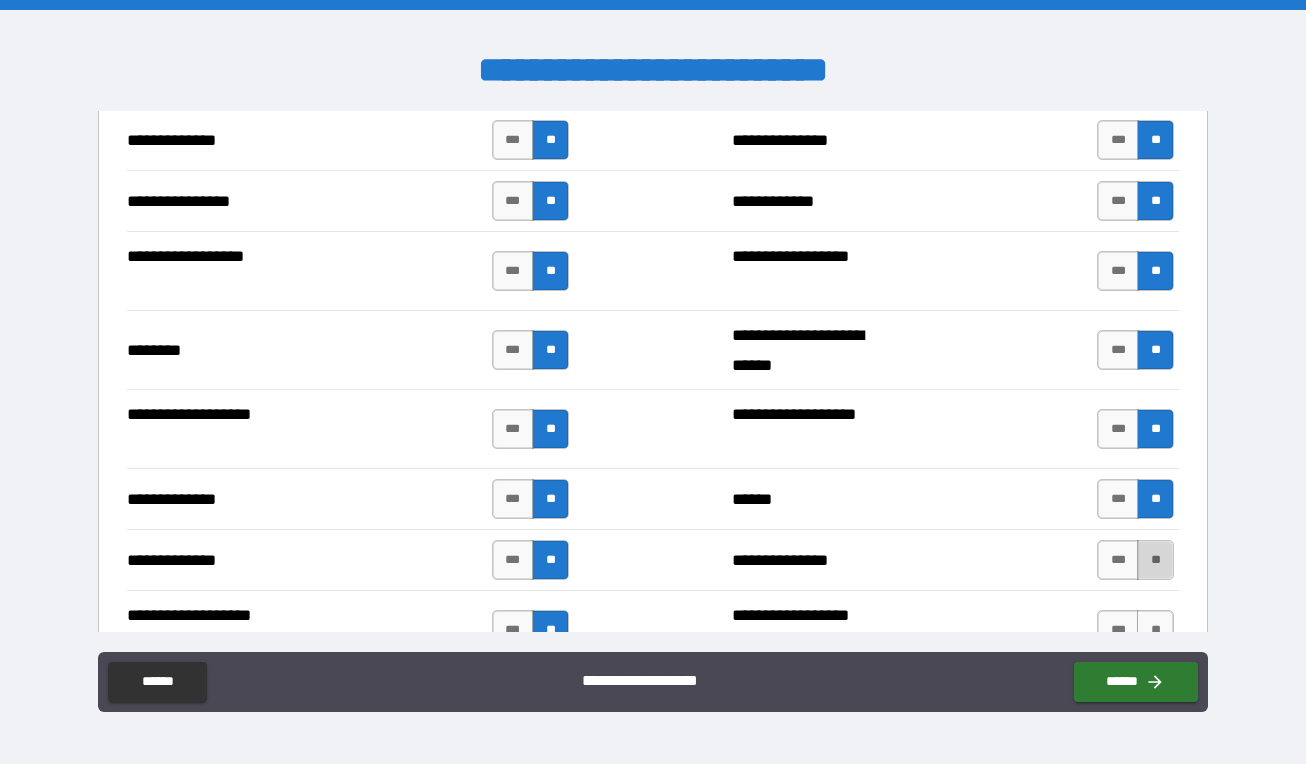 click on "**" at bounding box center [1155, 560] 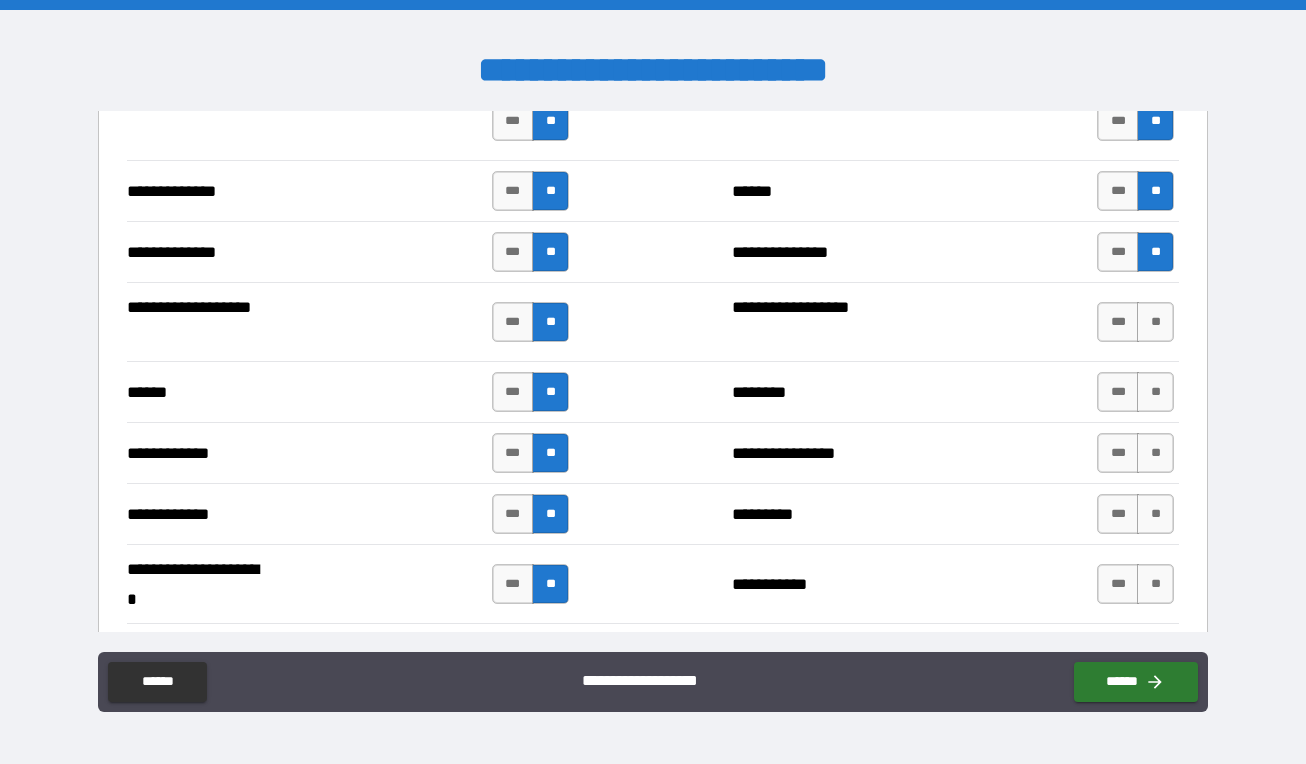 scroll, scrollTop: 3572, scrollLeft: 0, axis: vertical 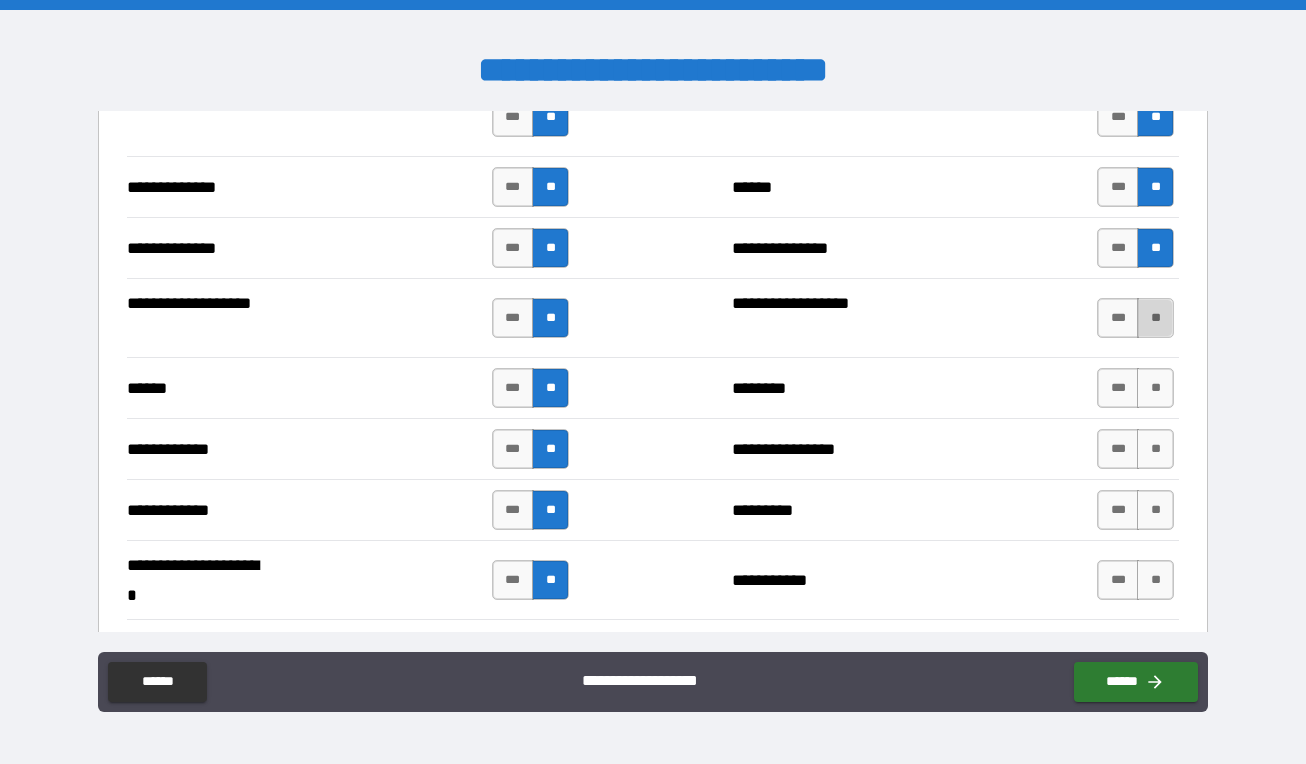 click on "**" at bounding box center (1155, 318) 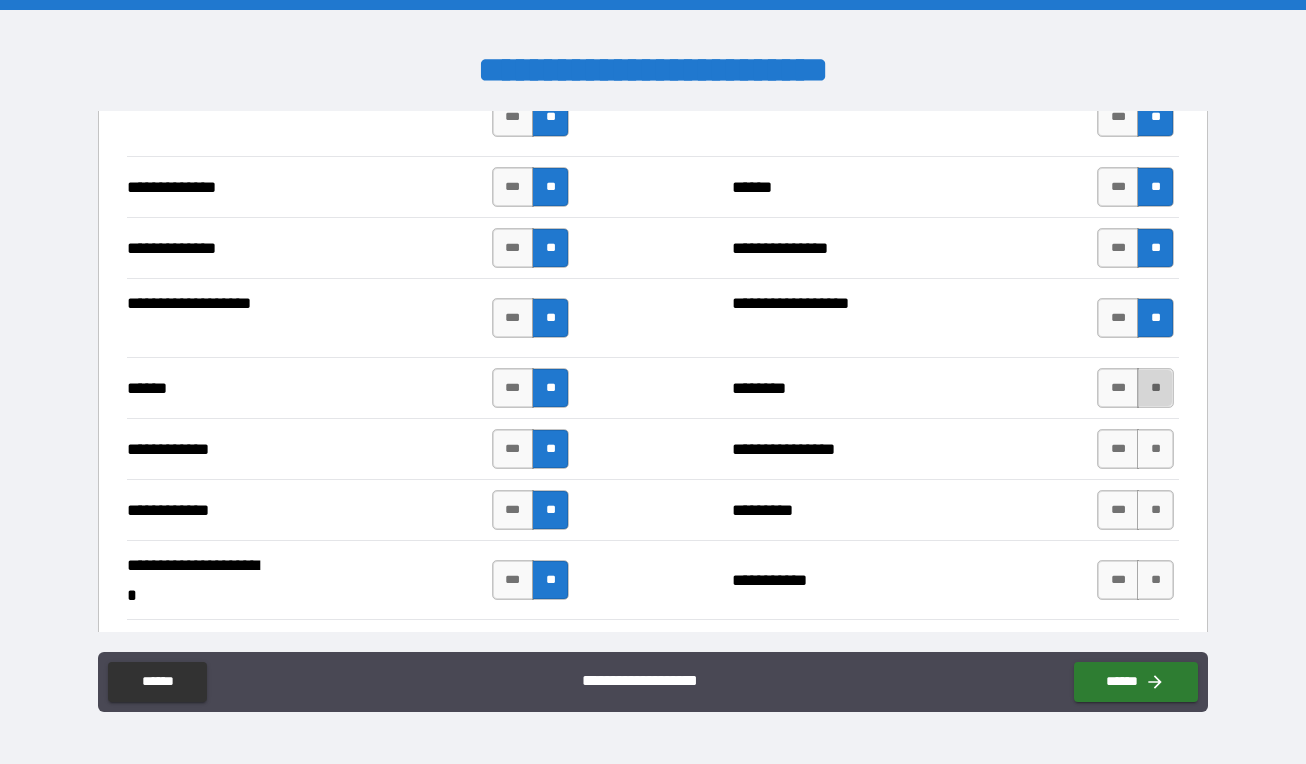 click on "**" at bounding box center (1155, 388) 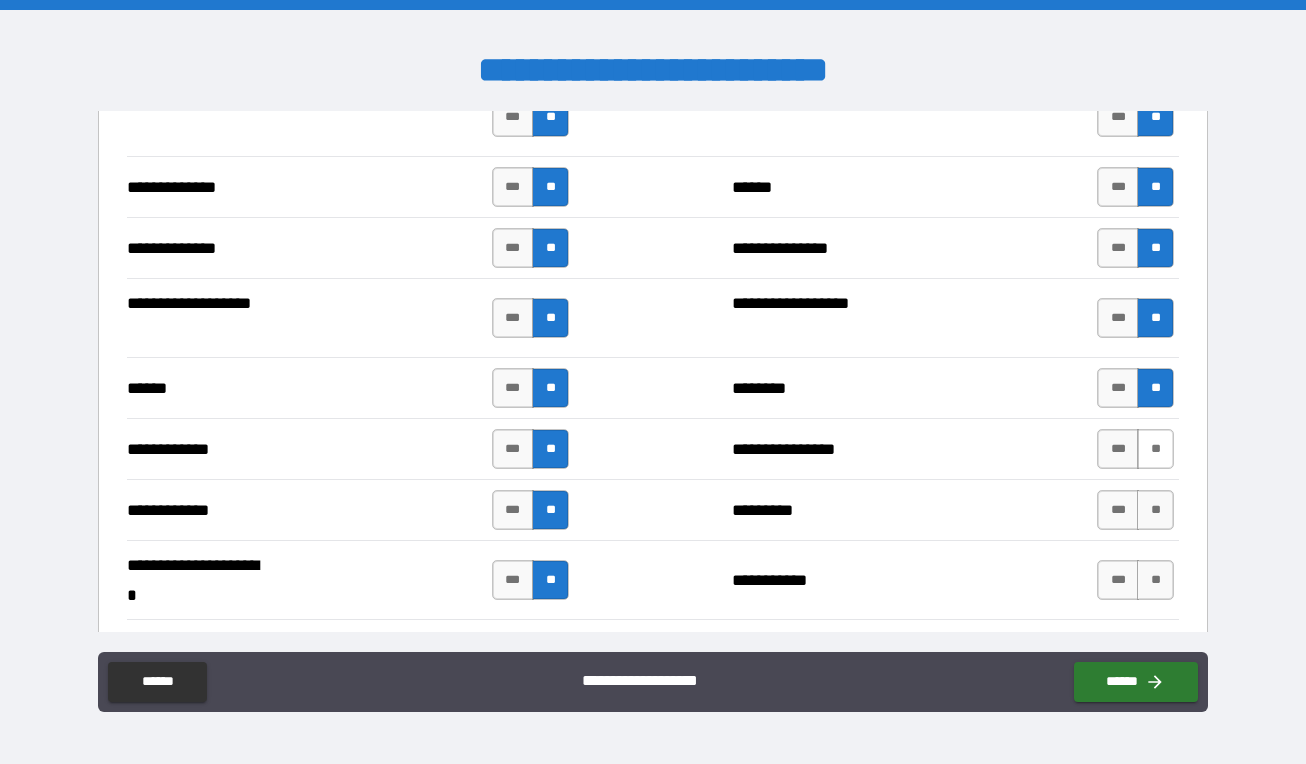 click on "**" at bounding box center [1155, 449] 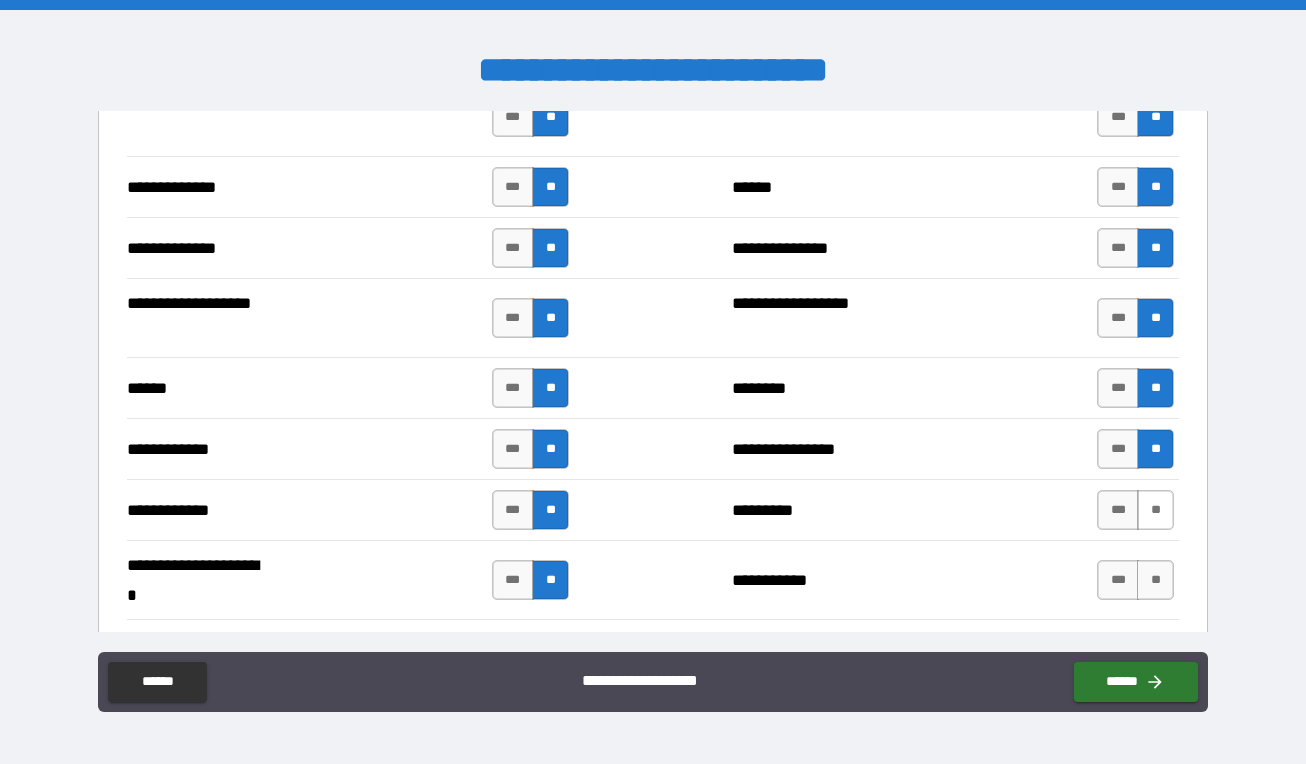 click on "**" at bounding box center [1155, 510] 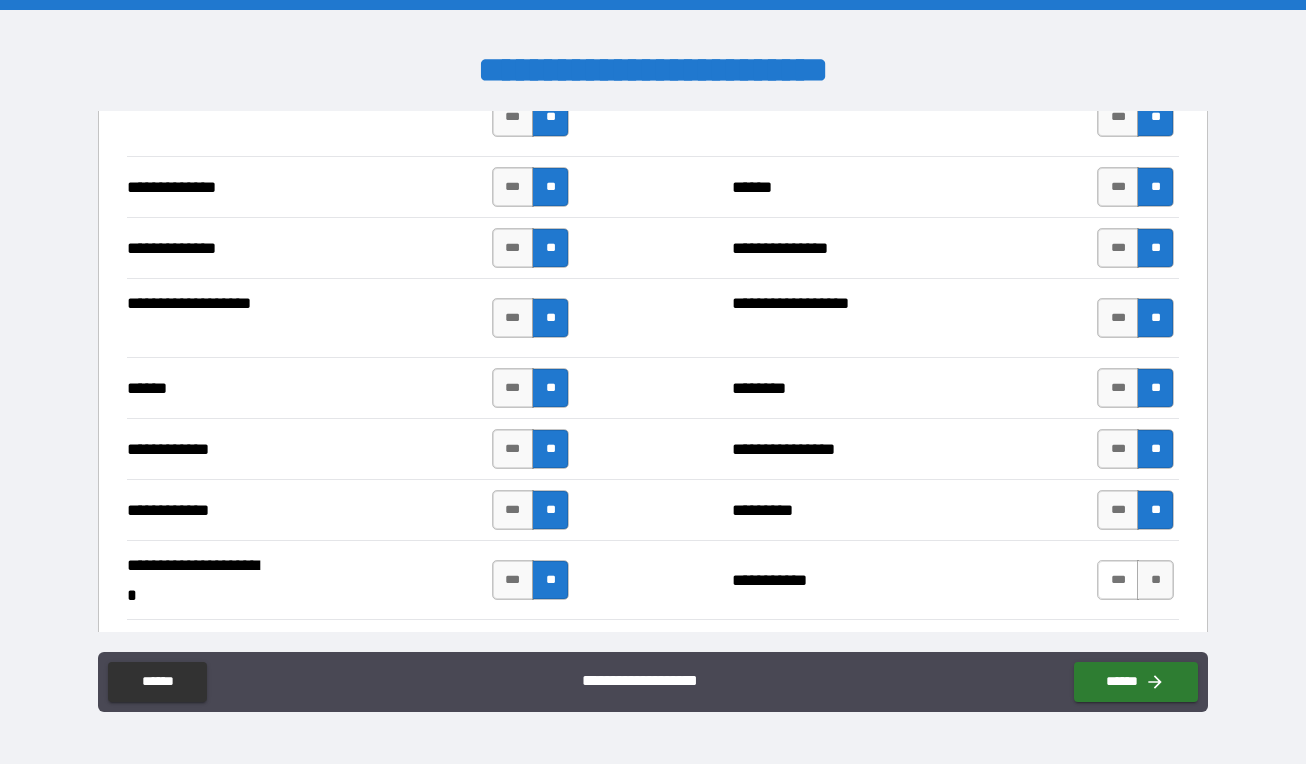click on "***" at bounding box center [1118, 580] 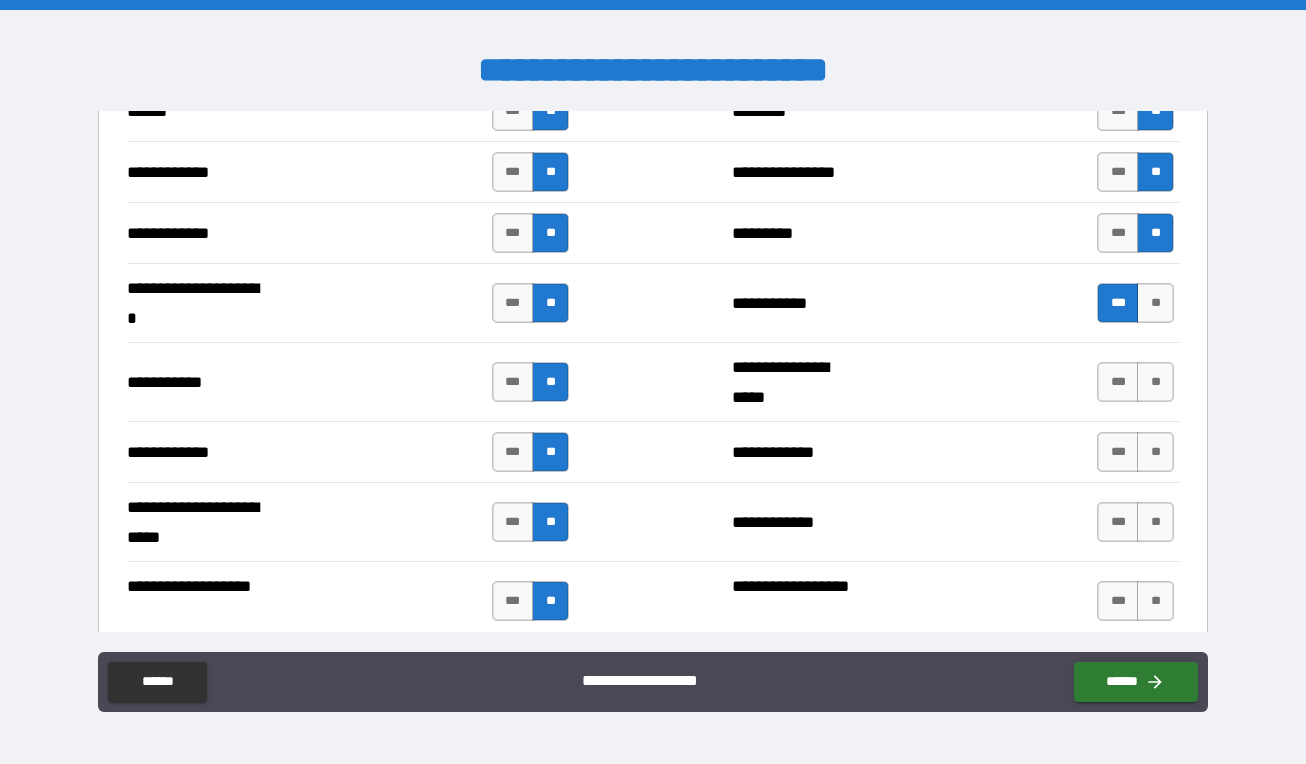 scroll, scrollTop: 3945, scrollLeft: 0, axis: vertical 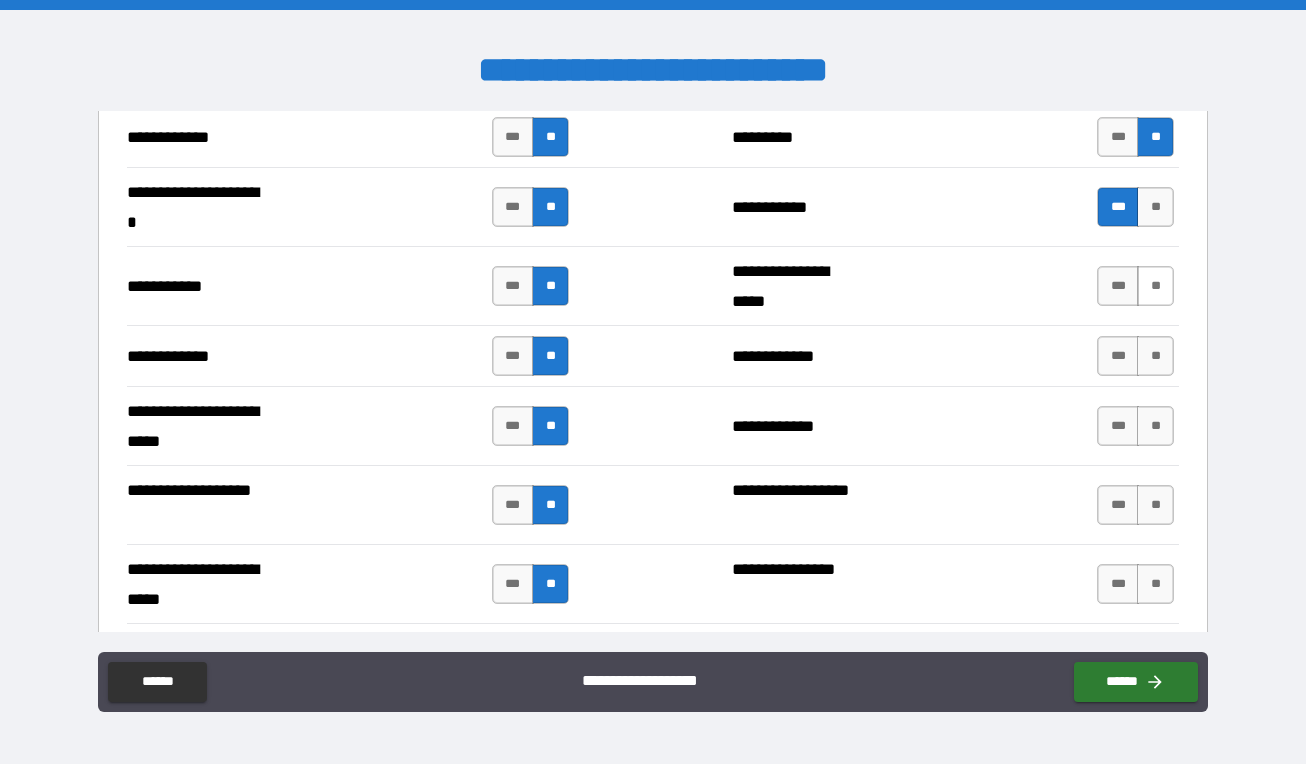 click on "**" at bounding box center [1155, 286] 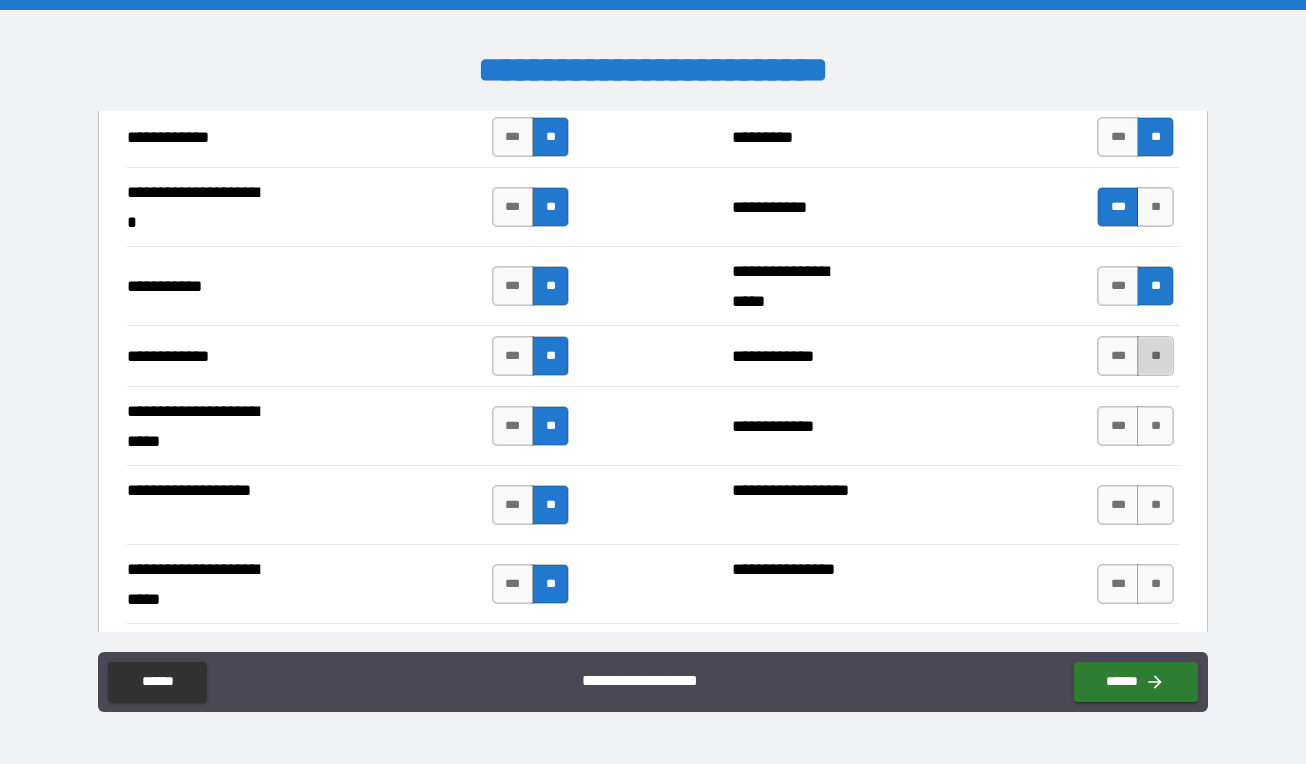 click on "**" at bounding box center [1155, 356] 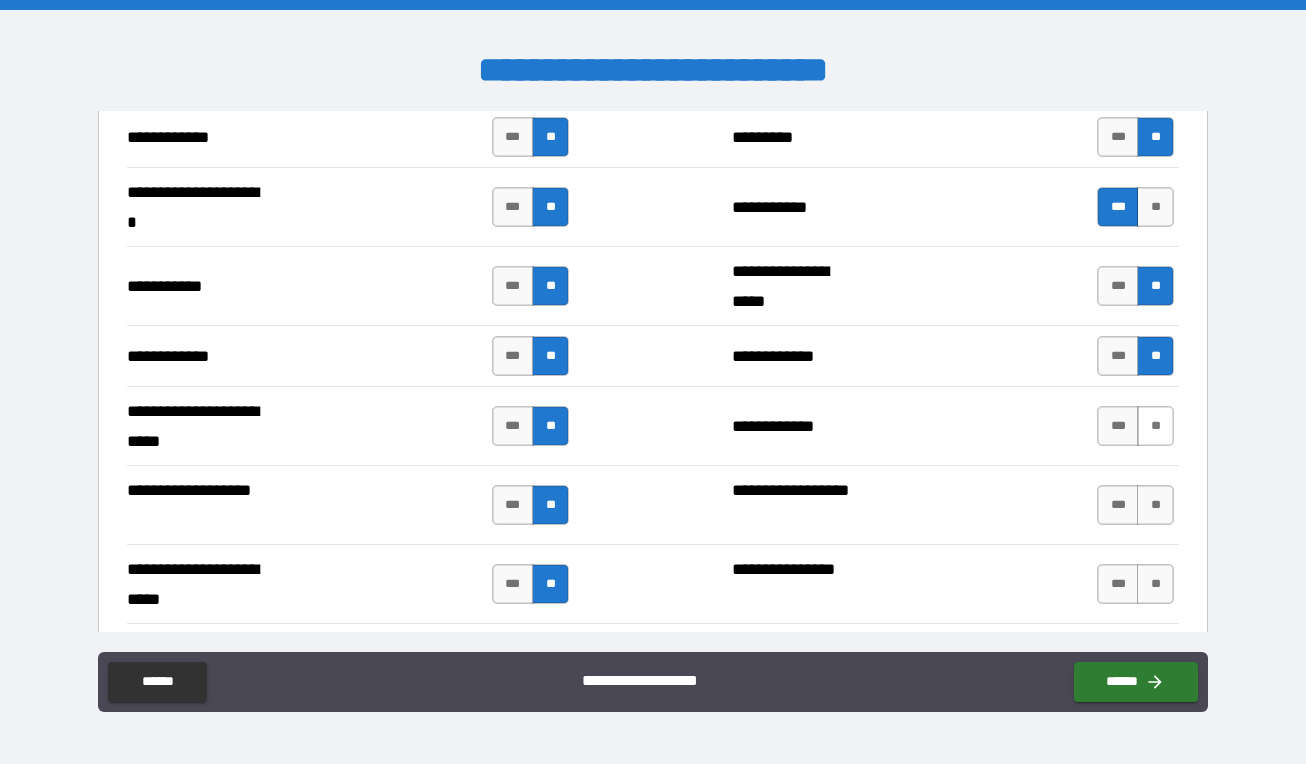 click on "**" at bounding box center (1155, 426) 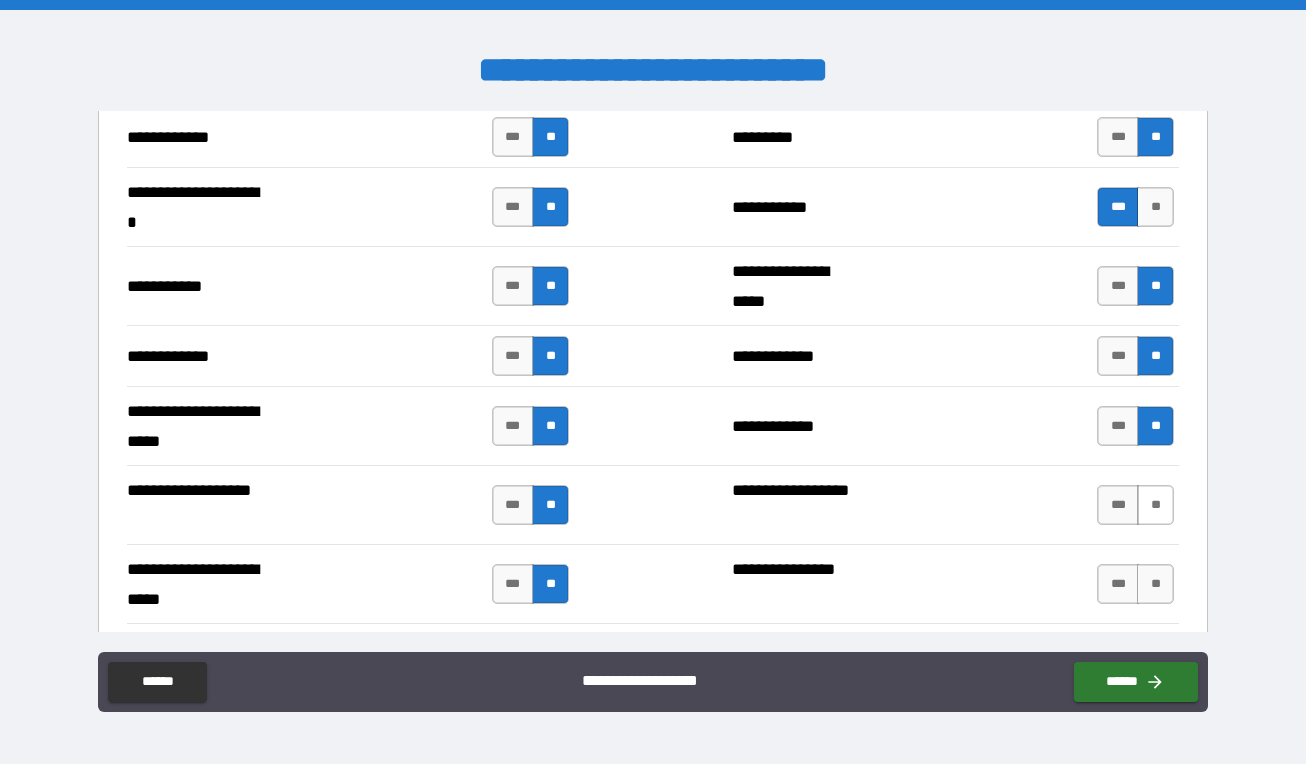 click on "**" at bounding box center [1155, 505] 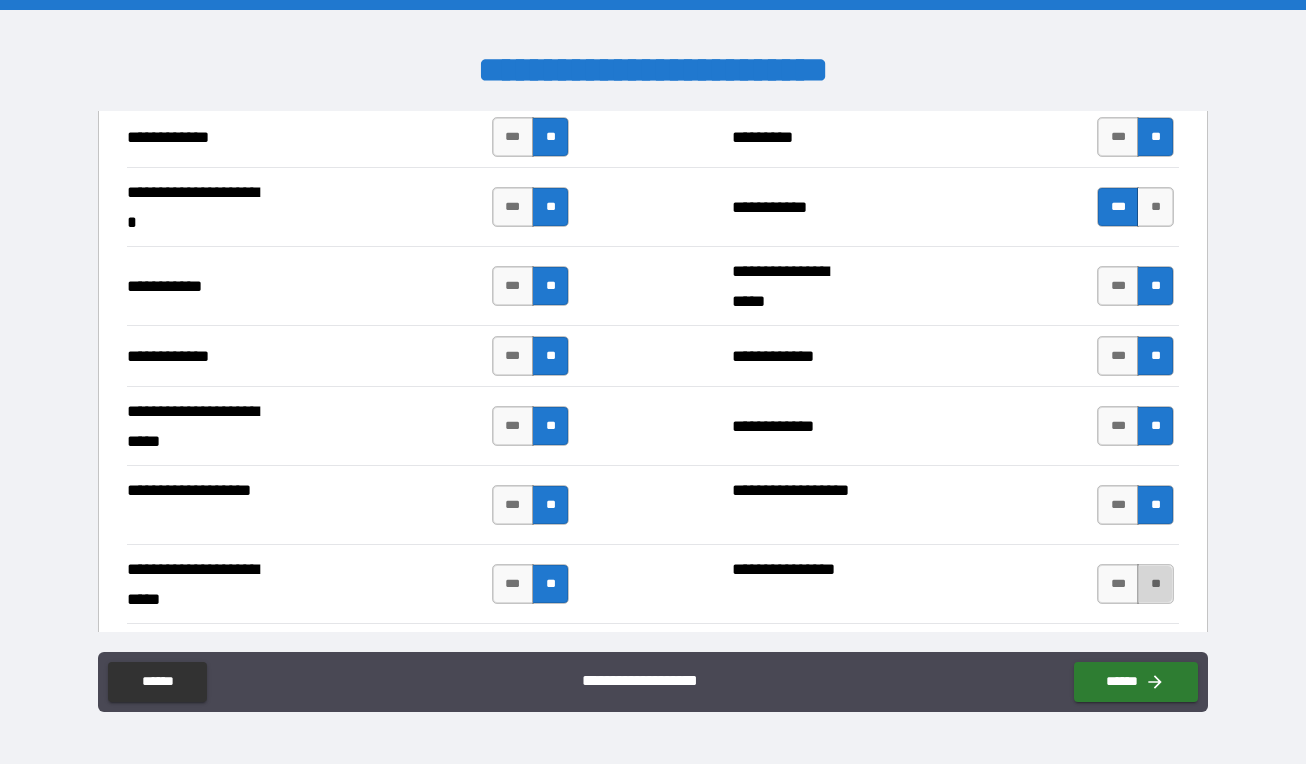 click on "**" at bounding box center [1155, 584] 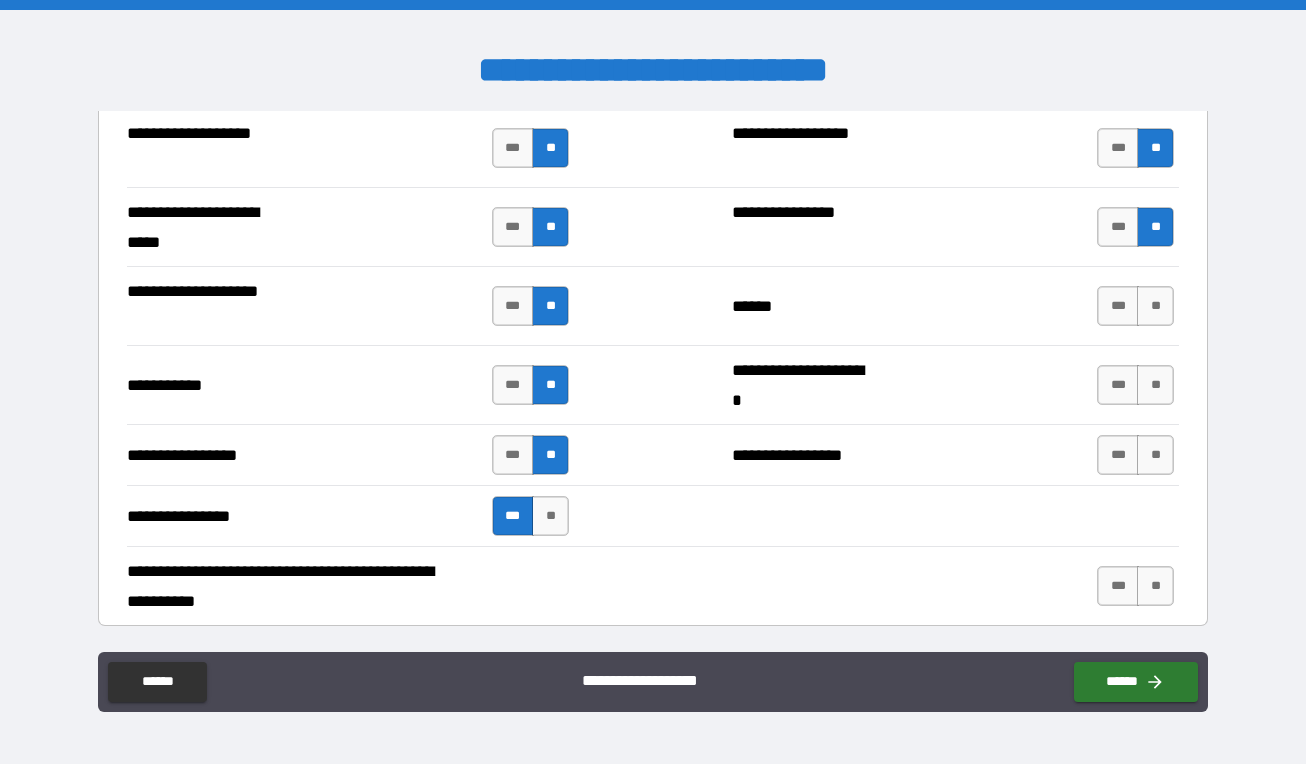 scroll, scrollTop: 4397, scrollLeft: 0, axis: vertical 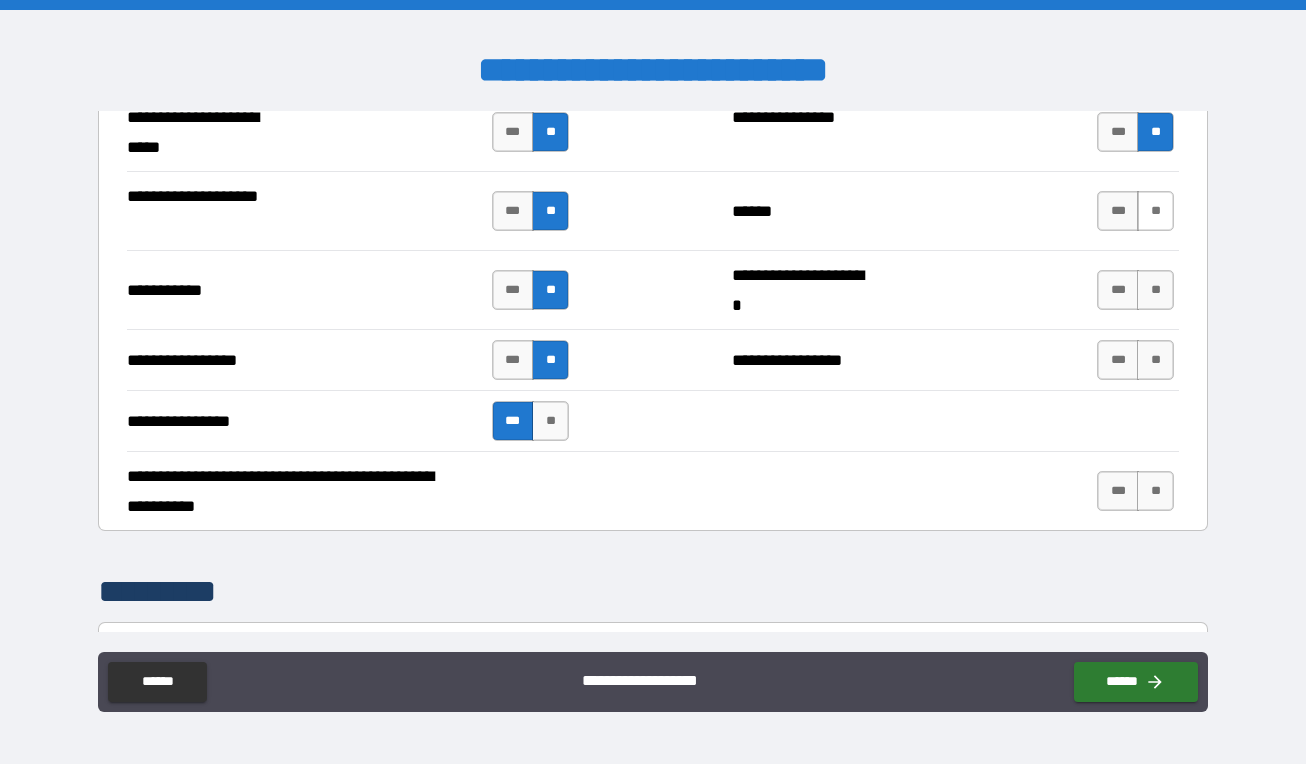 click on "**" at bounding box center (1155, 211) 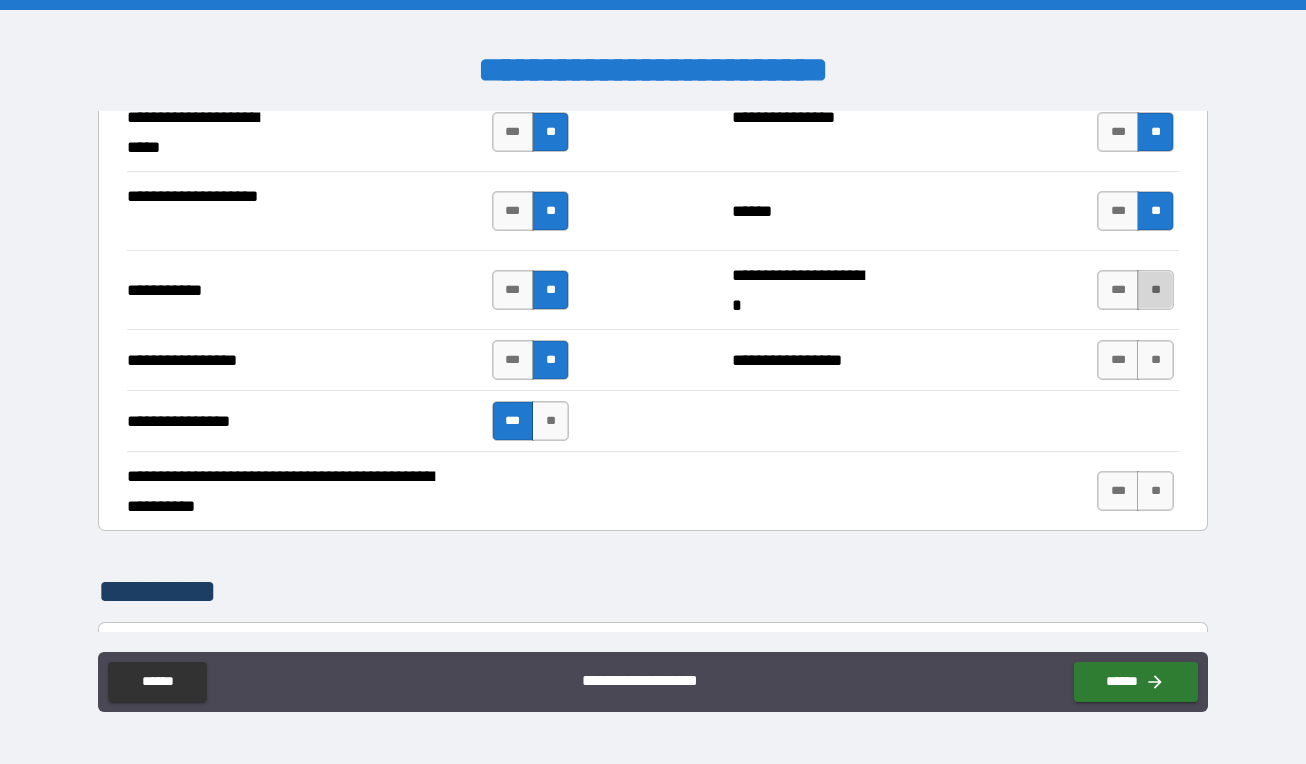 click on "**" at bounding box center (1155, 290) 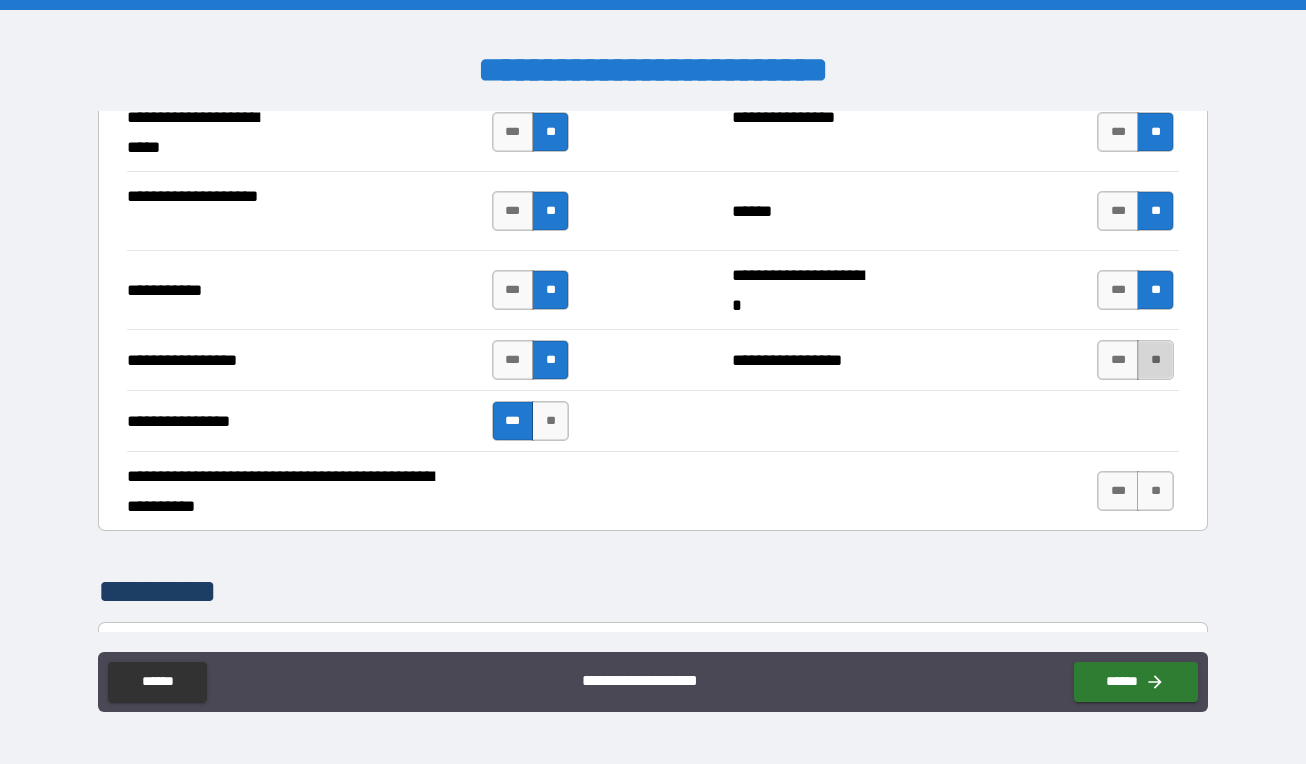 click on "**" at bounding box center [1155, 360] 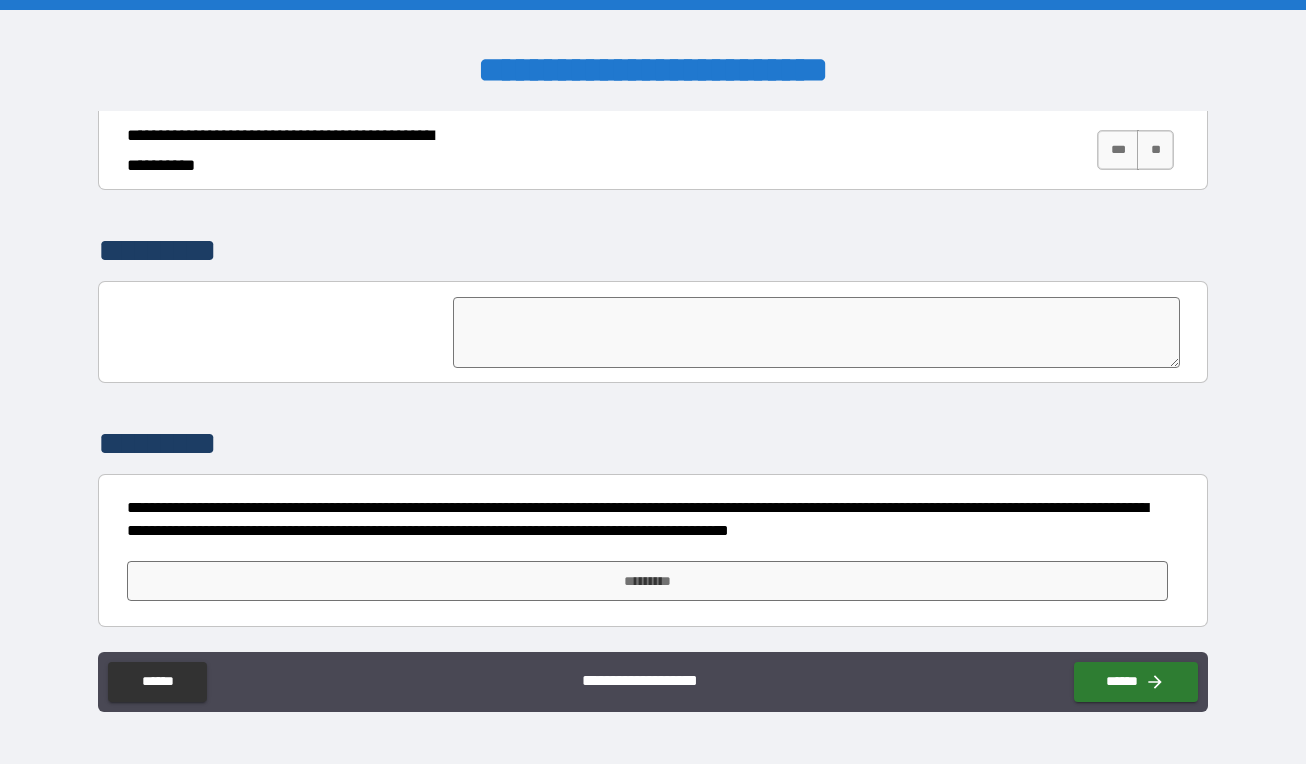 scroll, scrollTop: 4552, scrollLeft: 0, axis: vertical 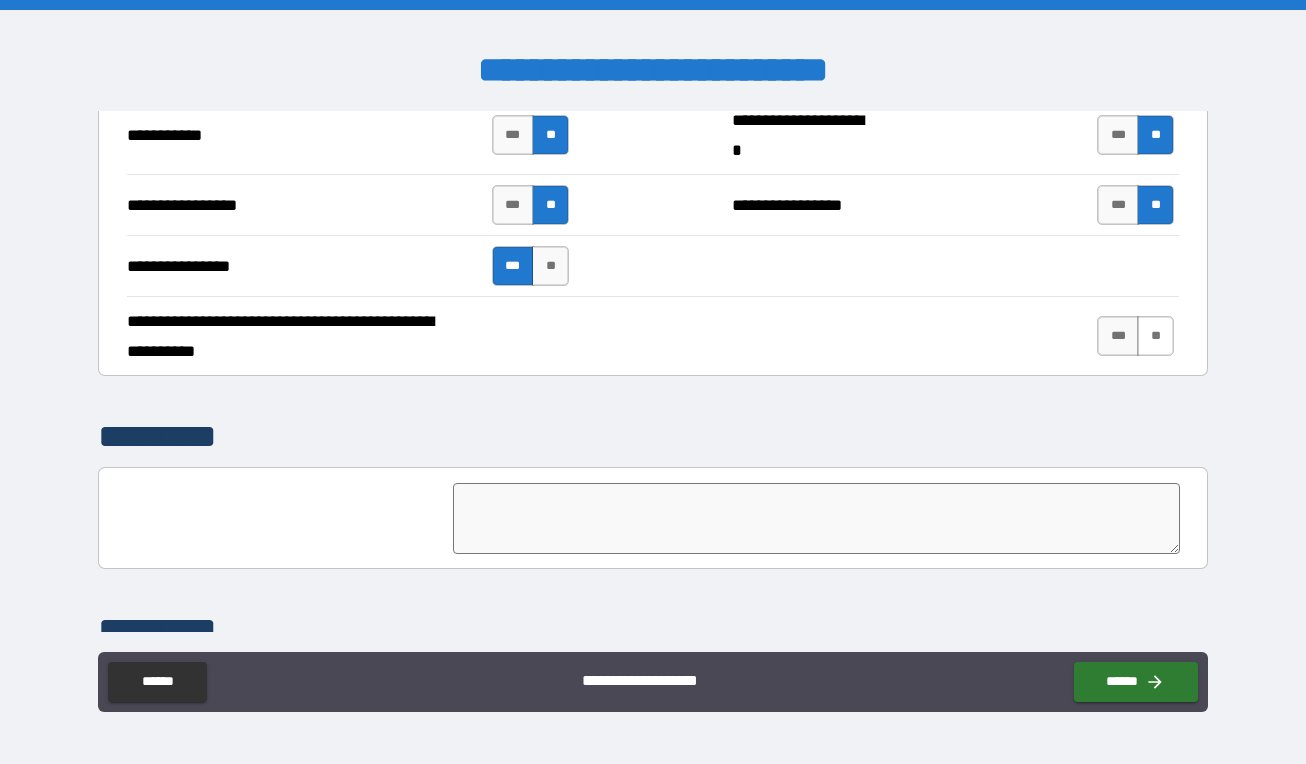 click on "**" at bounding box center [1155, 336] 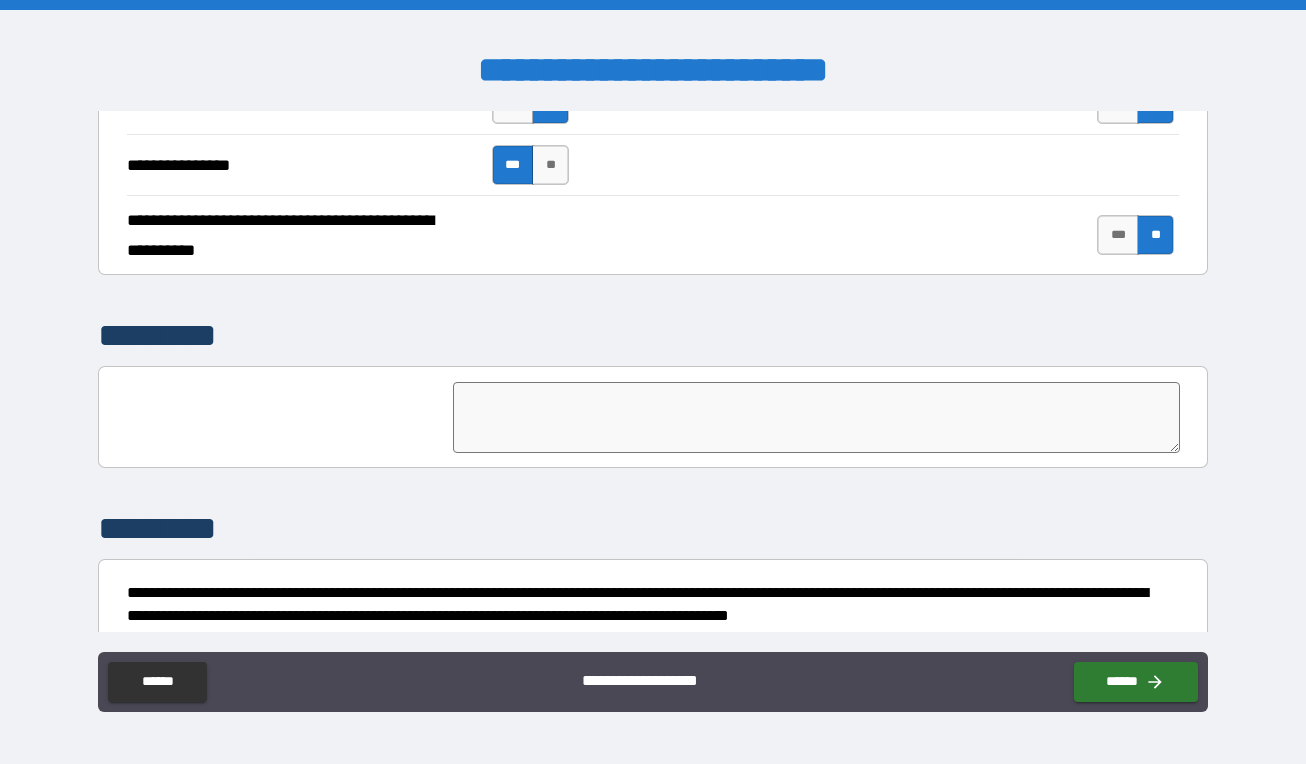 scroll, scrollTop: 4738, scrollLeft: 0, axis: vertical 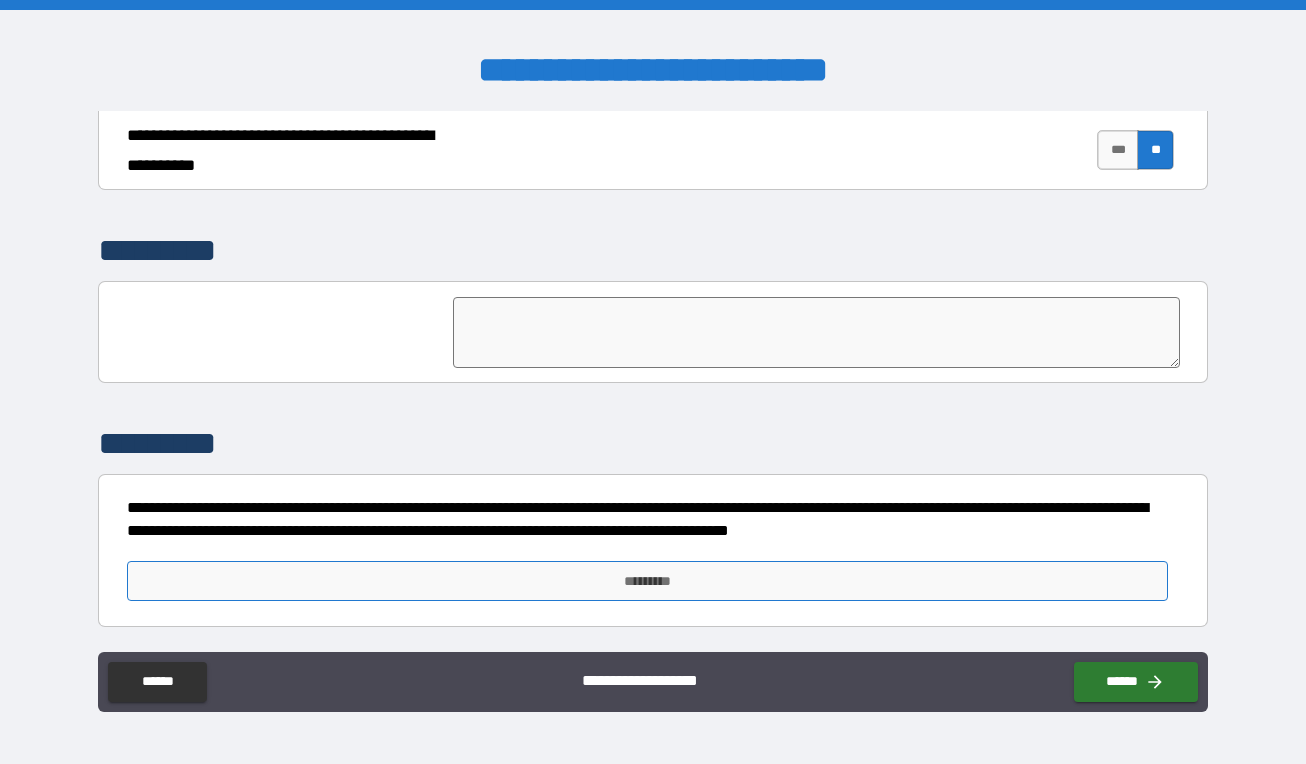 click on "*********" at bounding box center [647, 581] 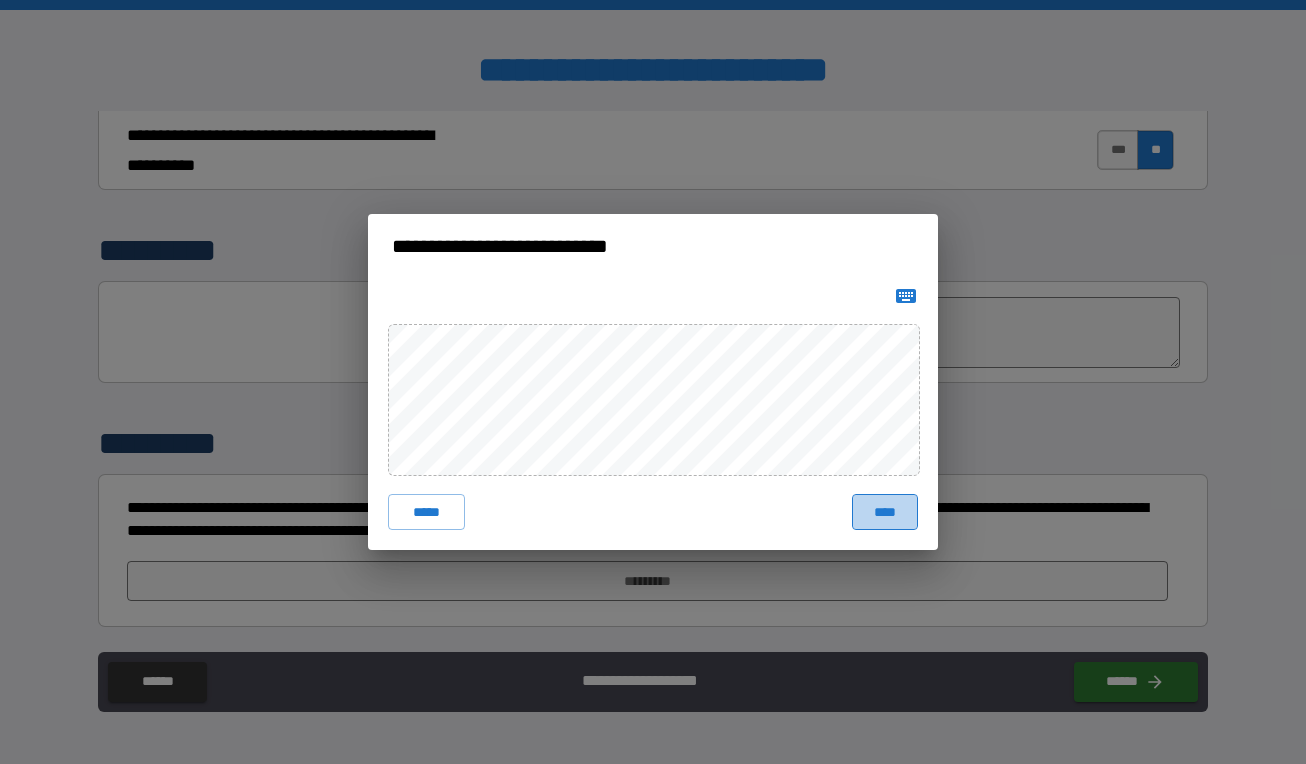 click on "****" at bounding box center [885, 512] 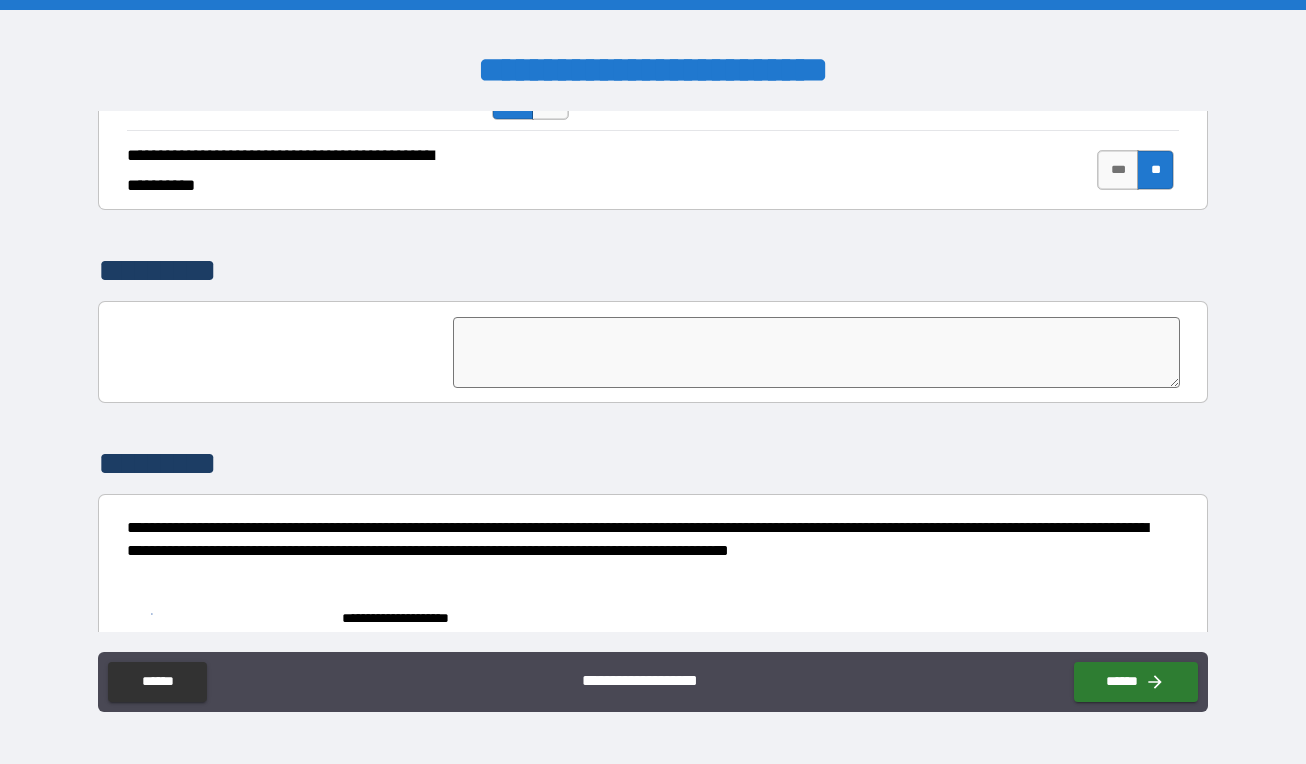 scroll, scrollTop: 4755, scrollLeft: 0, axis: vertical 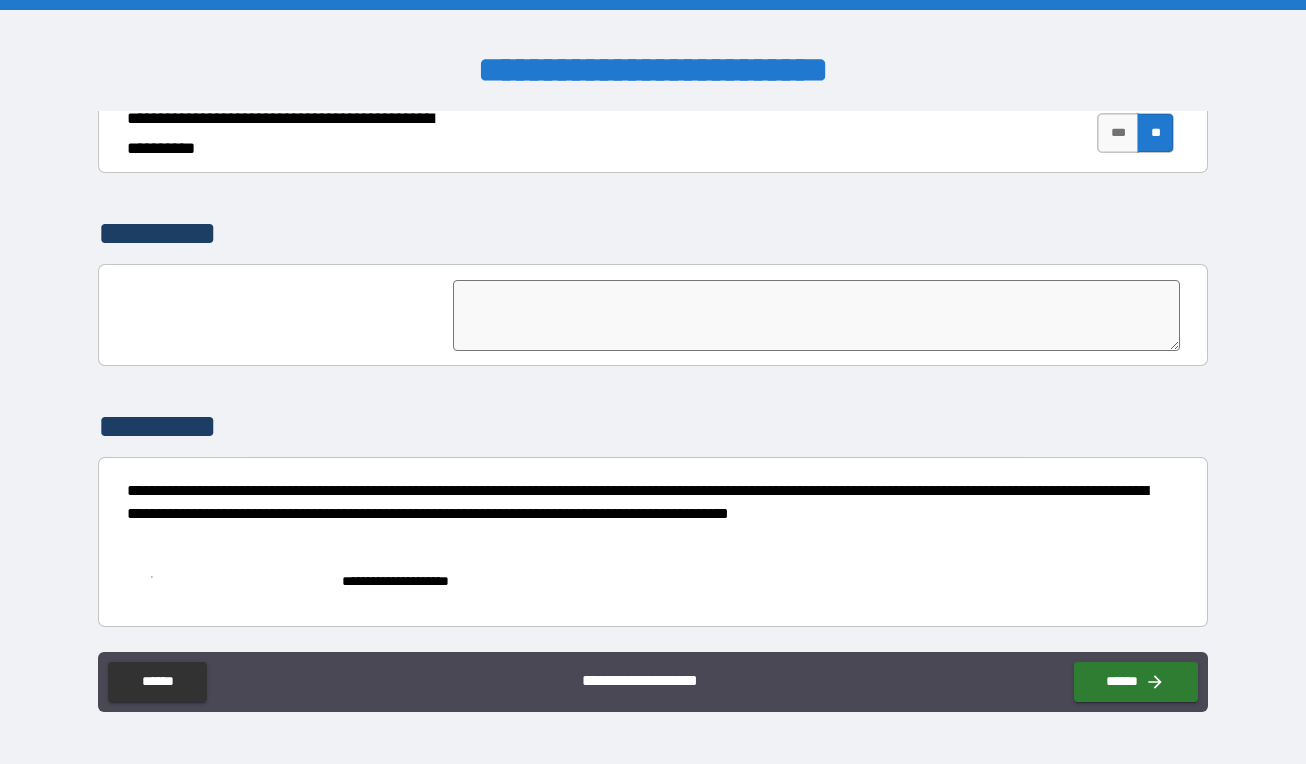 click at bounding box center [816, 315] 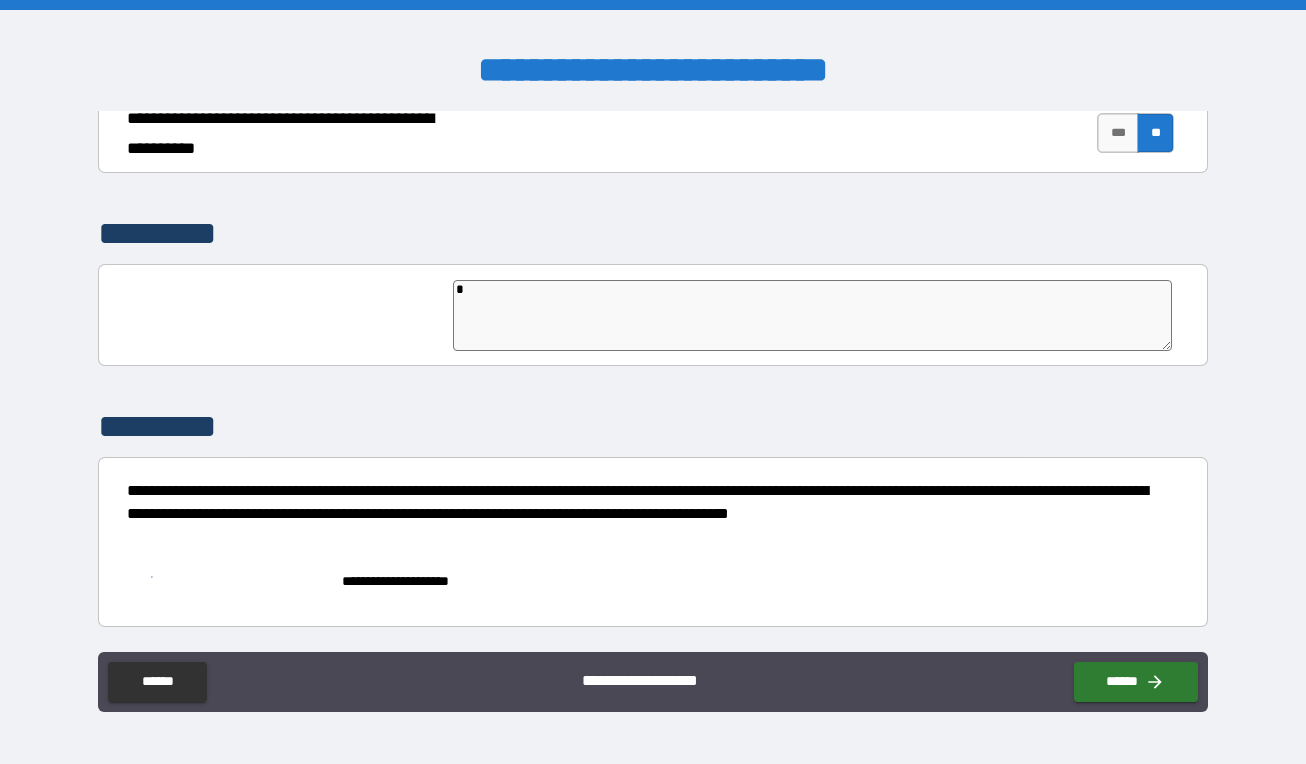 type on "*" 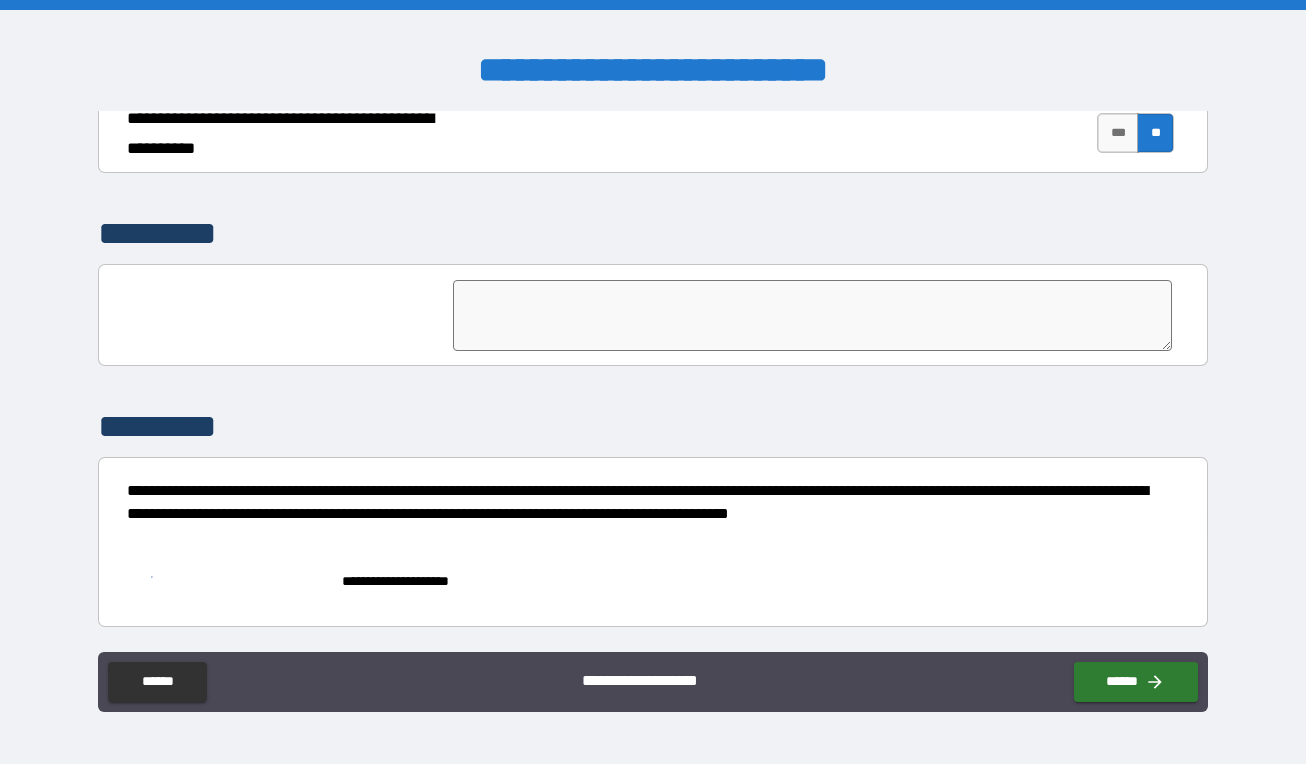 click on "*********" at bounding box center (171, 426) 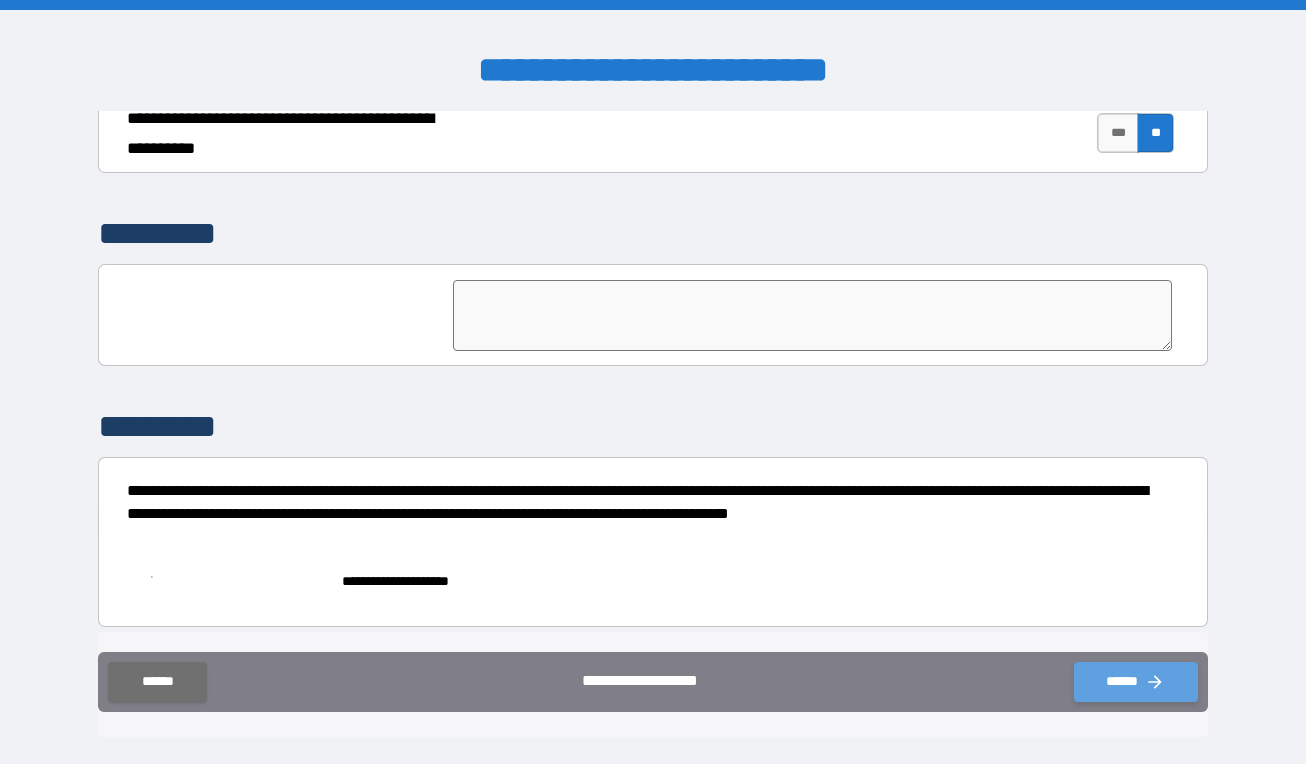 click on "******" at bounding box center (1136, 682) 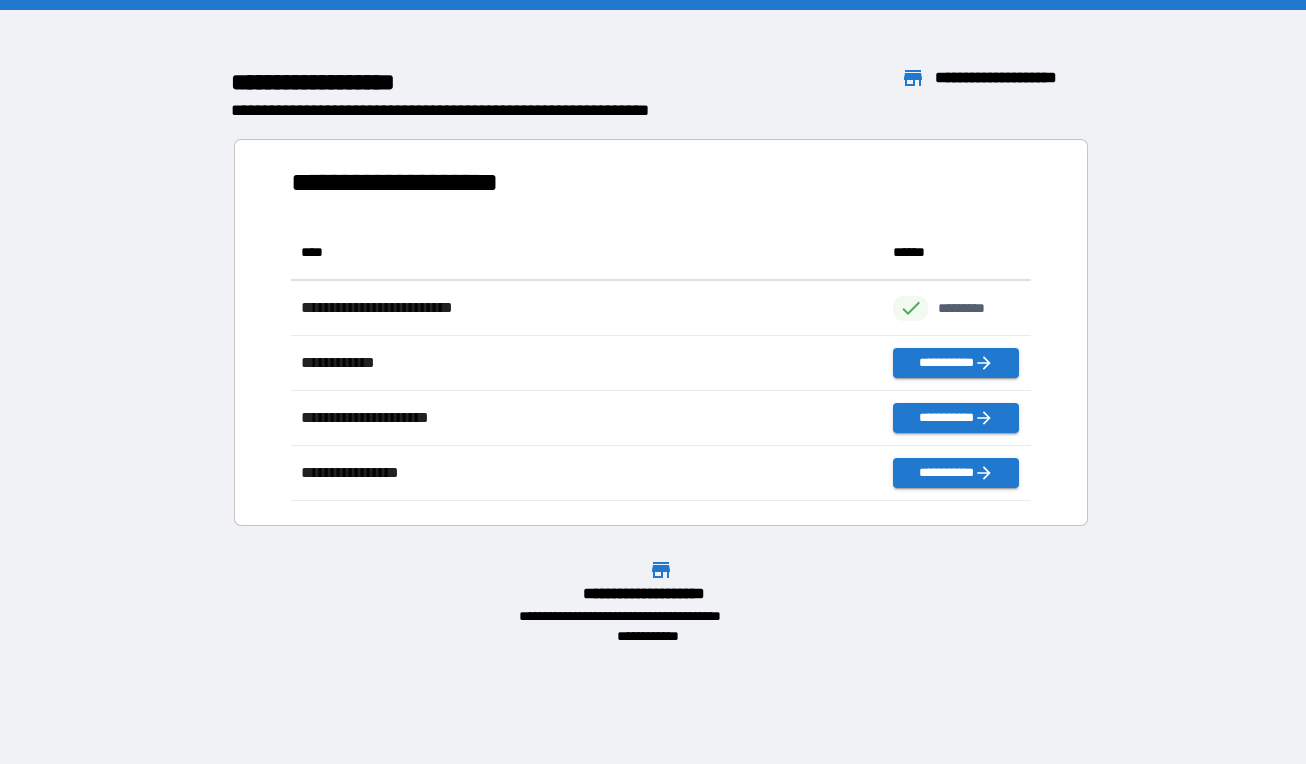 scroll, scrollTop: 16, scrollLeft: 16, axis: both 